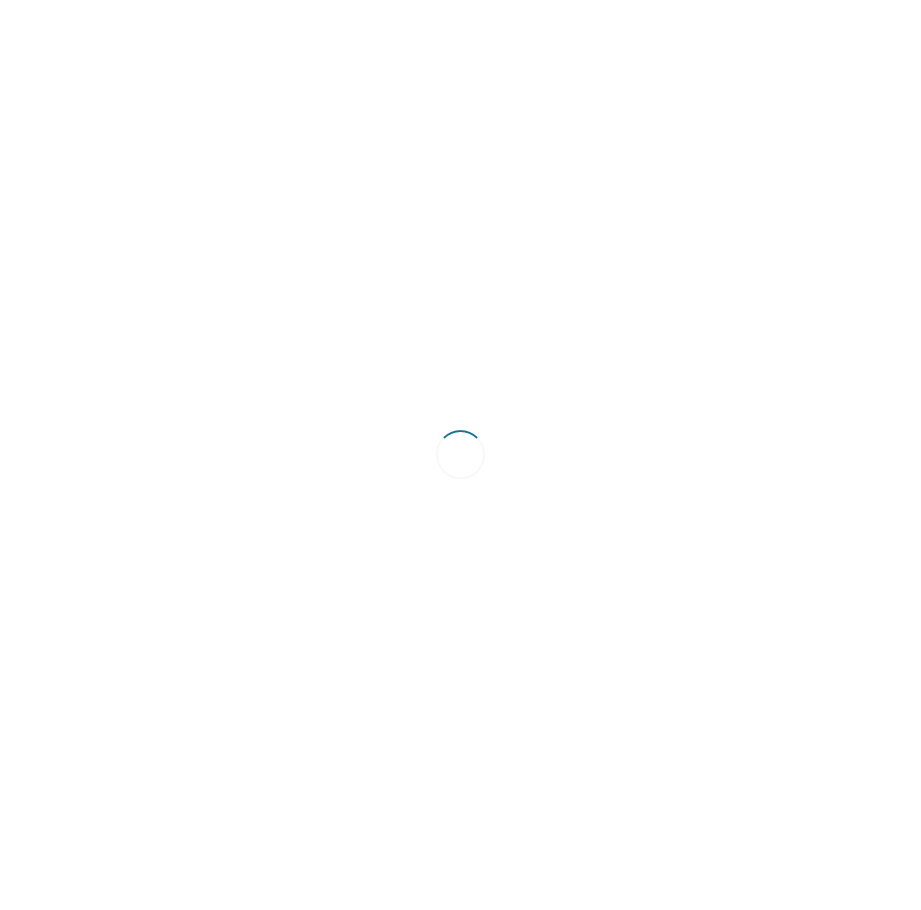 scroll, scrollTop: 0, scrollLeft: 0, axis: both 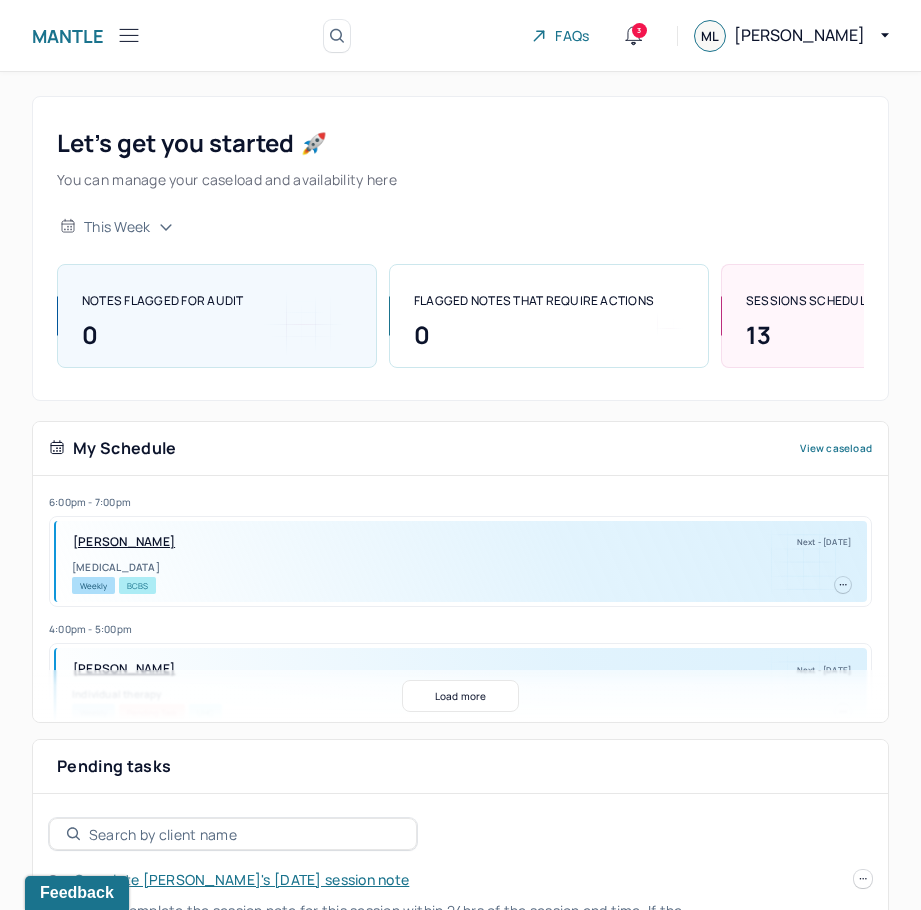 click 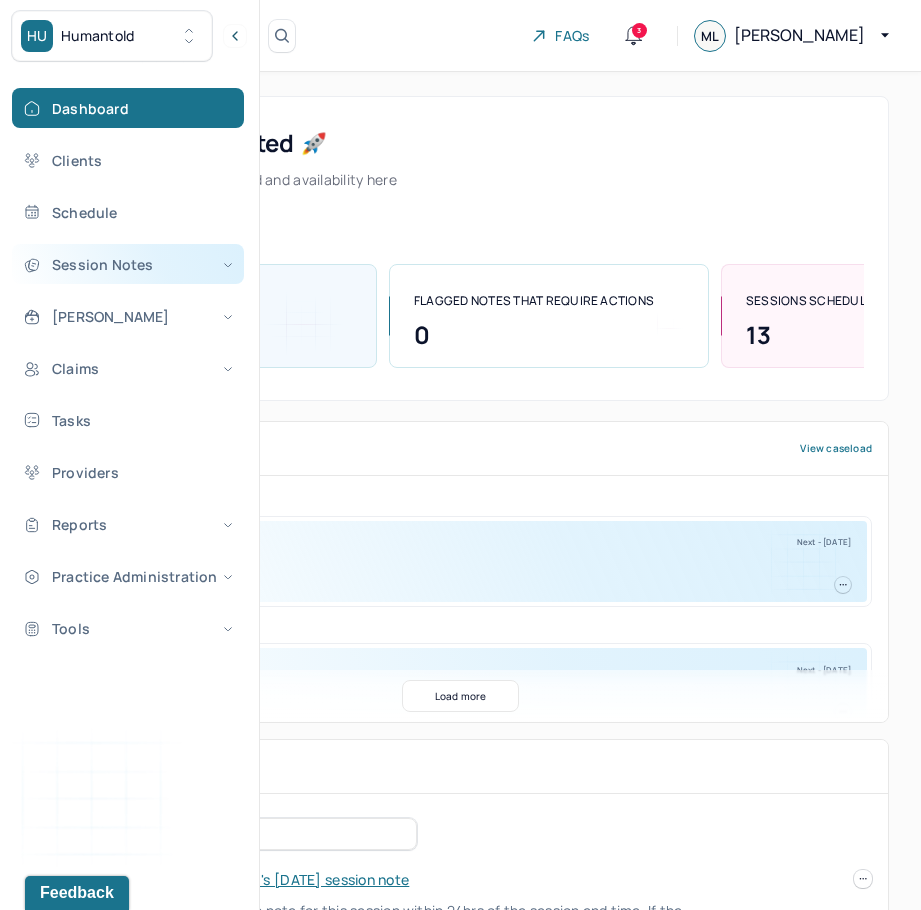 click on "Session Notes" at bounding box center (128, 264) 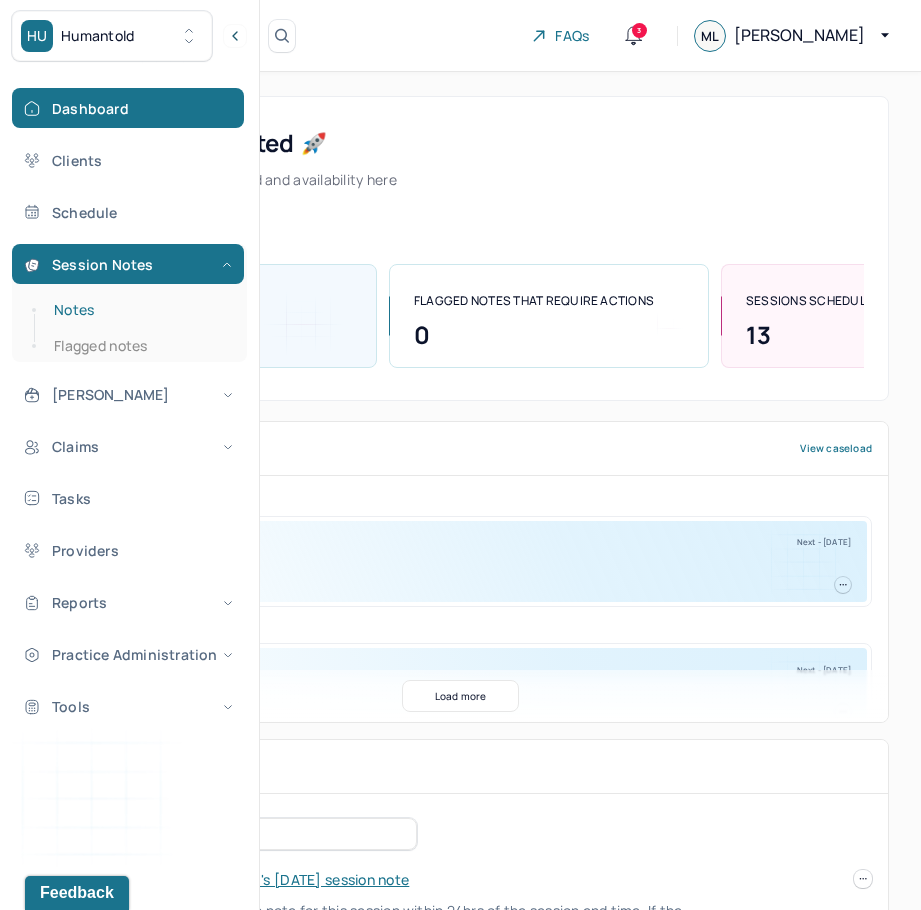 click on "Notes" at bounding box center (139, 310) 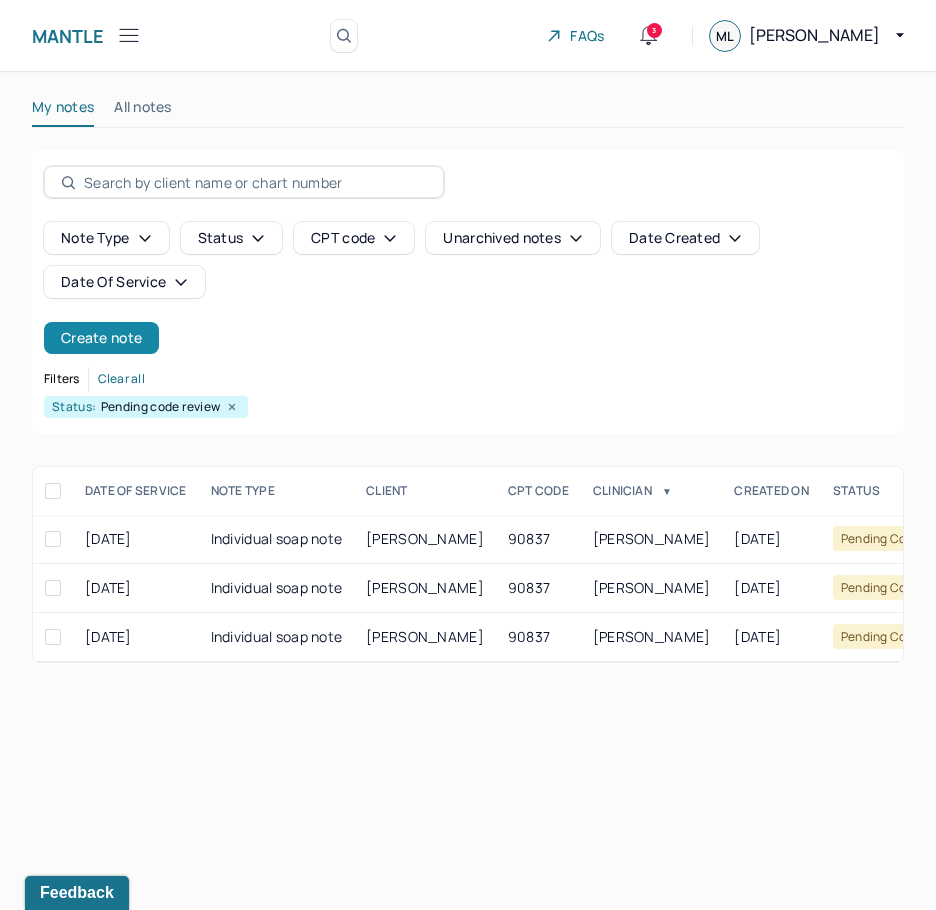 click on "Create note" at bounding box center (101, 338) 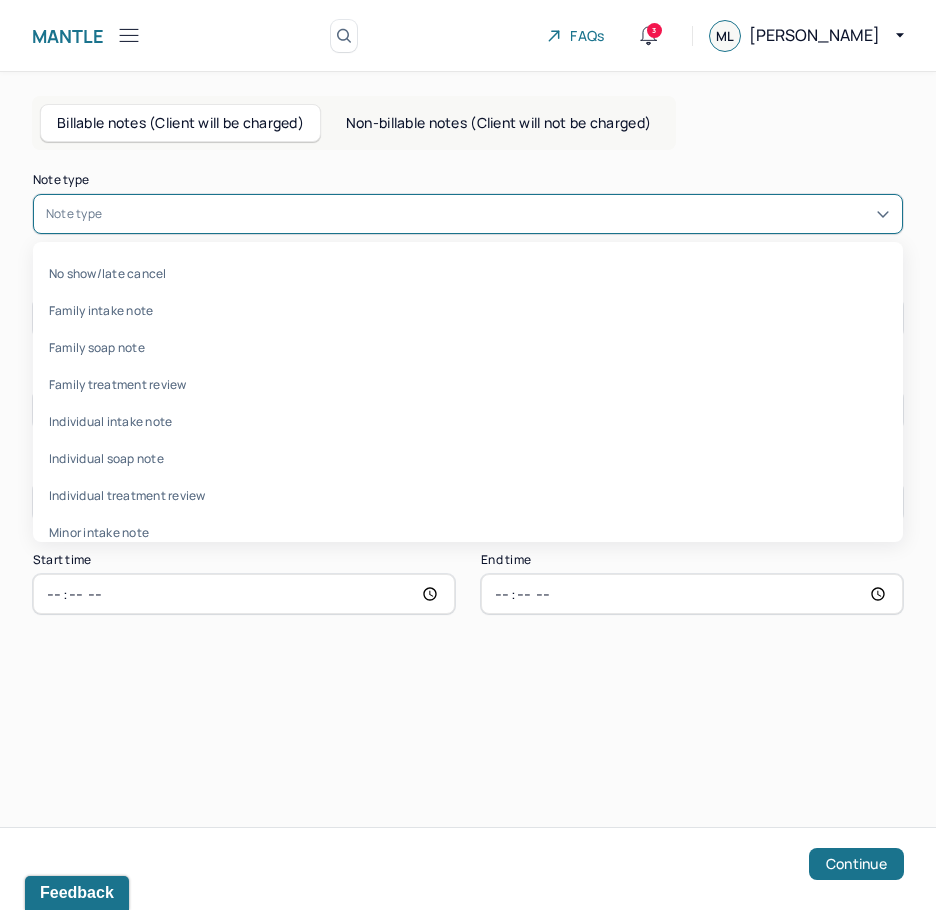 click at bounding box center [498, 214] 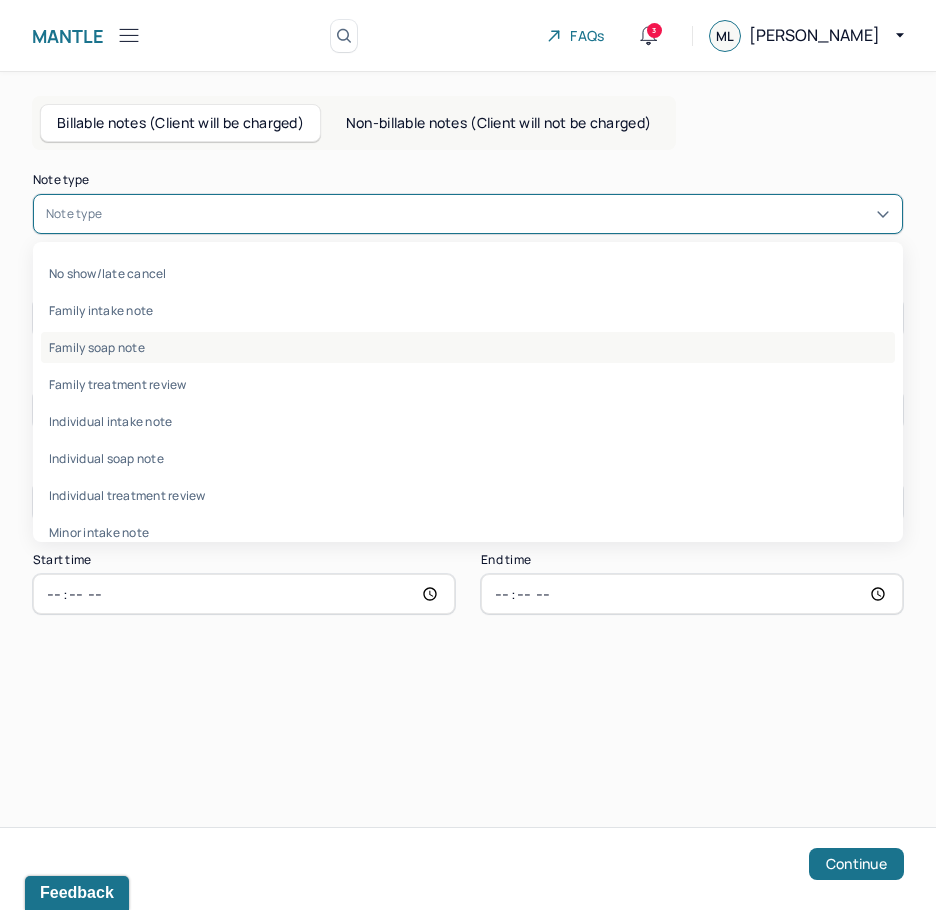 click on "Family soap note" at bounding box center (468, 347) 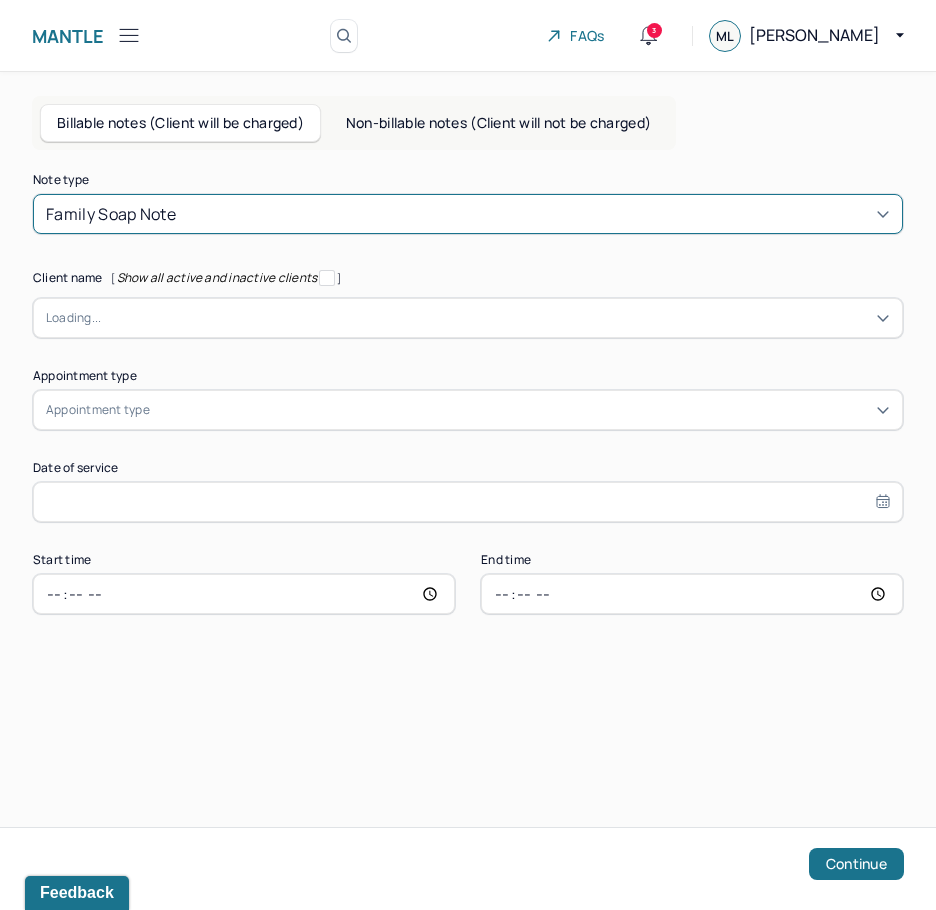 click at bounding box center [495, 318] 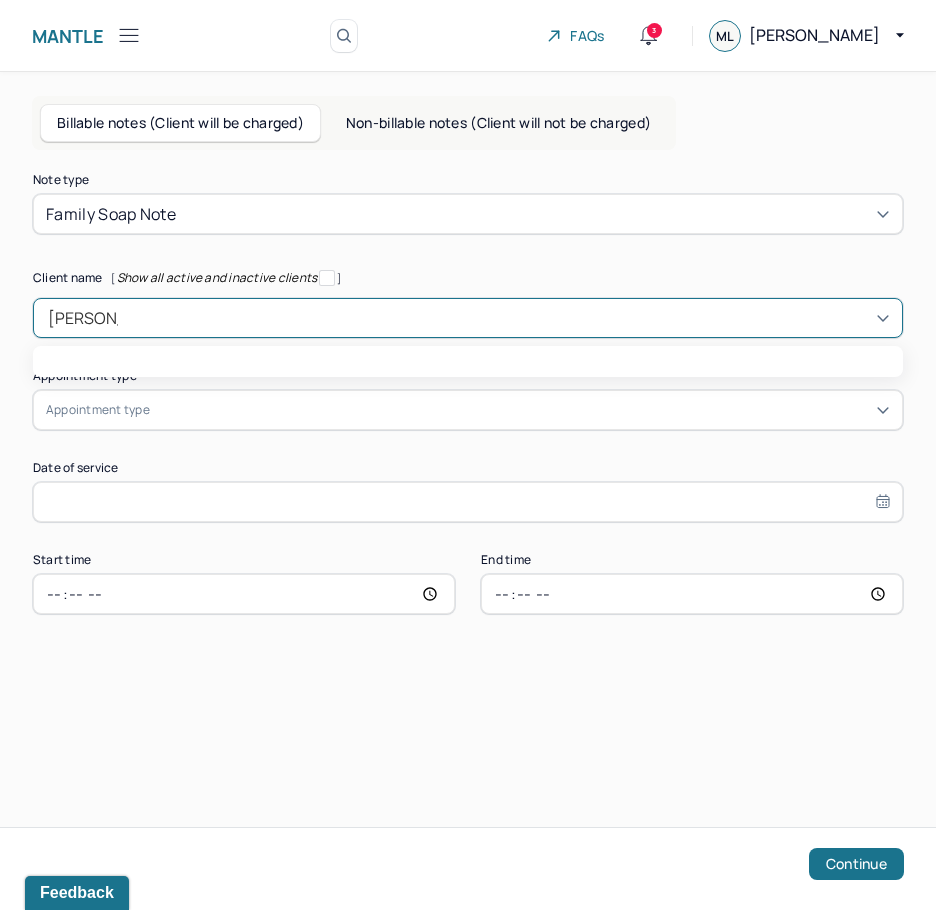 type on "martin kim" 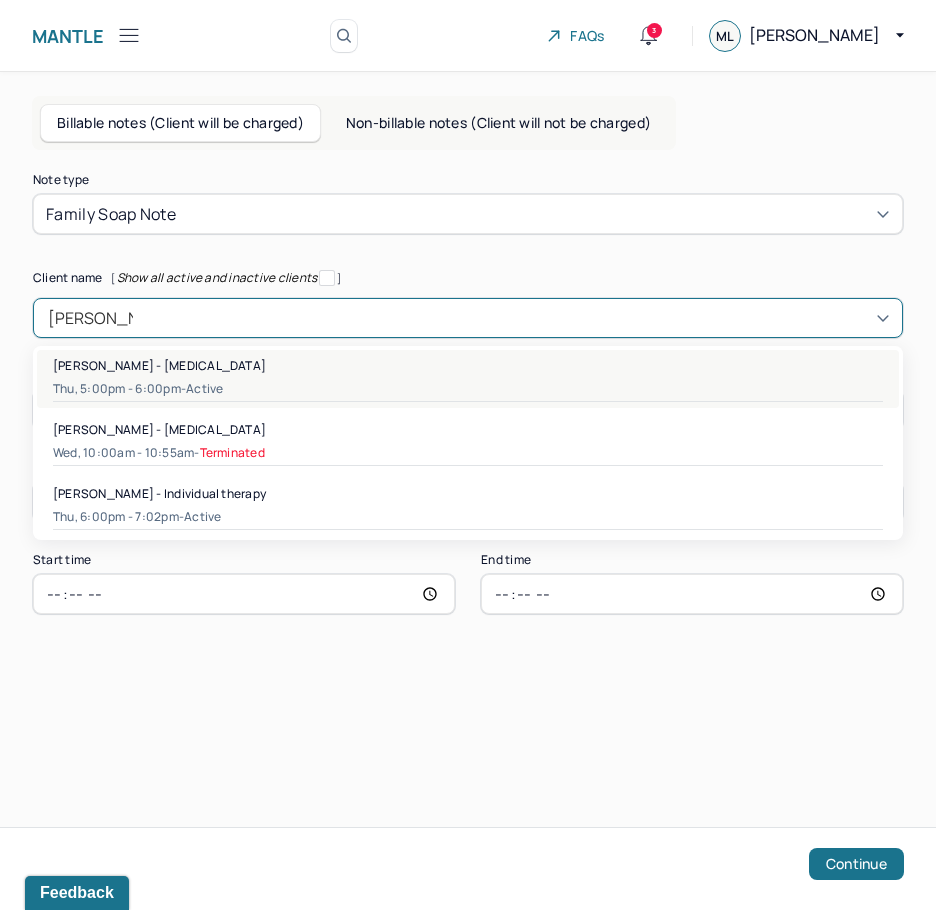 click on "Thu, 5:00pm - 6:00pm  -  active" at bounding box center (468, 389) 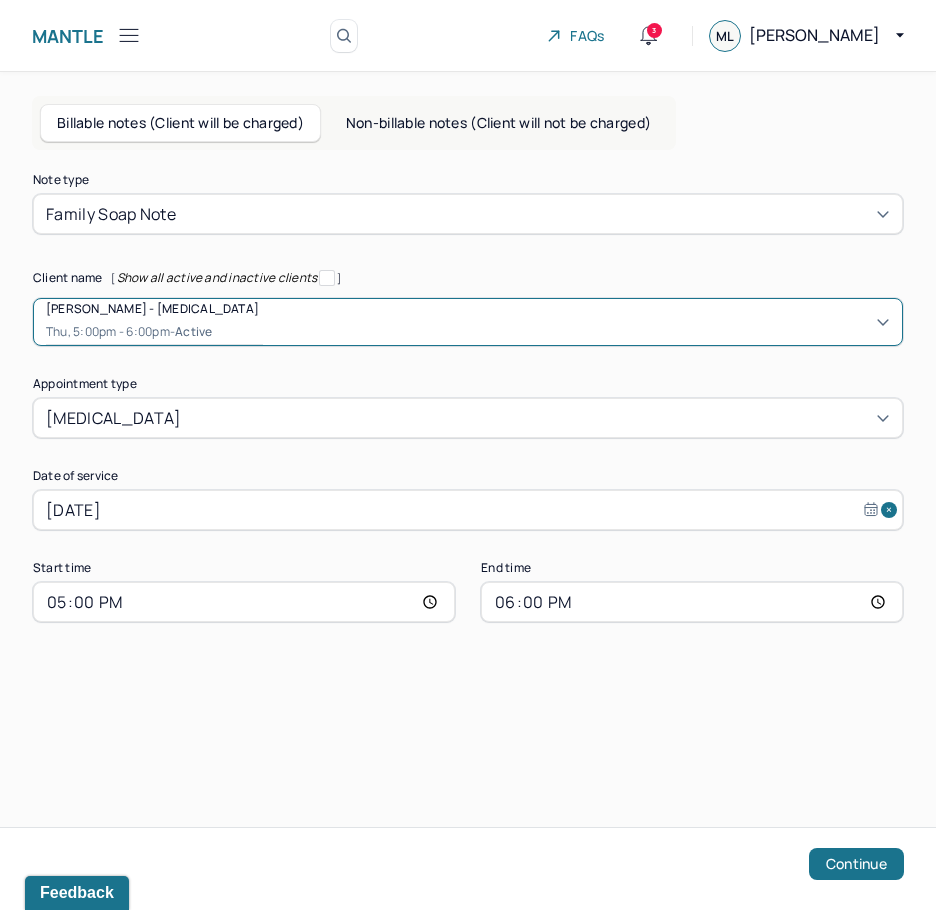 click on "[DATE]" at bounding box center (468, 510) 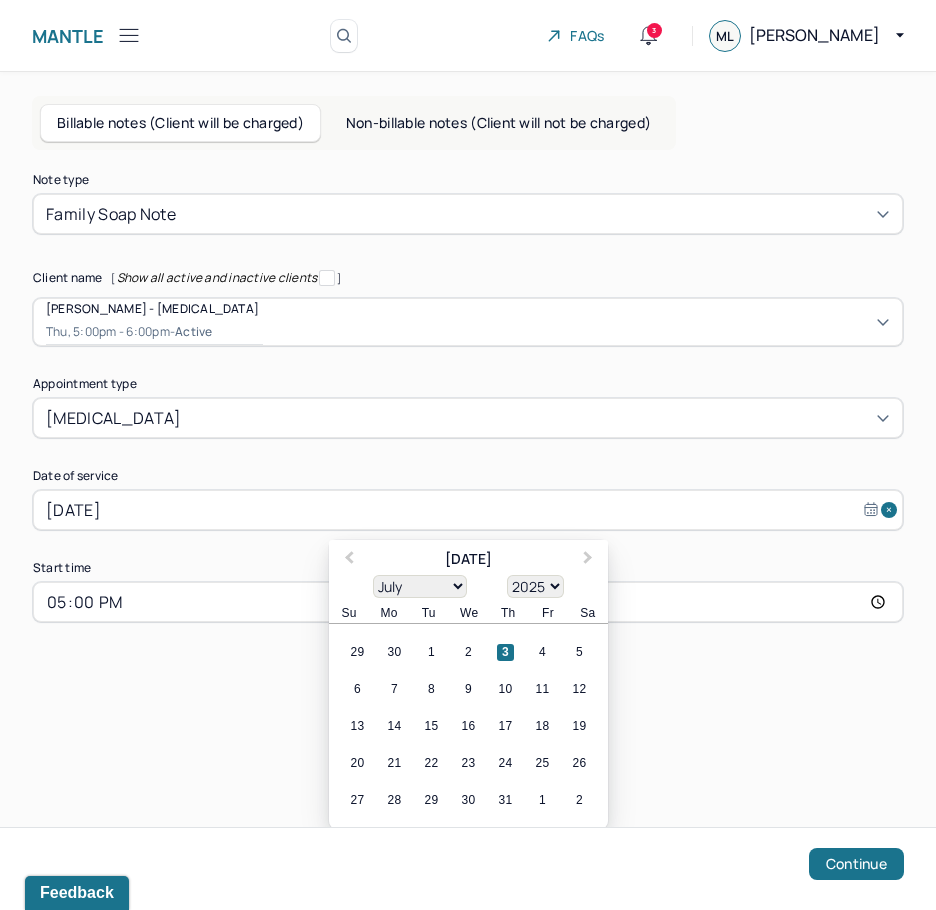 click on "3" at bounding box center (505, 652) 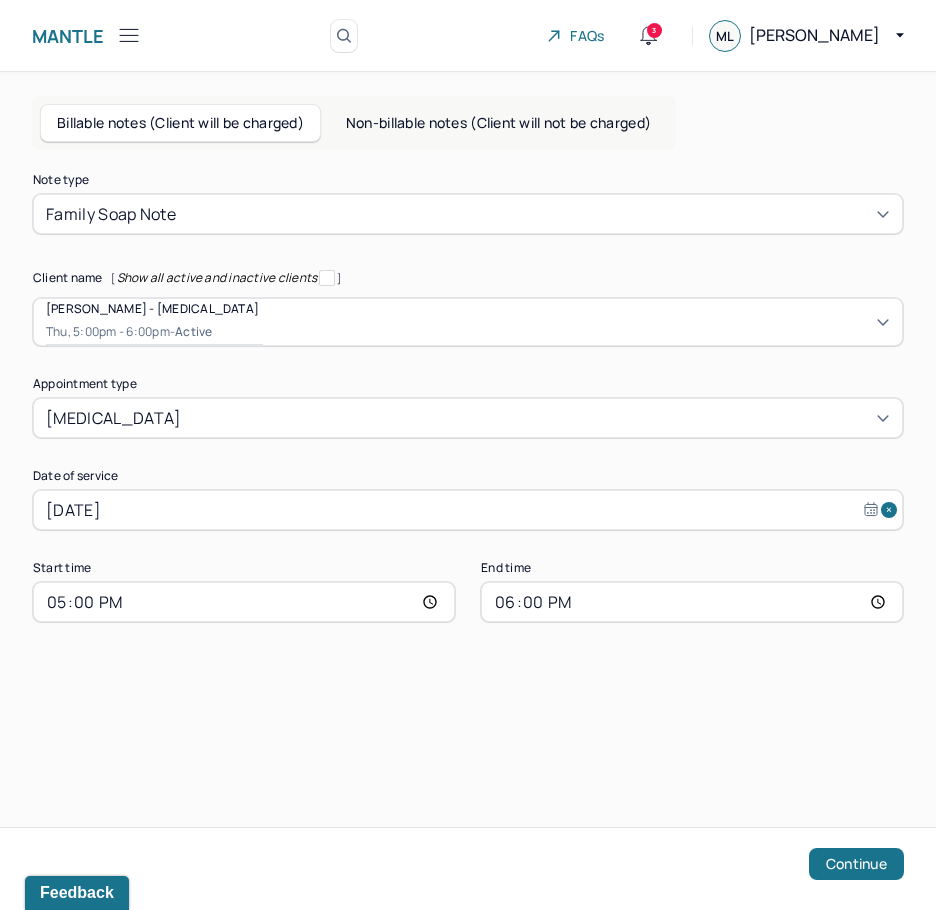 click on "18:00" at bounding box center (692, 602) 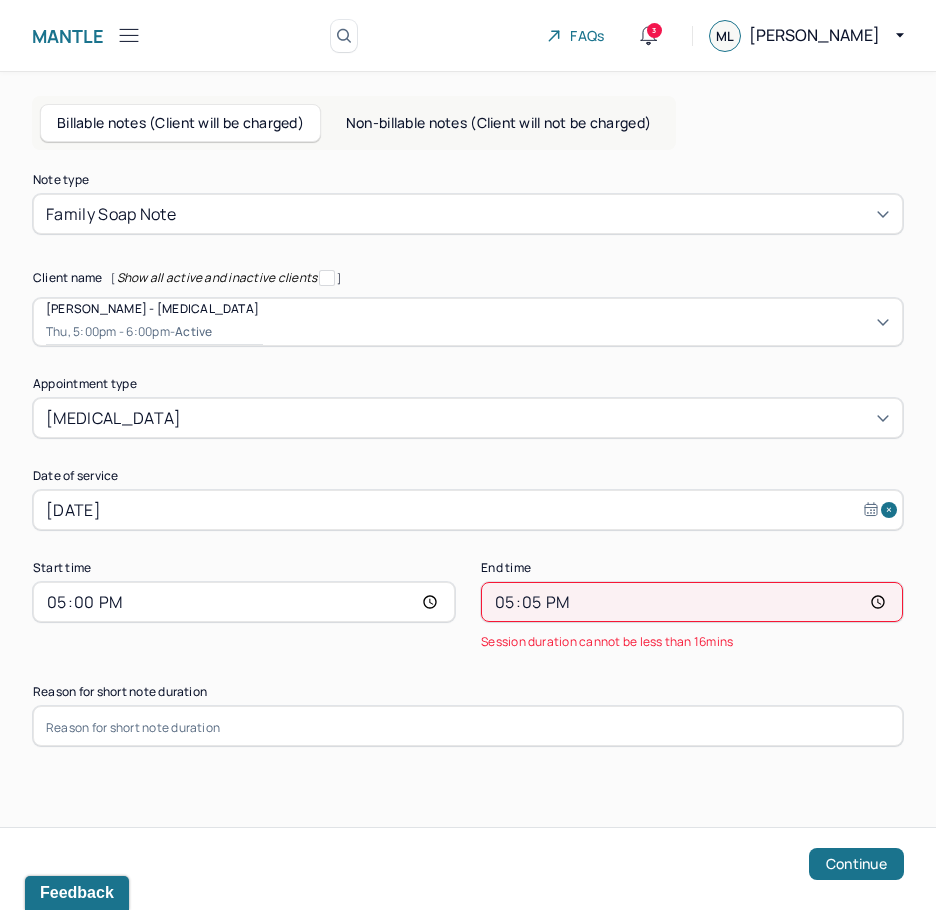 type on "17:55" 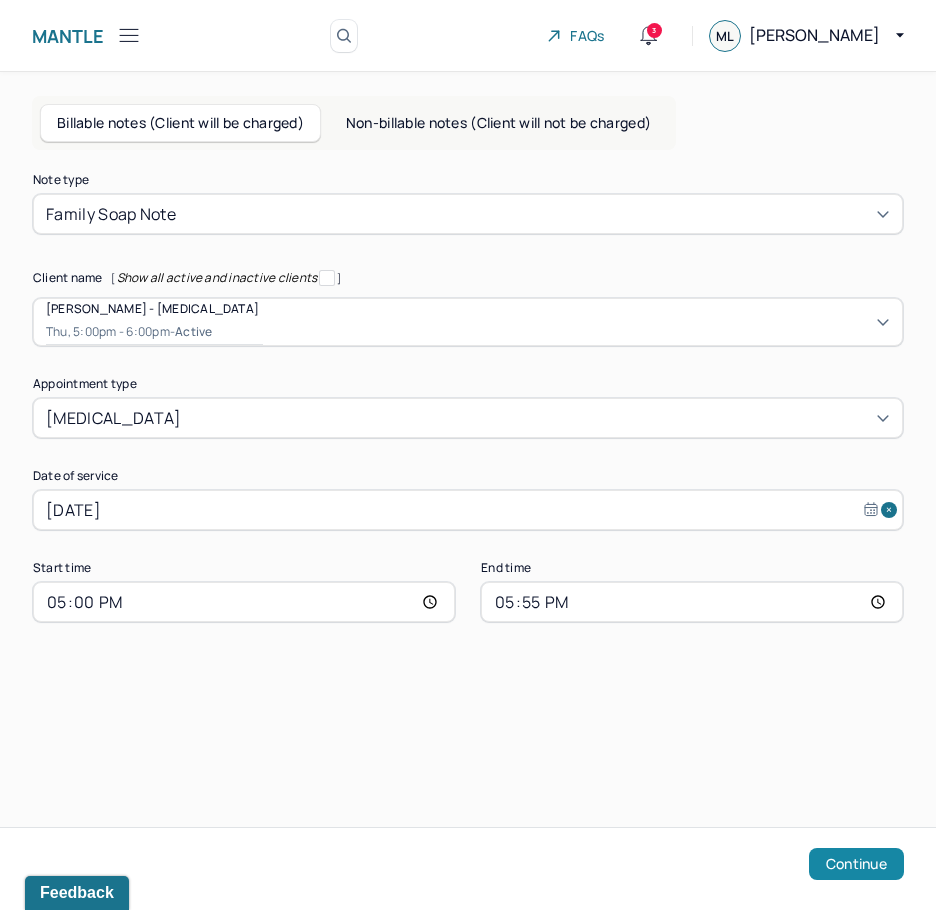 click on "Continue" at bounding box center [856, 864] 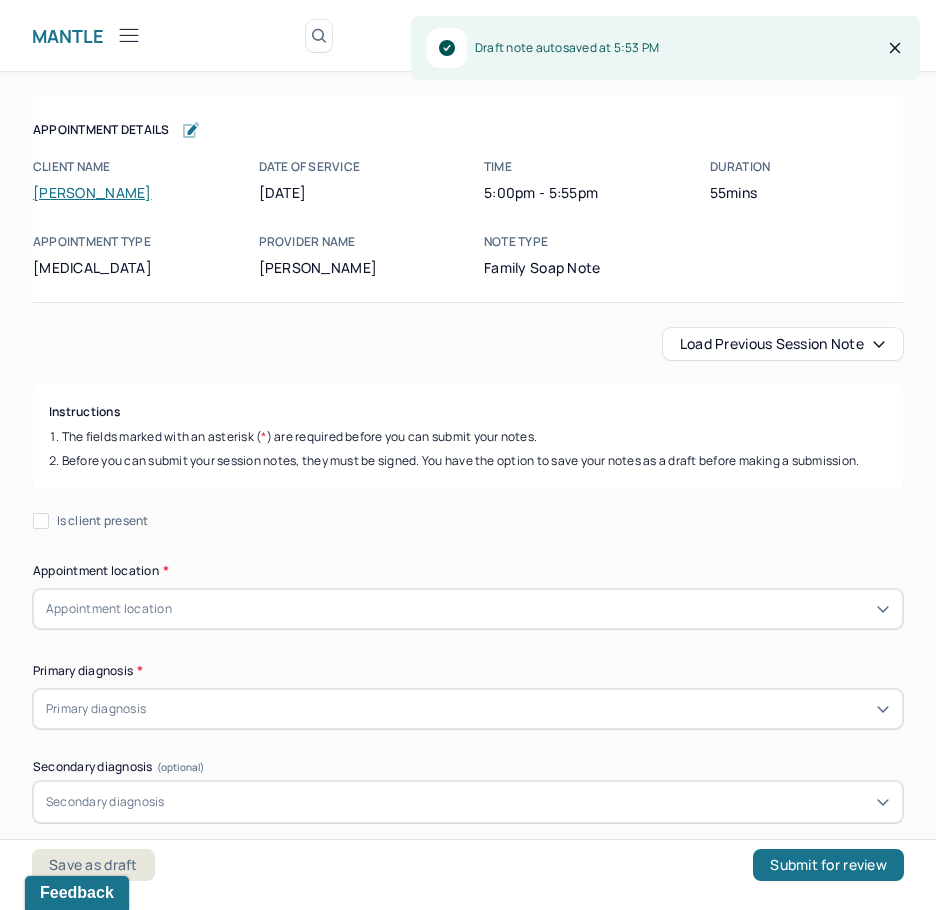 click on "Load previous session note" at bounding box center (783, 344) 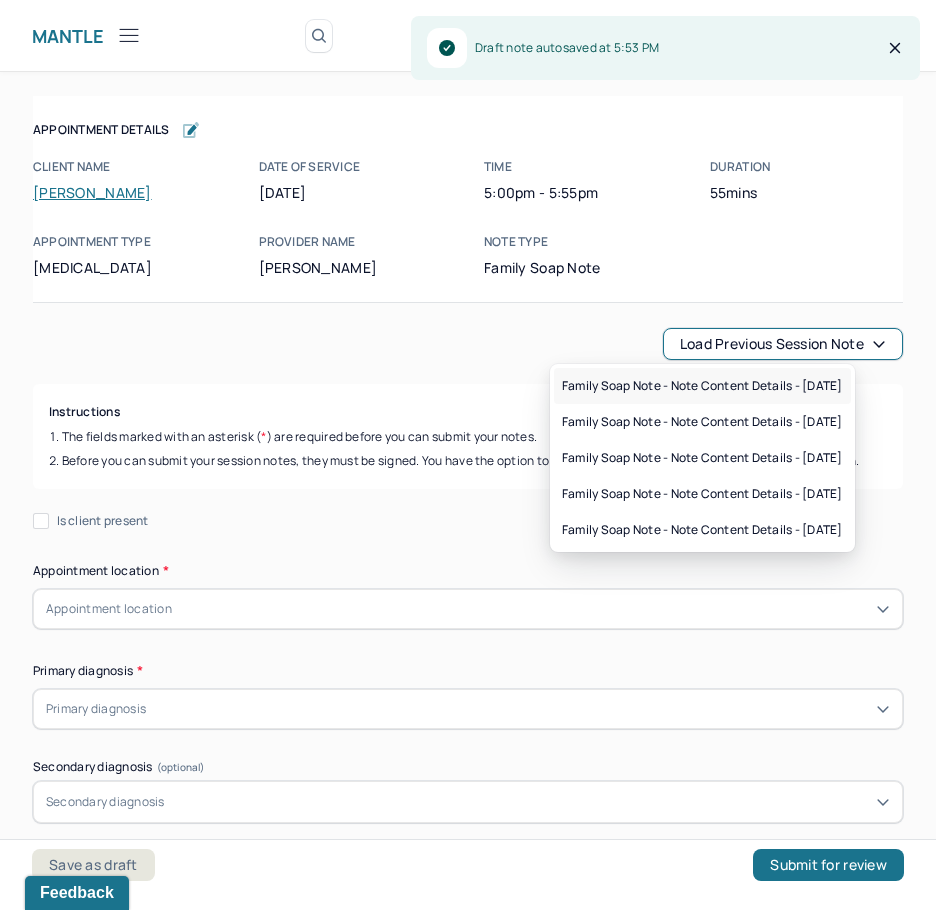 click on "Family soap note   - Note content Details -   06/19/2025" at bounding box center (702, 386) 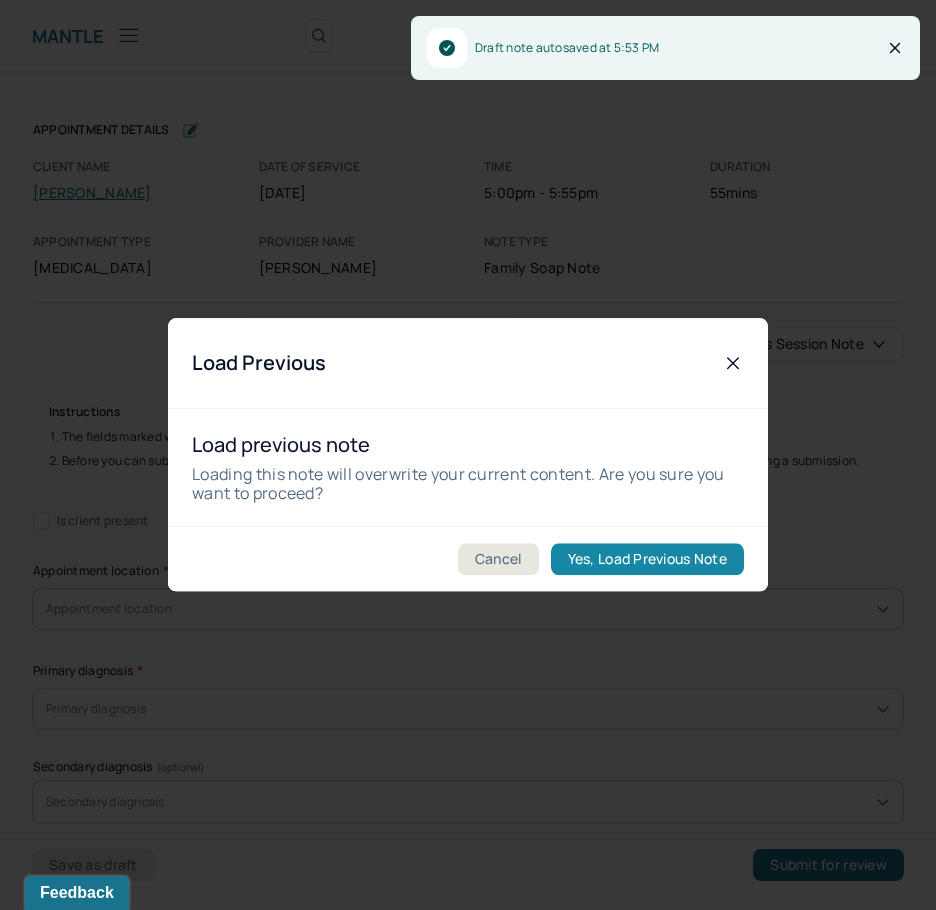 click on "Yes, Load Previous Note" at bounding box center (647, 560) 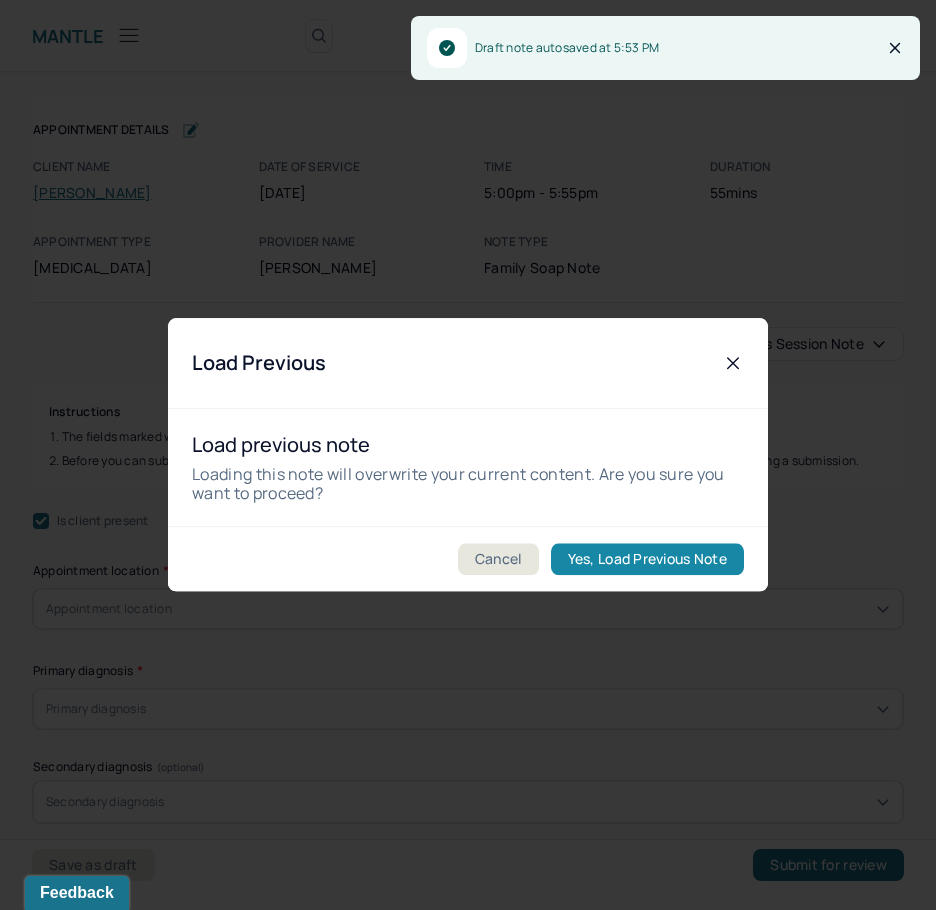 checkbox on "true" 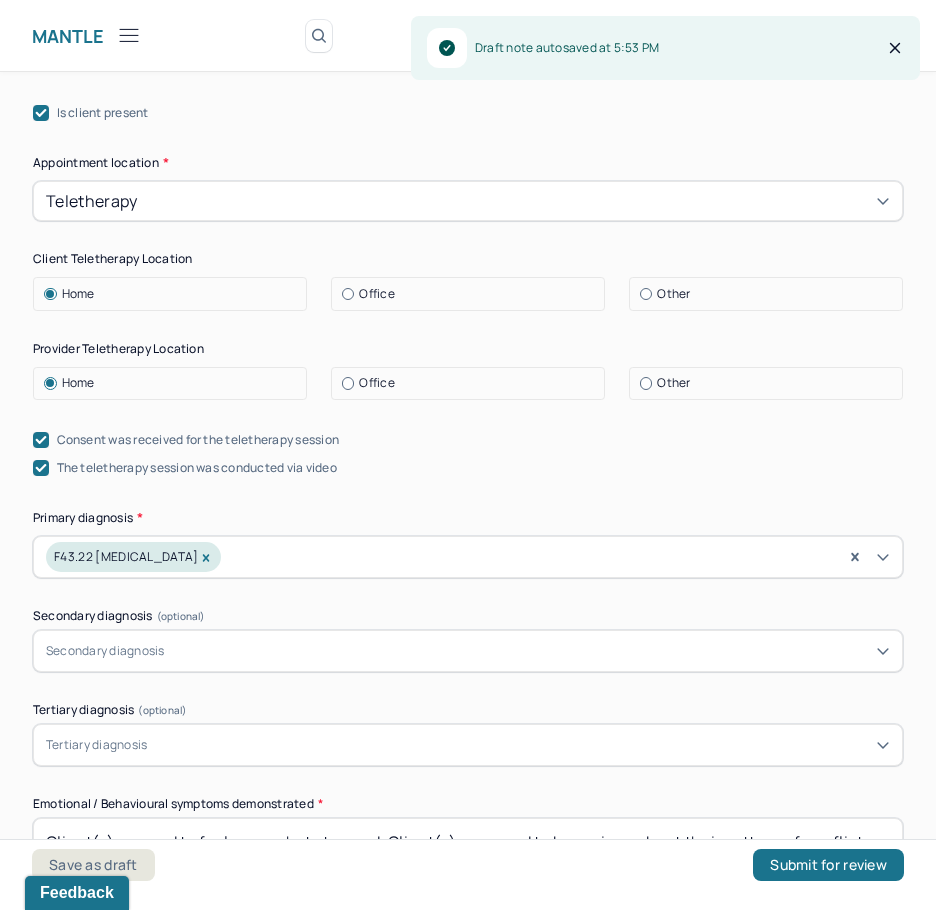 scroll, scrollTop: 700, scrollLeft: 0, axis: vertical 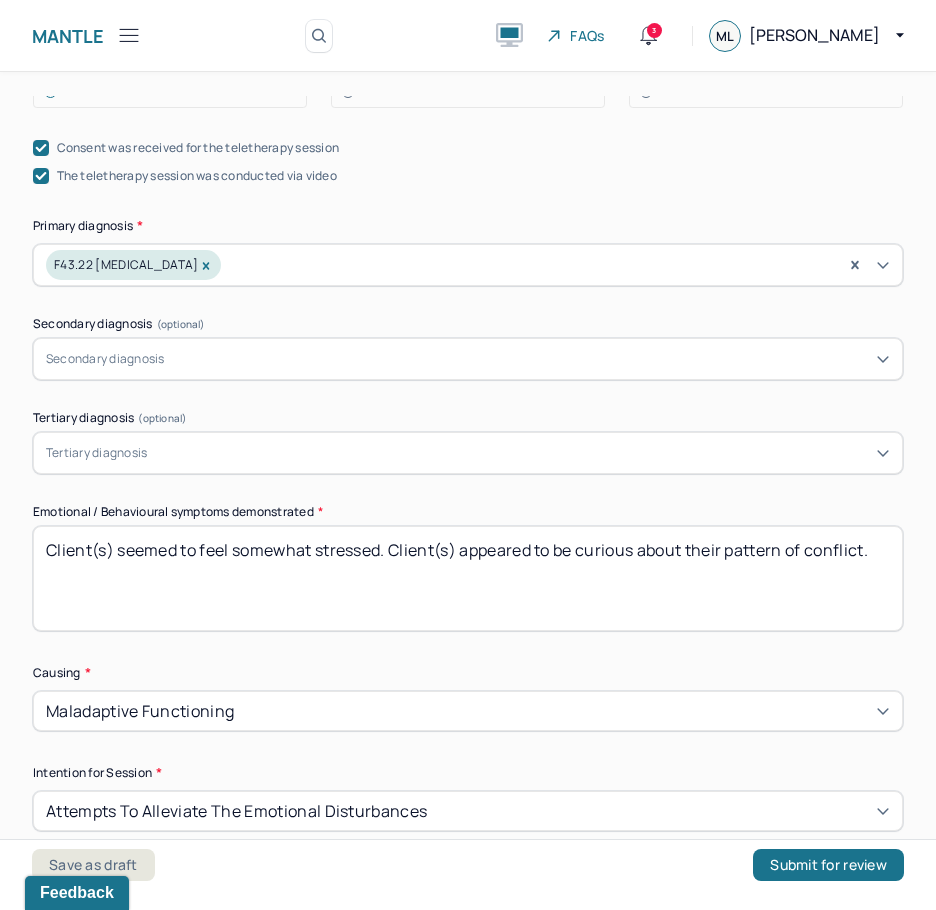 click on "Client(s) seemed to feel somewhat stressed. Client(s) appeared to be curious about their pattern of conflict." at bounding box center (468, 578) 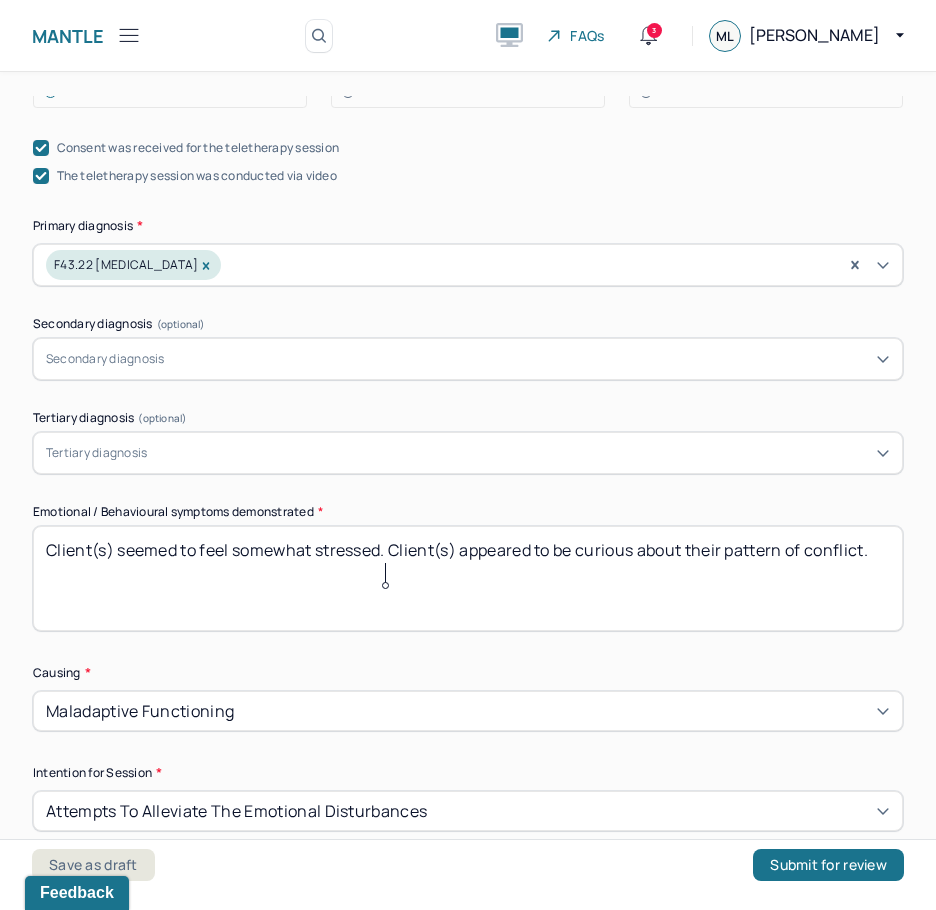 click on "Client(s) seemed to feel somewhat stressed. Client(s) appeared to be curious about their pattern of conflict." at bounding box center (468, 578) 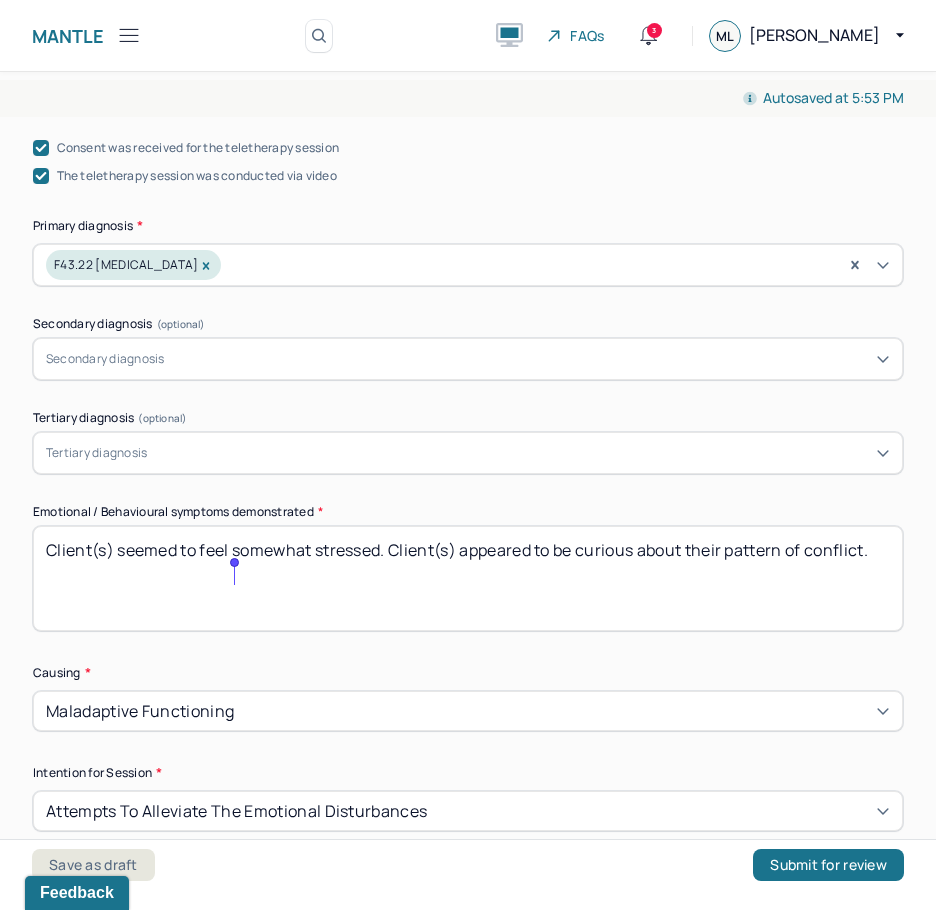 click on "Client(s) seemed to feel somewhat stressed. Client(s) appeared to be curious about their pattern of conflict." at bounding box center (468, 578) 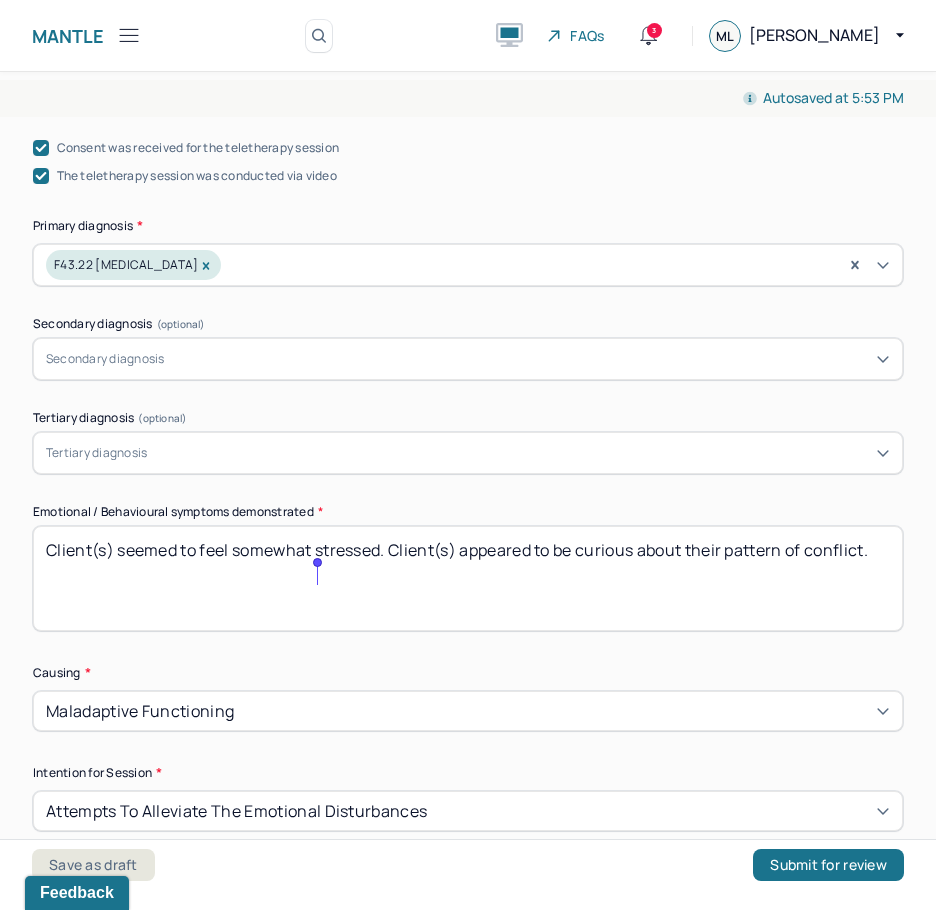 click on "Client(s) seemed to feel somewhat stressed. Client(s) appeared to be curious about their pattern of conflict." at bounding box center [468, 578] 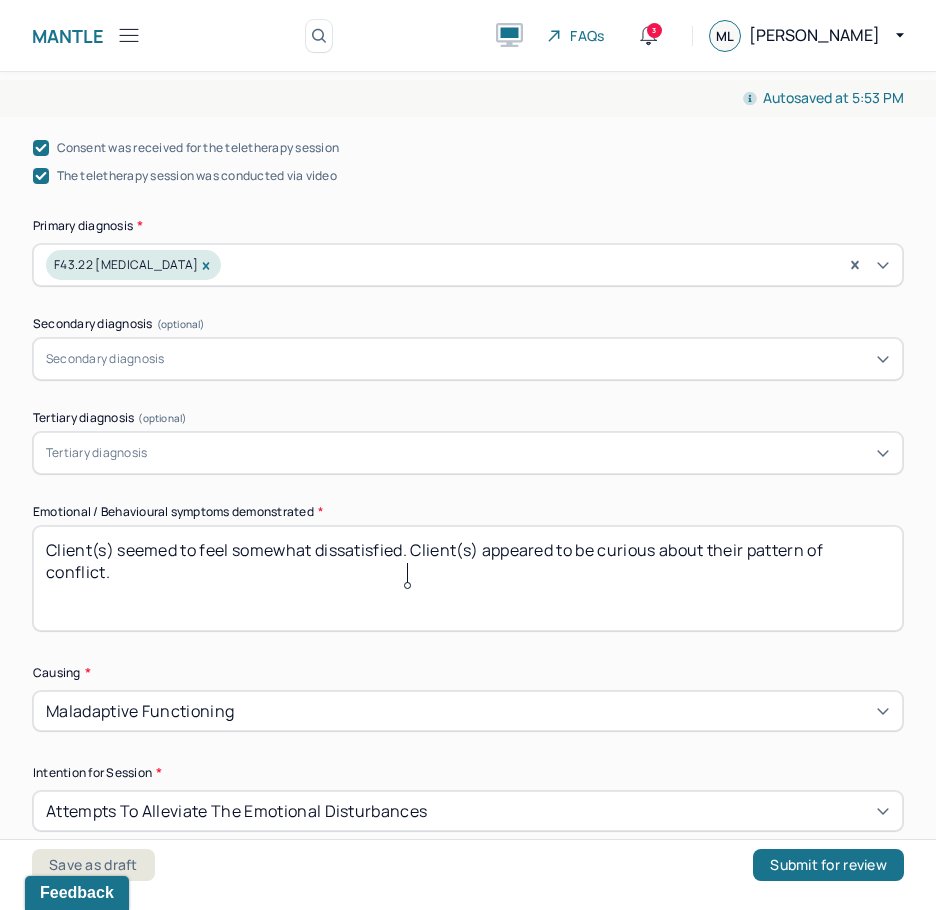 click on "Client(s) seemed to feel somewhat stressed. Client(s) appeared to be curious about their pattern of conflict." at bounding box center [468, 578] 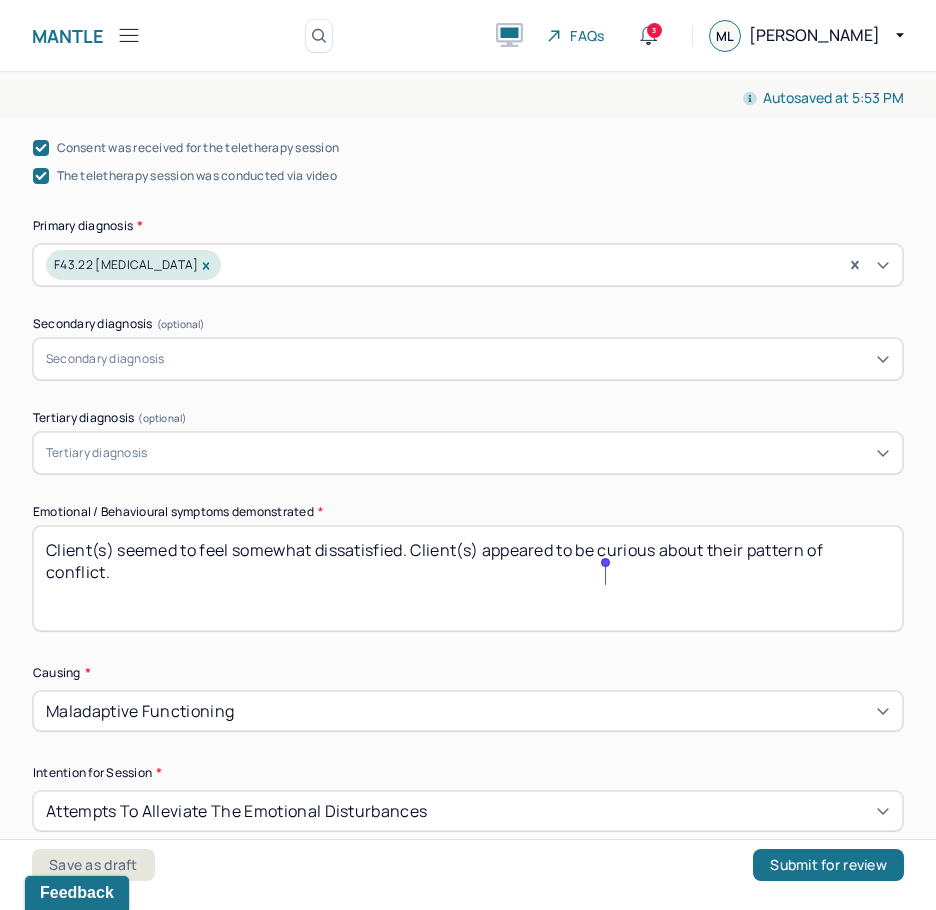 click on "Client(s) seemed to feel somewhat stressed. Client(s) appeared to be curious about their pattern of conflict." at bounding box center (468, 578) 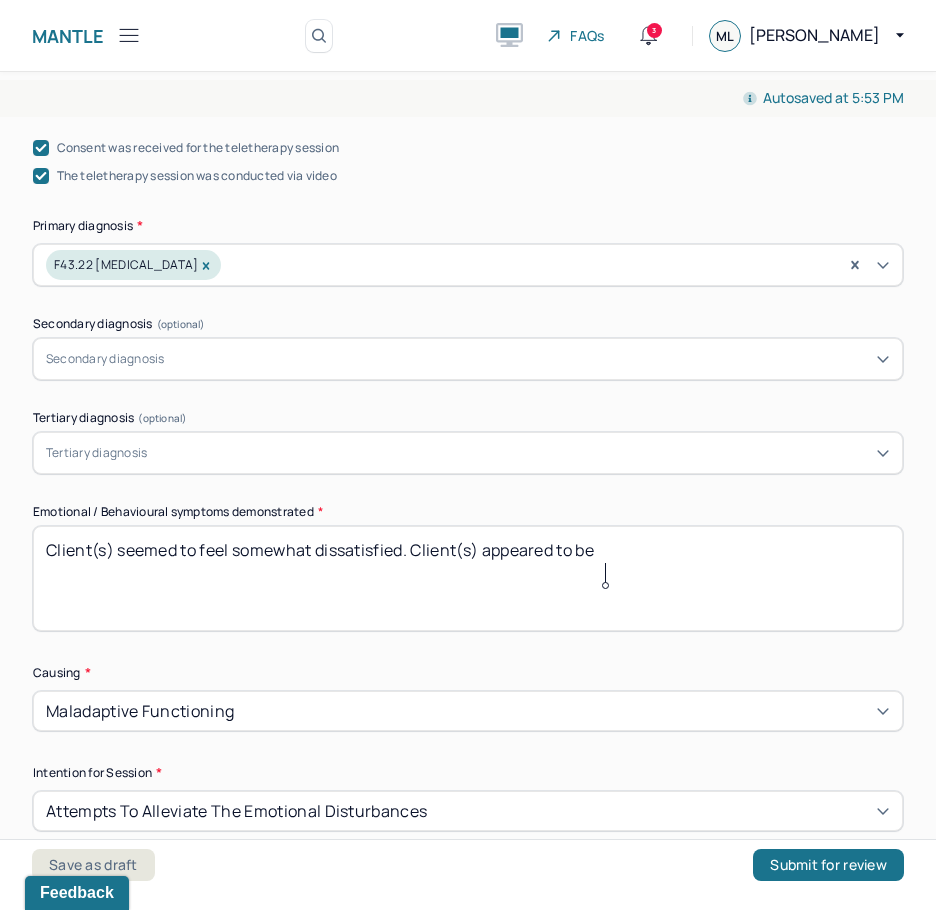 click on "Client(s) seemed to feel somewhat dissatisfied. Client(s) appeared to be" at bounding box center (468, 578) 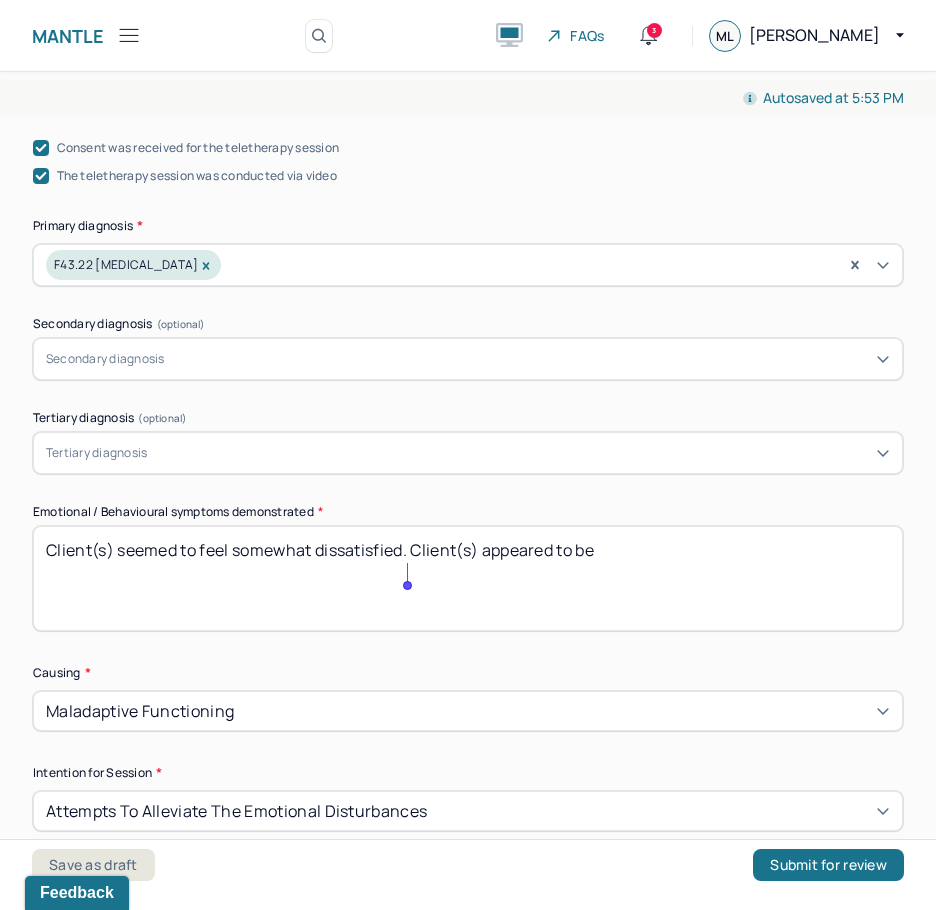 click on "Client(s) seemed to feel somewhat dissatisfied. Client(s) appeared to be" at bounding box center [468, 578] 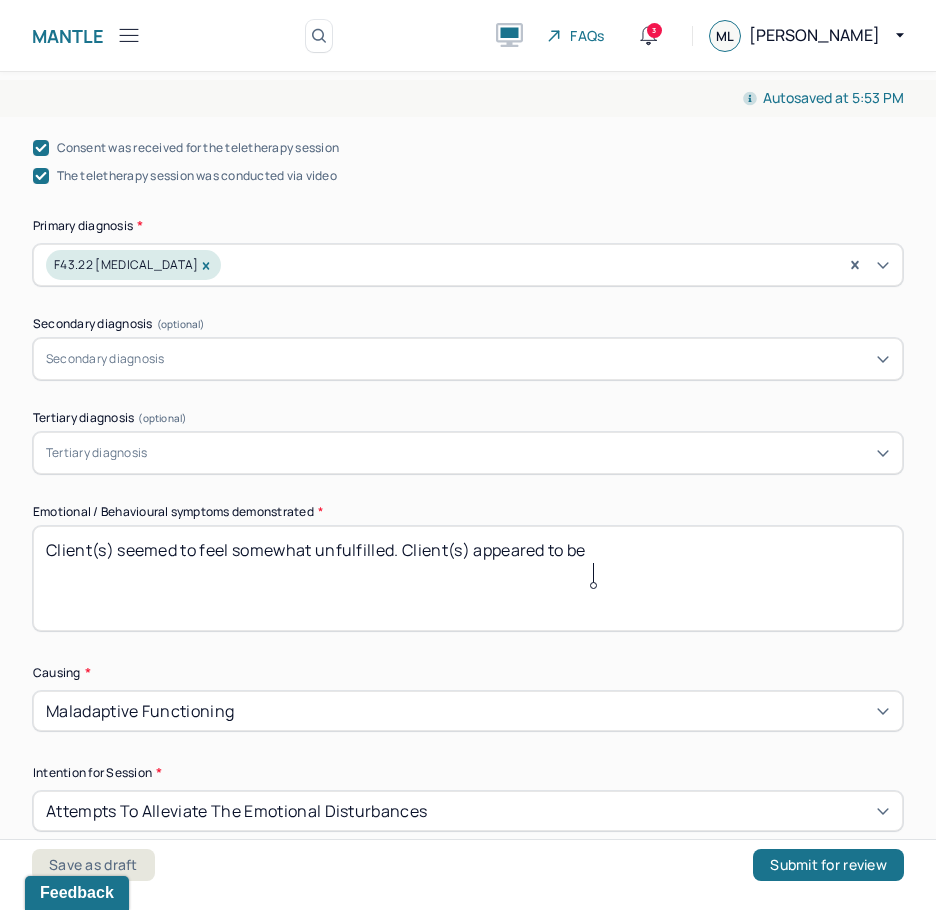 click on "Client(s) seemed to feel somewhat dissatisfied. Client(s) appeared to be" at bounding box center [468, 578] 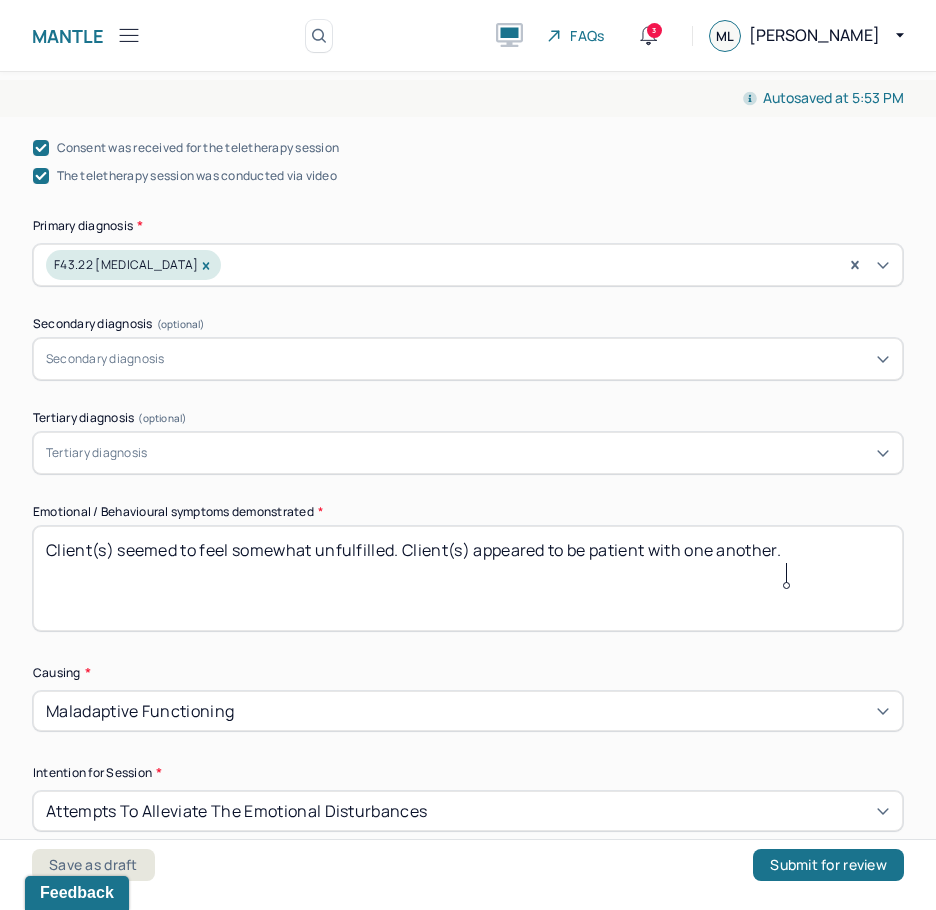 click on "Client(s) seemed to feel somewhat unfulfilled. Client(s) appeared to" at bounding box center [468, 578] 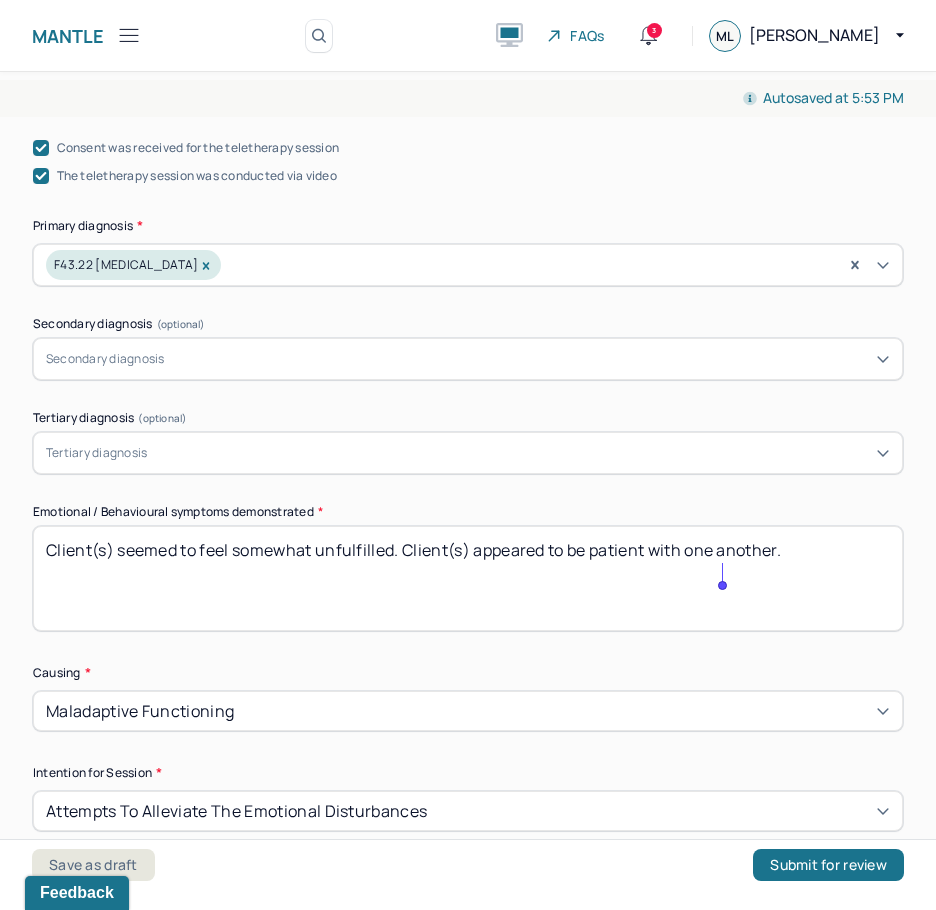 click on "Client(s) seemed to feel somewhat unfulfilled. Client(s) appeared to" at bounding box center (468, 578) 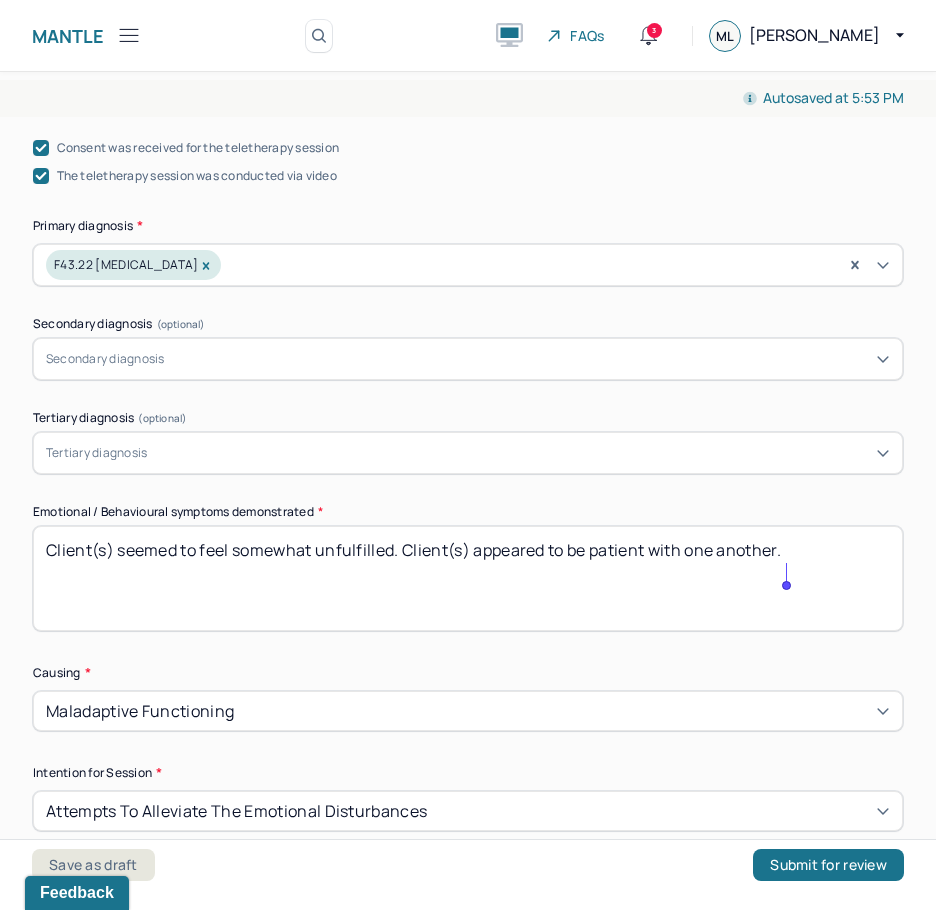type on "Client(s) seemed to feel somewhat unfulfilled. Client(s) appeared to be patient with one another." 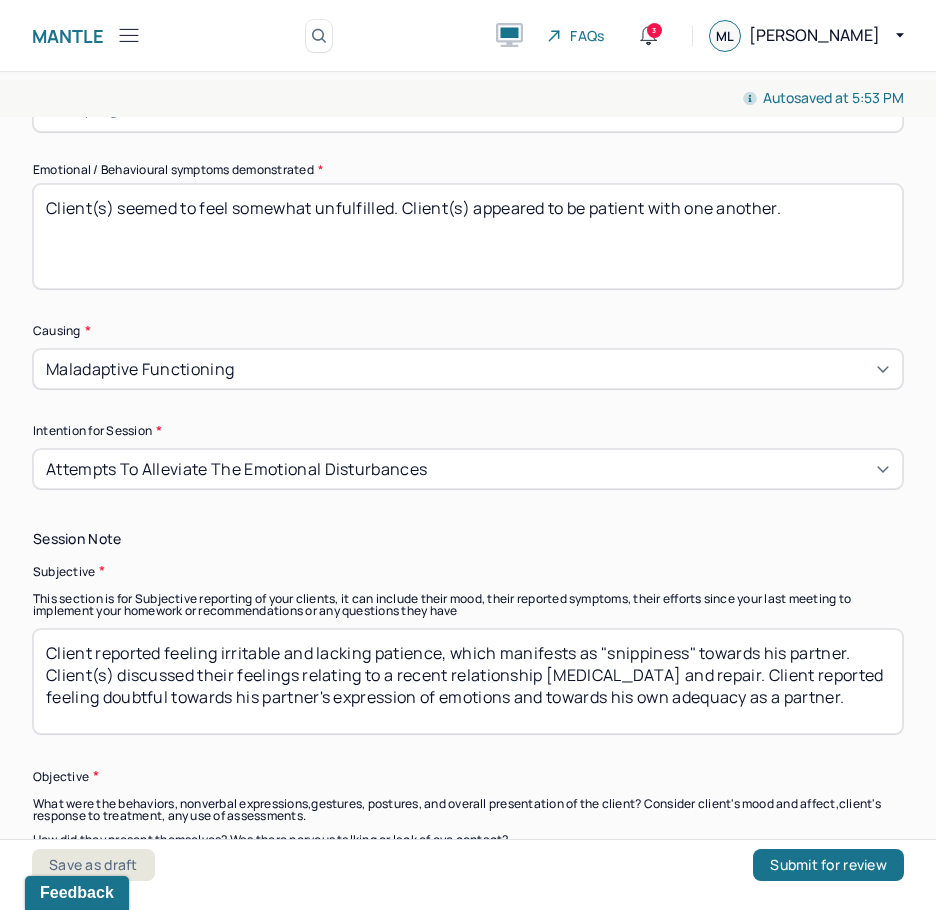 scroll, scrollTop: 1100, scrollLeft: 0, axis: vertical 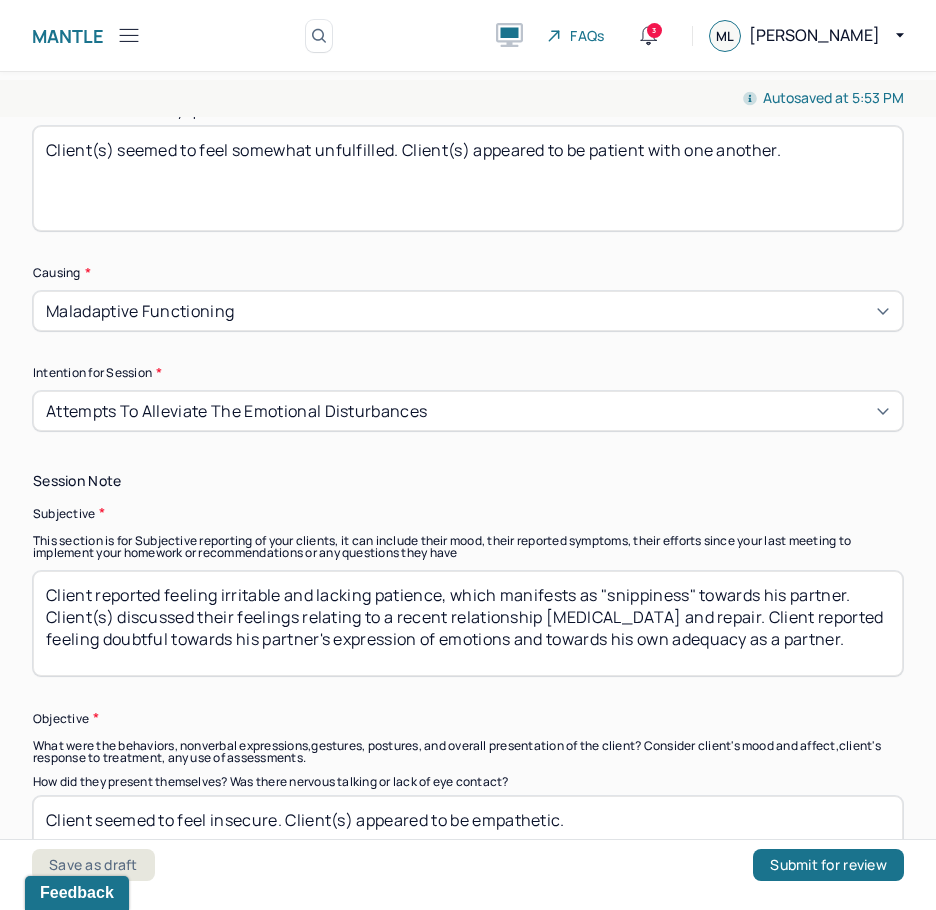 click on "Client reported feeling irritable and lacking patience, which manifests as "snippiness" towards his partner. Client(s) discussed their feelings relating to a recent relationship rupture and repair. Client reported feeling doubtful towards his partner's expression of emotions and towards his own adequacy as a partner." at bounding box center (468, 623) 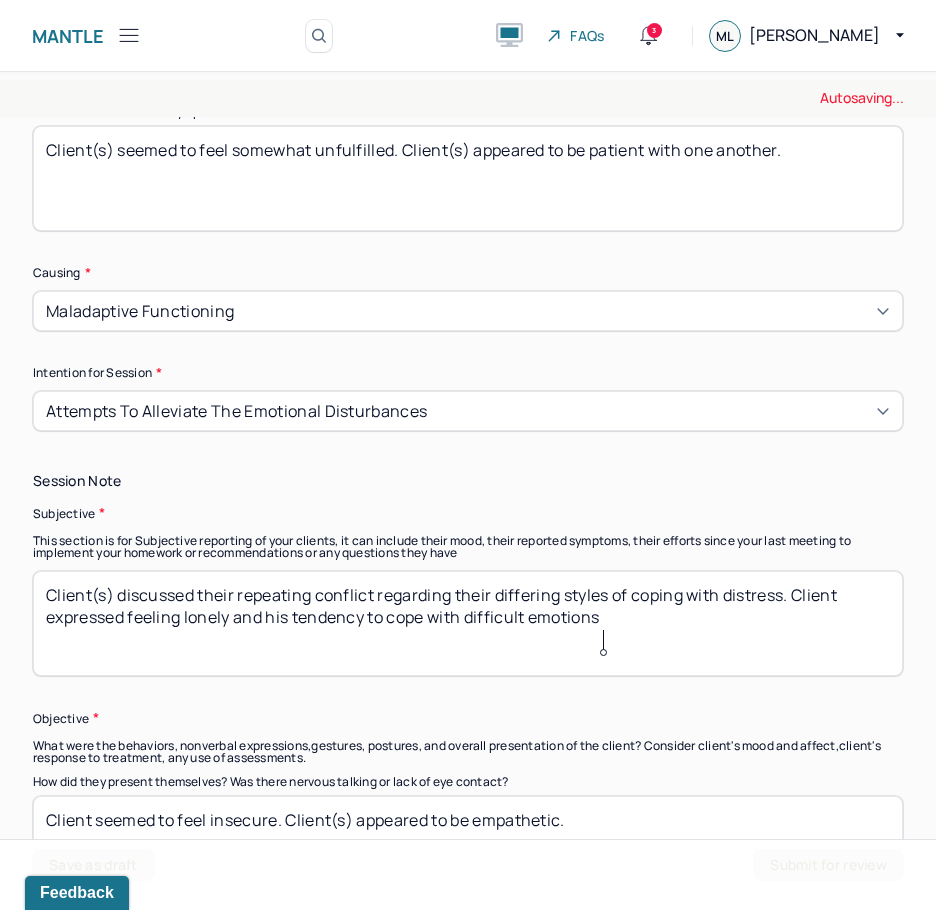 click on "Client(s) discussed their repeating conflict regarding their differing styles of coping with" at bounding box center [468, 623] 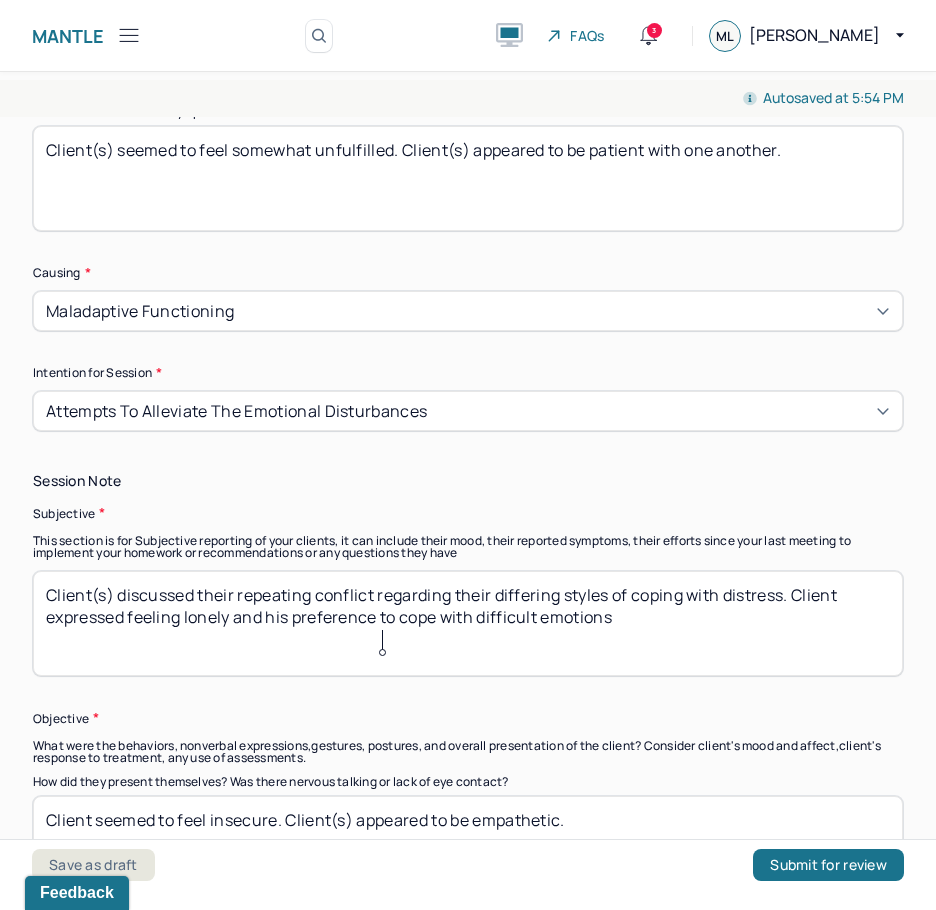 click on "Client(s) discussed their repeating conflict regarding their differing styles of coping with distress. Client expressed feeling lonely and his tendency to cope with difficult emotions" at bounding box center (468, 623) 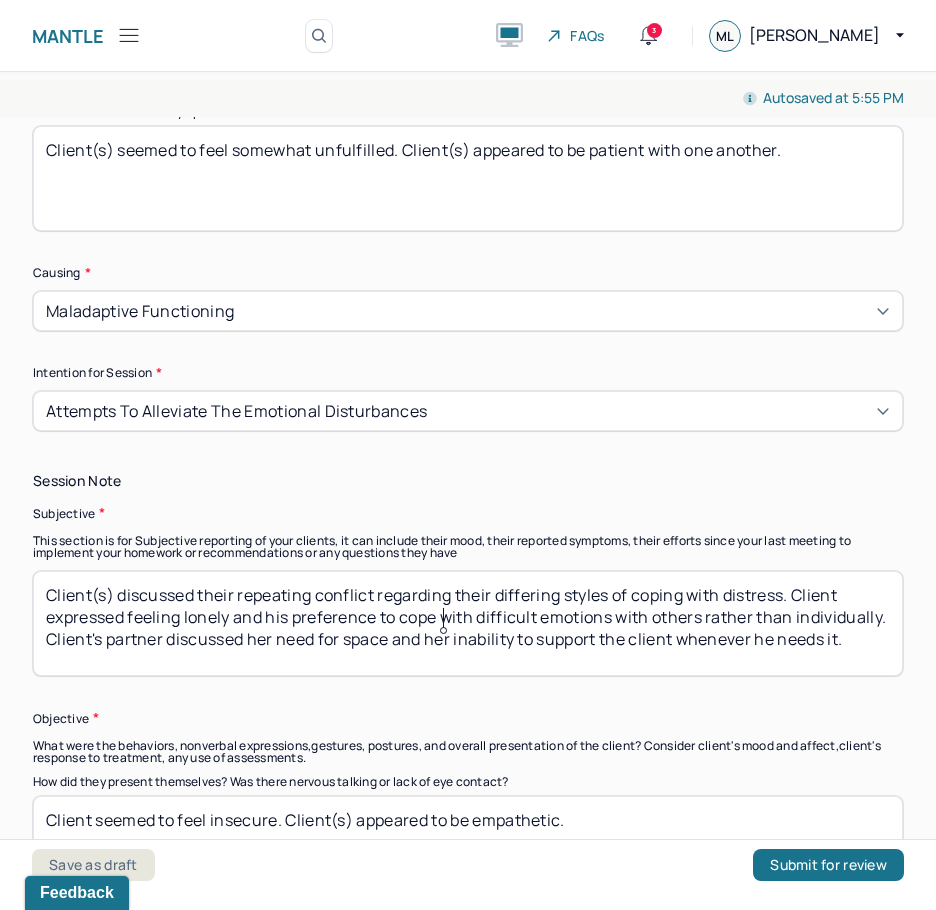 click on "Client(s) discussed their repeating conflict regarding their differing styles of coping with distress. Client expressed feeling lonely and his preference to cope with difficult emotions with others rather than individually. Client's partner discussed her need for space and her inability to support the client" at bounding box center (468, 623) 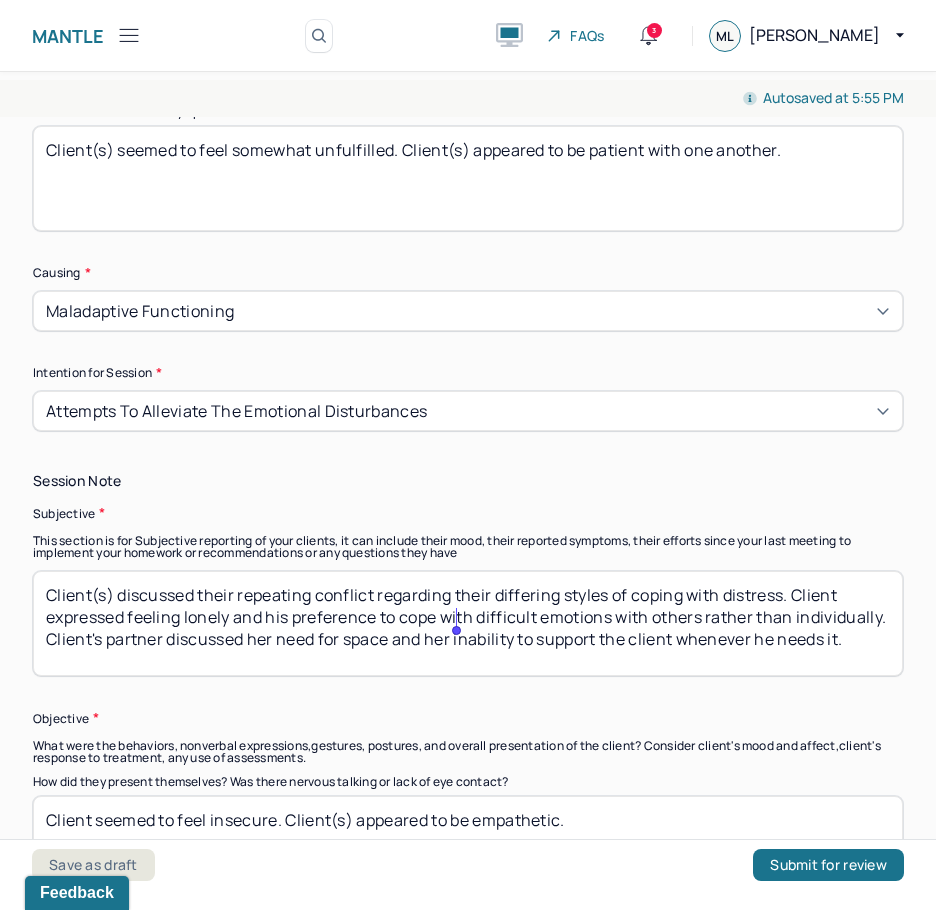 click on "Client(s) discussed their repeating conflict regarding their differing styles of coping with distress. Client expressed feeling lonely and his preference to cope with difficult emotions with others rather than individually. Client's partner discussed her need for space and her inability to support the client" at bounding box center (468, 623) 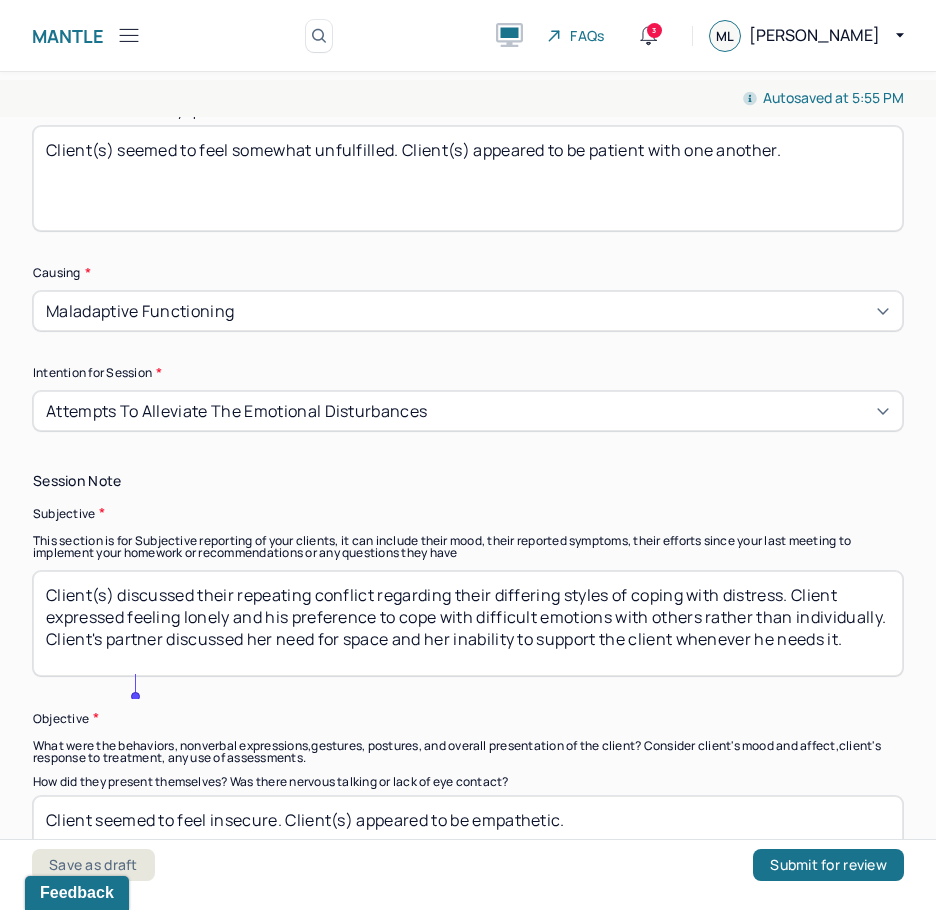 type on "Client(s) discussed their repeating conflict regarding their differing styles of coping with distress. Client expressed feeling lonely and his preference to cope with difficult emotions with others rather than individually. Client's partner discussed her need for space and her inability to support the client whenever he needs it." 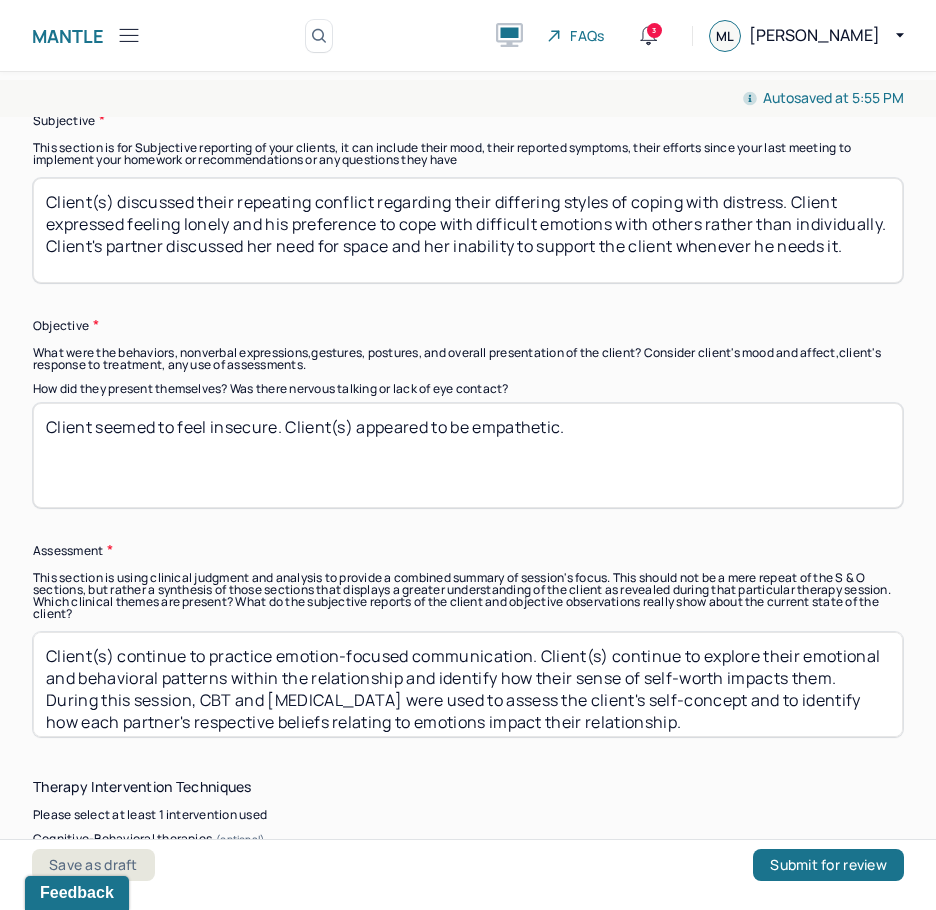 scroll, scrollTop: 1500, scrollLeft: 0, axis: vertical 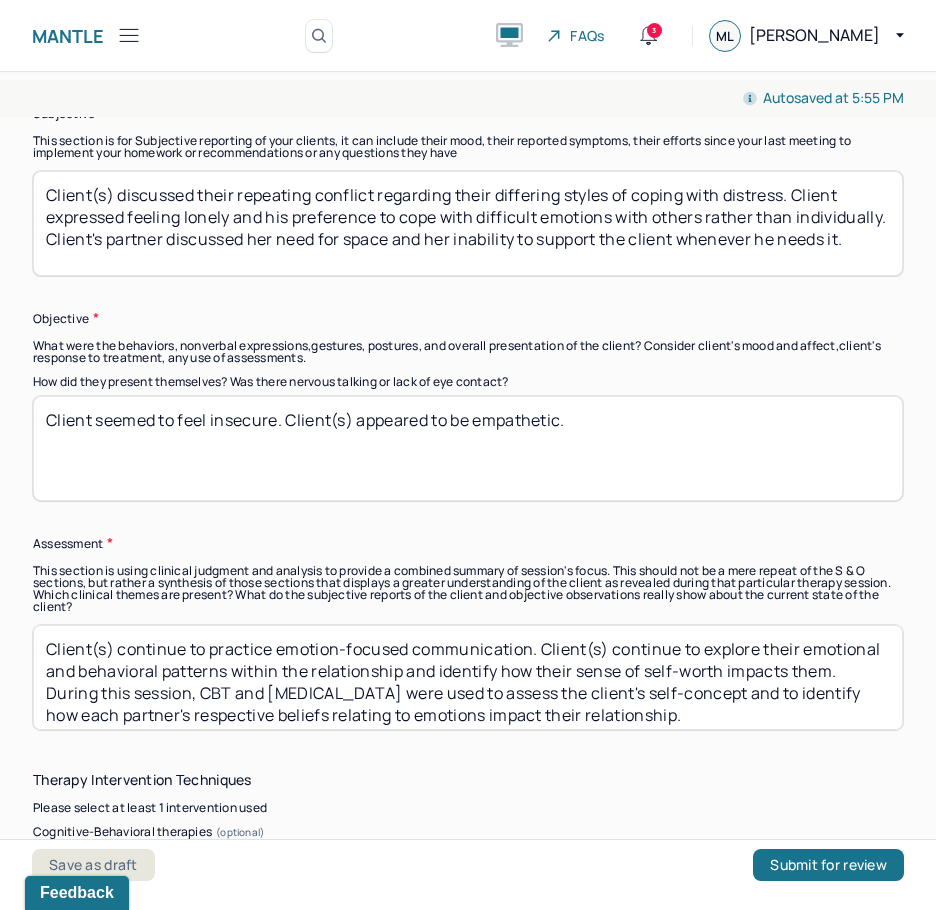 click on "Client seemed to feel insecure. Client(s) appeared to be empathetic." at bounding box center (468, 448) 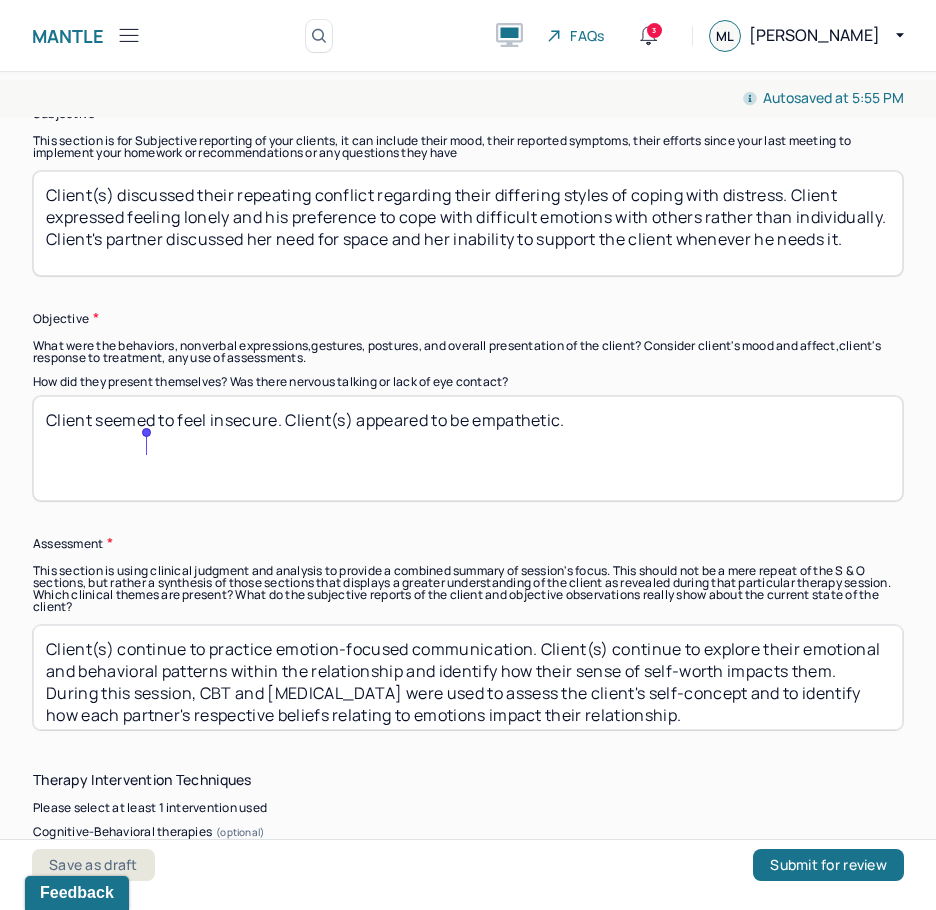 drag, startPoint x: 277, startPoint y: 448, endPoint x: 145, endPoint y: 449, distance: 132.00378 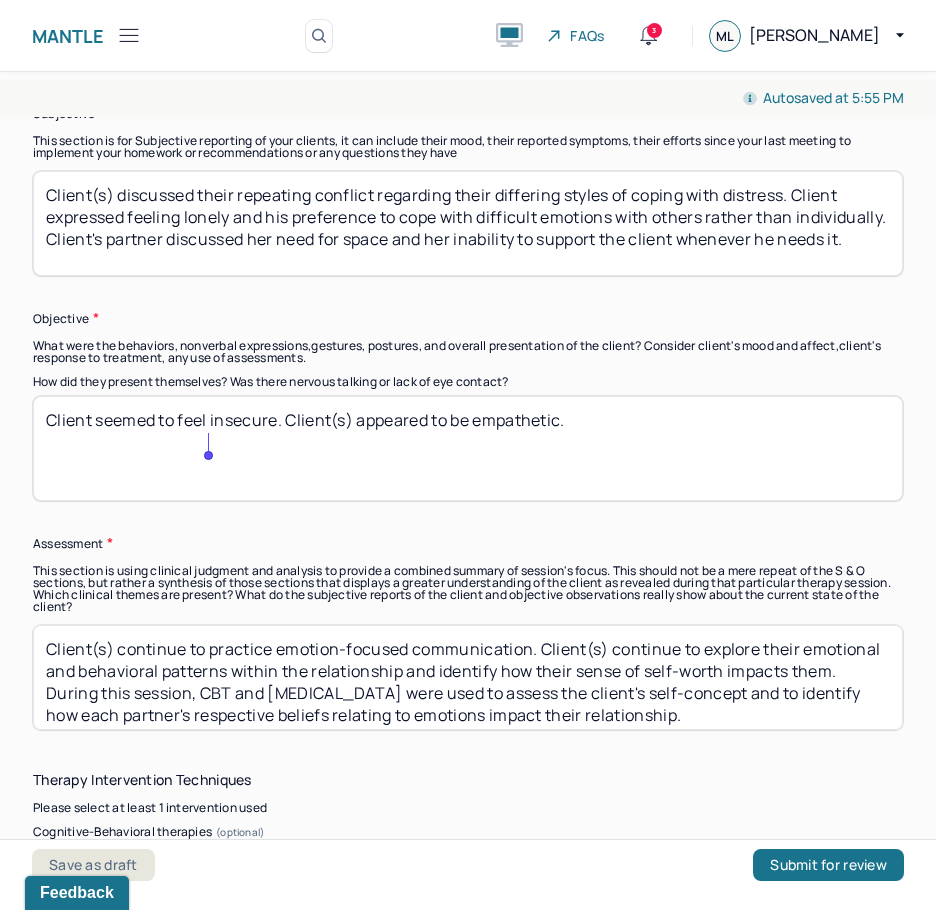 drag, startPoint x: 145, startPoint y: 449, endPoint x: 206, endPoint y: 436, distance: 62.369865 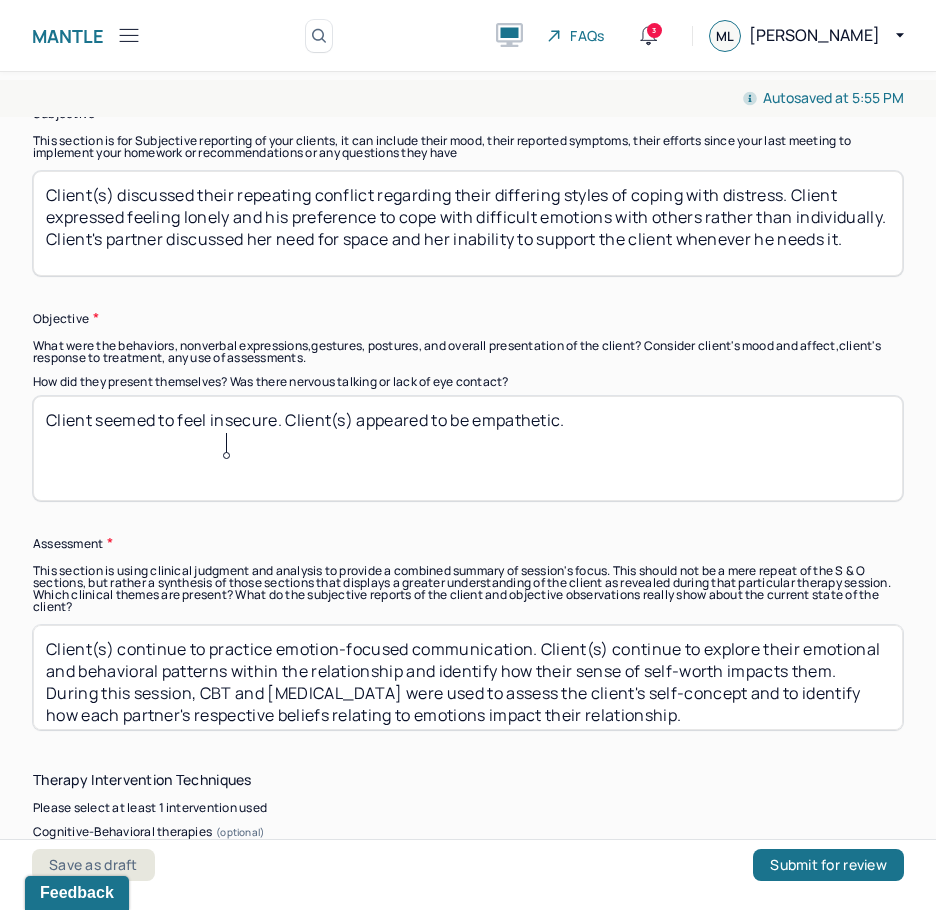 click on "Client seemed to feel insecure. Client(s) appeared to be empathetic." at bounding box center (468, 448) 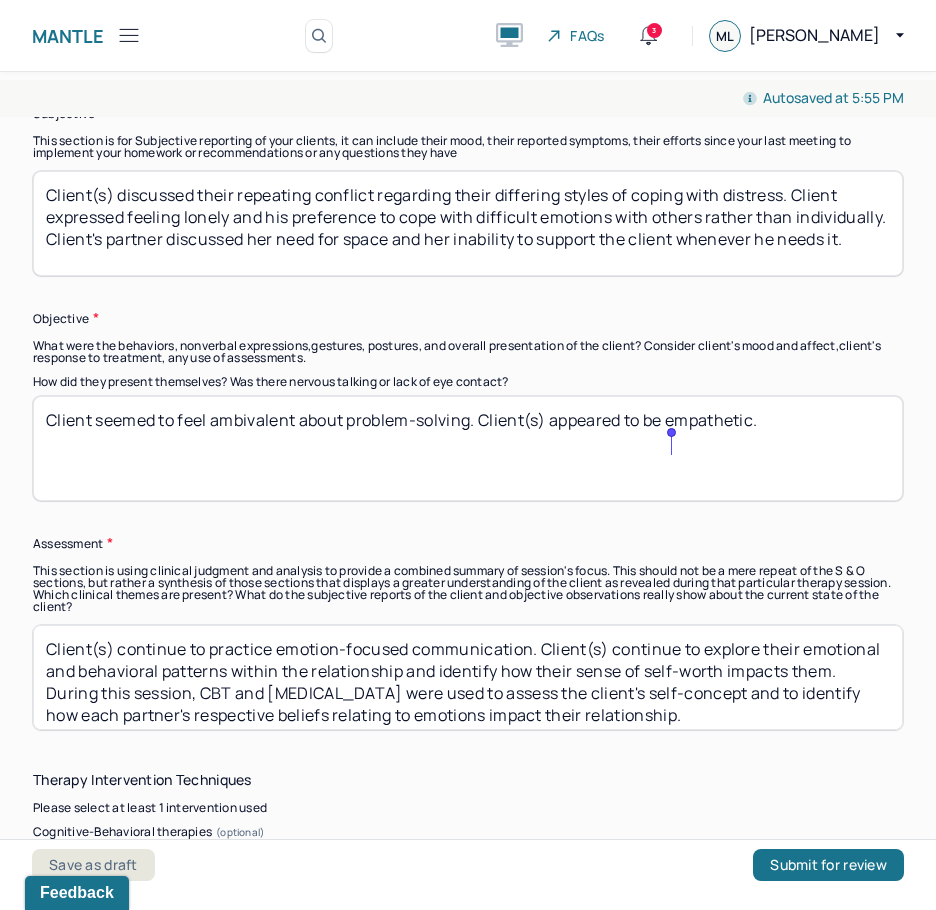 drag, startPoint x: 831, startPoint y: 448, endPoint x: 672, endPoint y: 450, distance: 159.01257 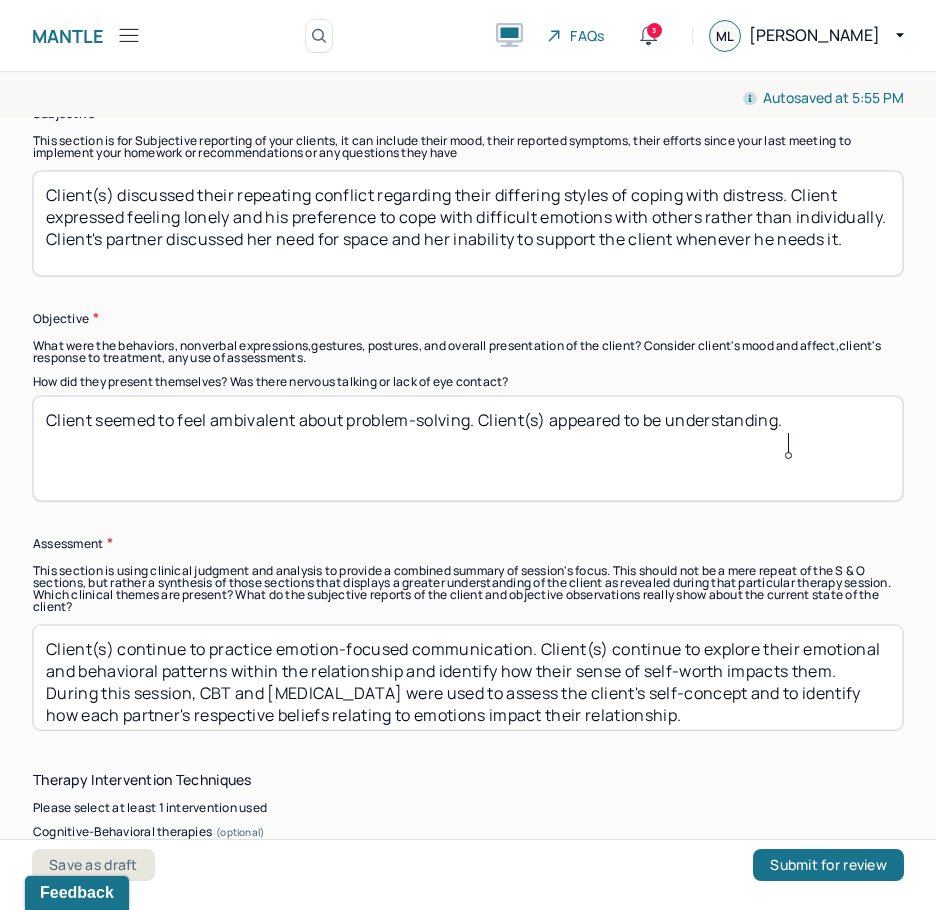 click on "Client seemed to feel ambivalent about problem-solving. Client(s) appeared to be empathetic." at bounding box center [468, 448] 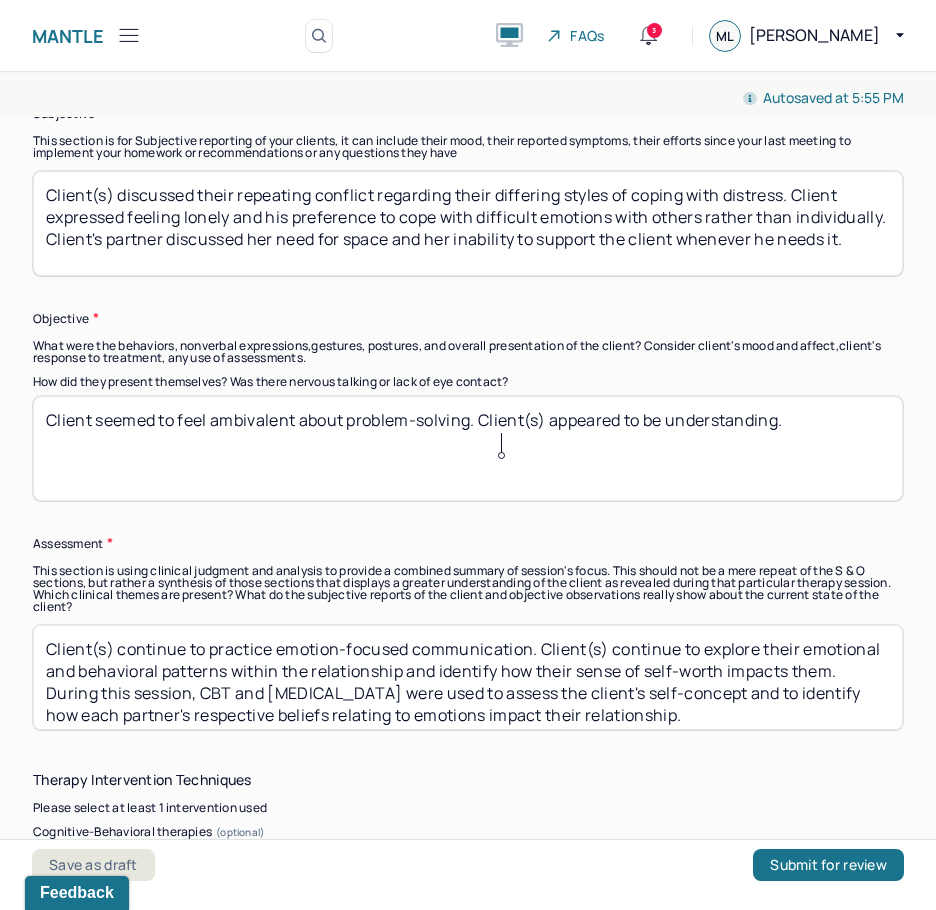 click on "Client seemed to feel ambivalent about problem-solving. Client(s) appeared to be empathetic." at bounding box center (468, 448) 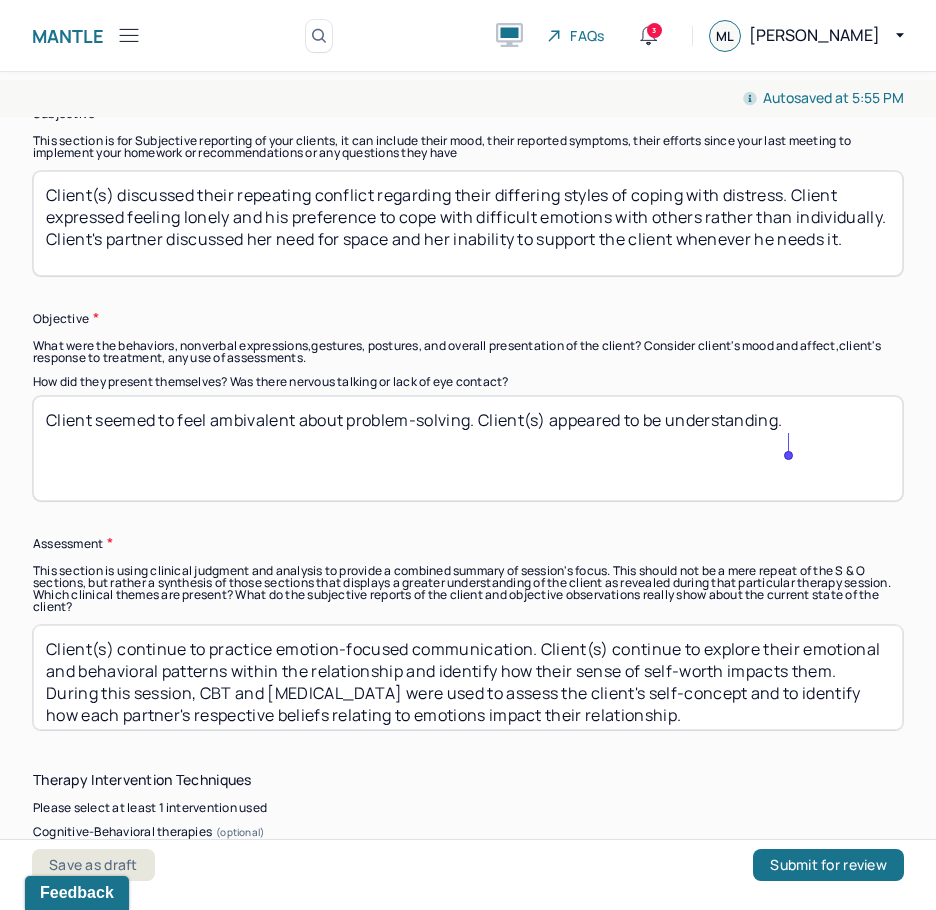click on "Client seemed to feel ambivalent about problem-solving. Client(s) appeared to be empathetic." at bounding box center (468, 448) 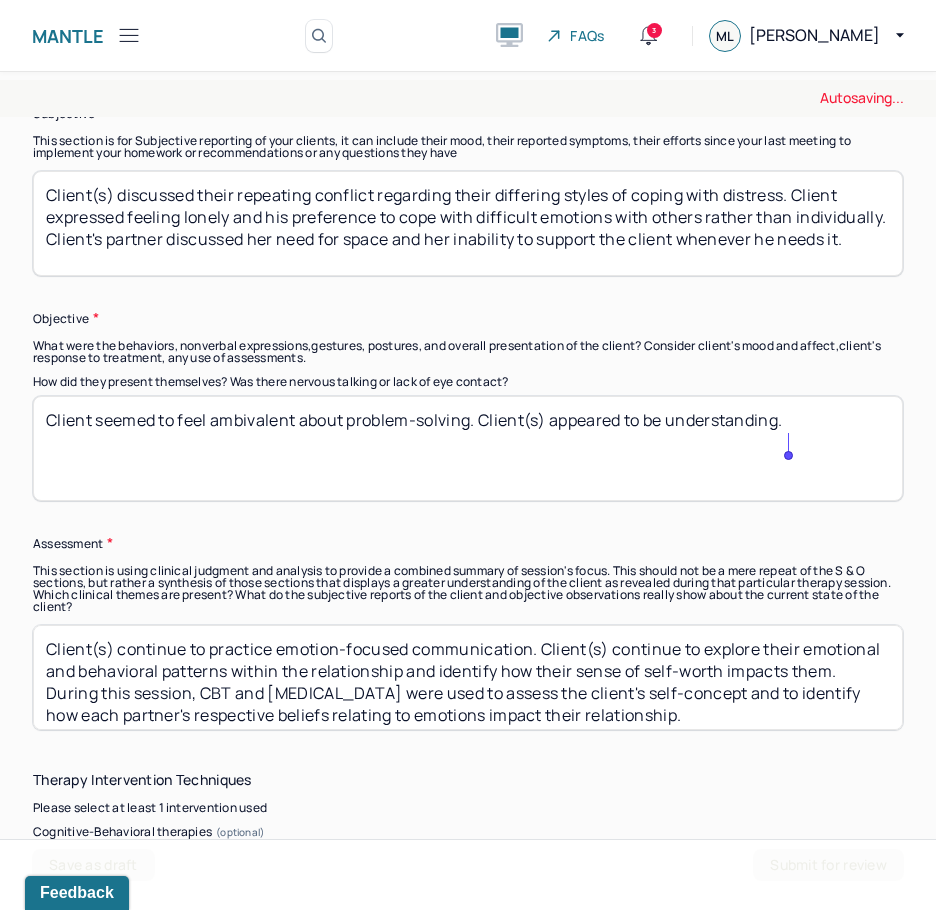 type on "Client seemed to feel ambivalent about problem-solving. Client(s) appeared to be understanding." 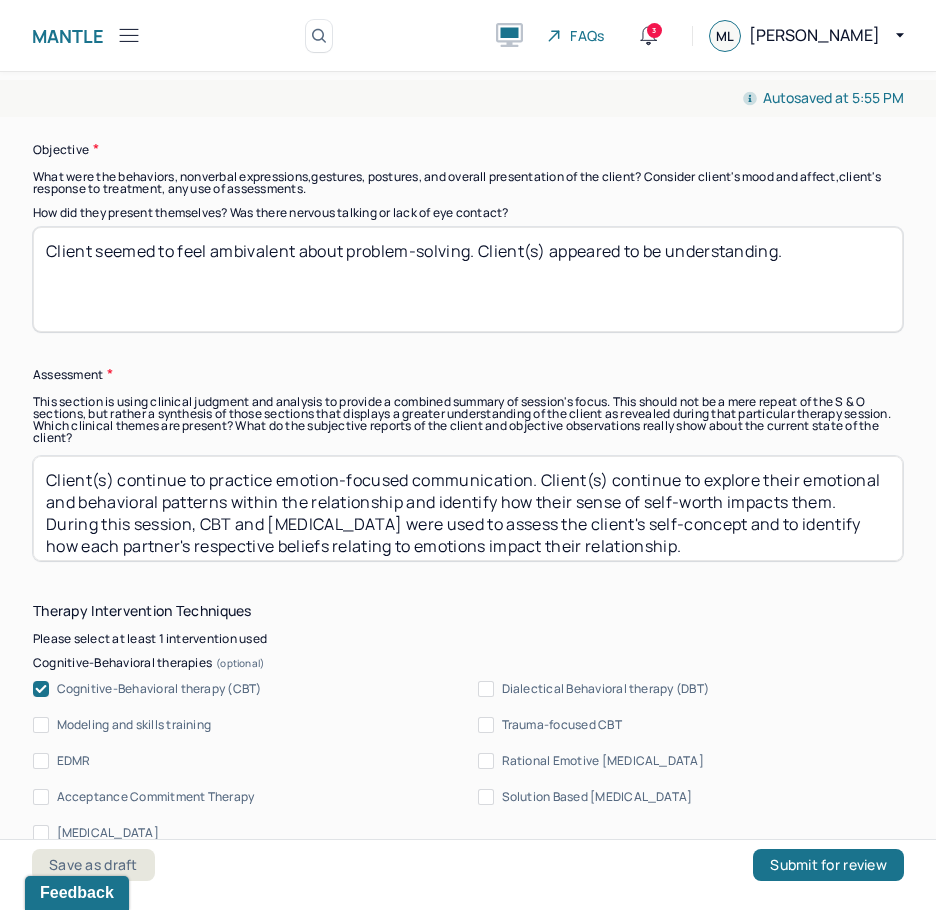 scroll, scrollTop: 1700, scrollLeft: 0, axis: vertical 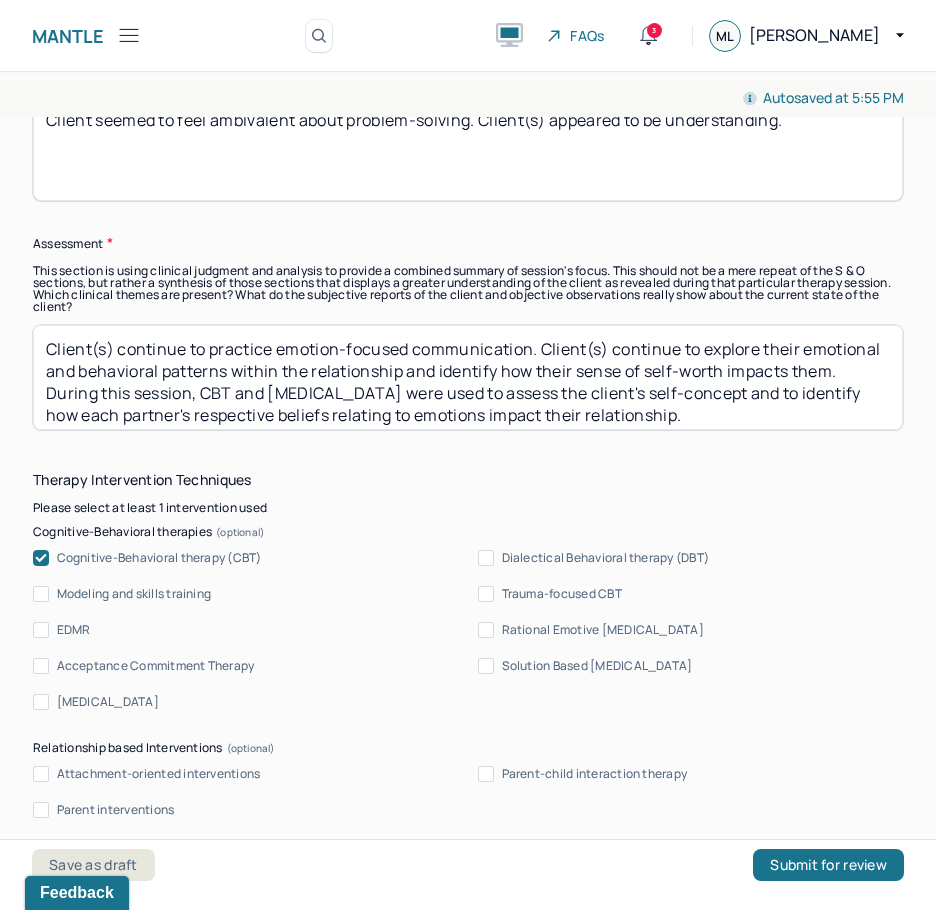 click on "Client(s) continue to practice emotion-focused communication. Client(s) continue to explore their emotional and behavioral patterns within the relationship and identify how their sense of self-worth impacts them. During this session, CBT and person-centered therapy were used to assess the client's self-concept and to identify how each partner's respective beliefs relating to emotions impact their relationship." at bounding box center [468, 377] 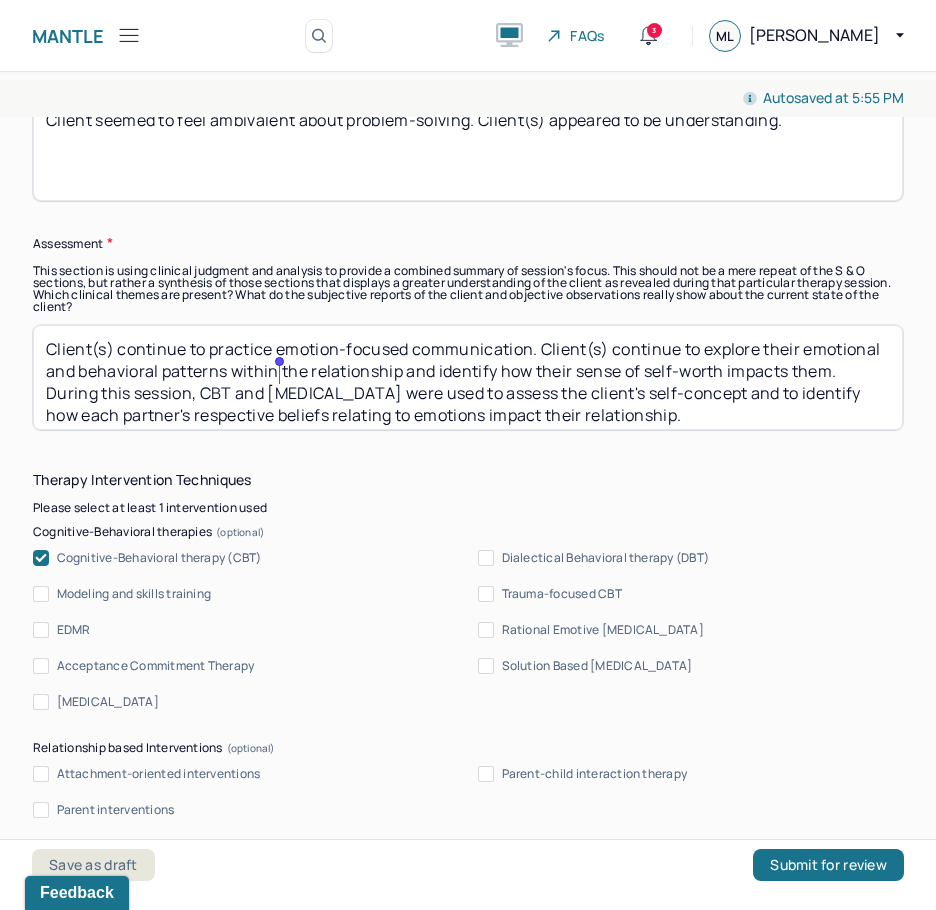 drag, startPoint x: 536, startPoint y: 380, endPoint x: 283, endPoint y: 379, distance: 253.00198 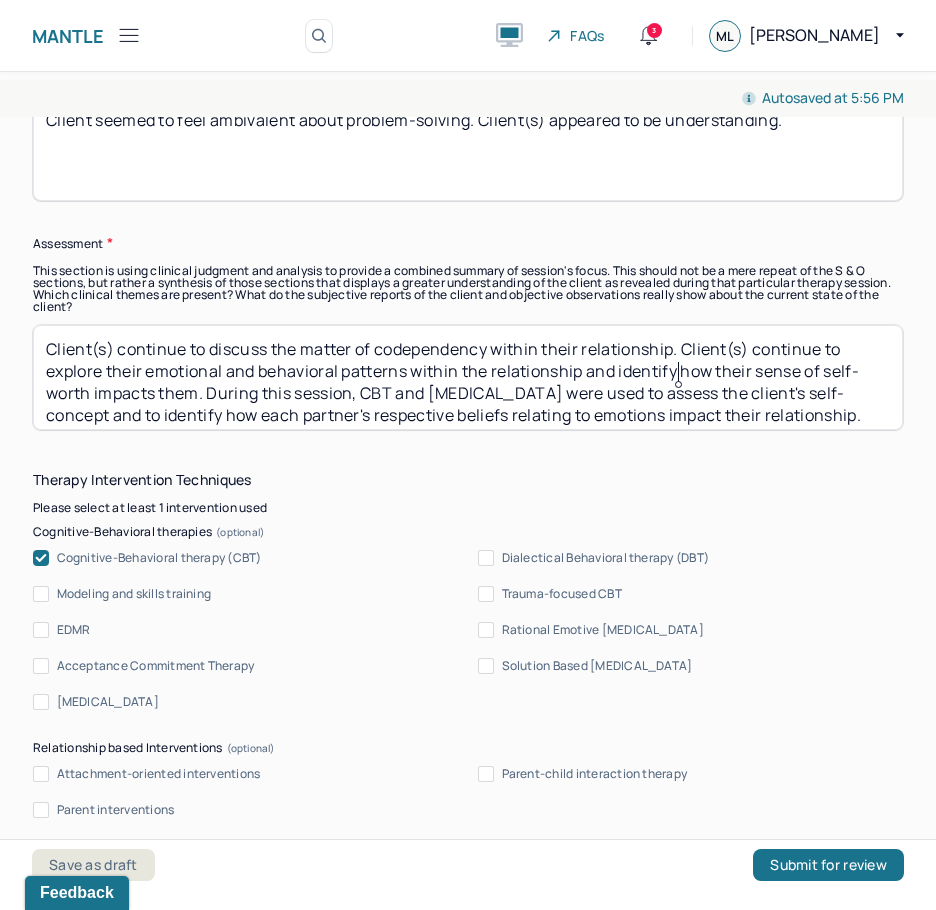 click on "Client(s) continue to discuss . Client(s) continue to explore their emotional and behavioral patterns within the relationship and identify how their sense of self-worth impacts them. During this session, CBT and person-centered therapy were used to assess the client's self-concept and to identify how each partner's respective beliefs relating to emotions impact their relationship." at bounding box center (468, 377) 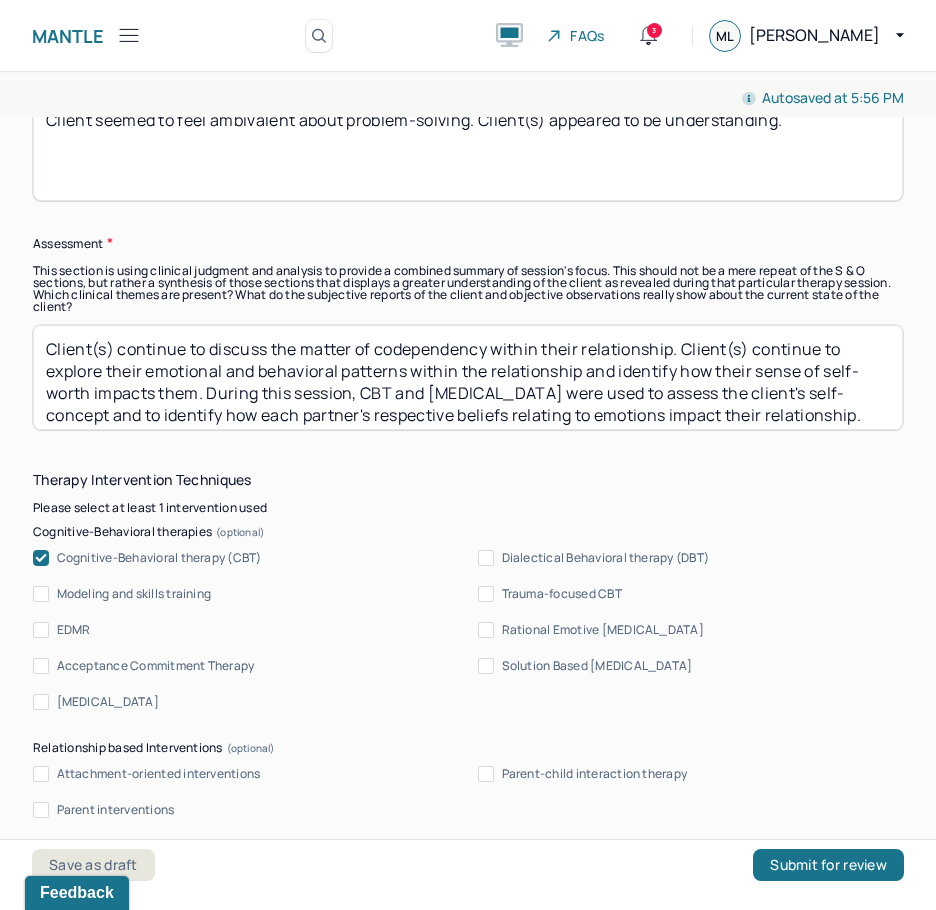 click on "Client(s) continue to discuss . Client(s) continue to explore their emotional and behavioral patterns within the relationship and identify how their sense of self-worth impacts them. During this session, CBT and person-centered therapy were used to assess the client's self-concept and to identify how each partner's respective beliefs relating to emotions impact their relationship." at bounding box center (468, 377) 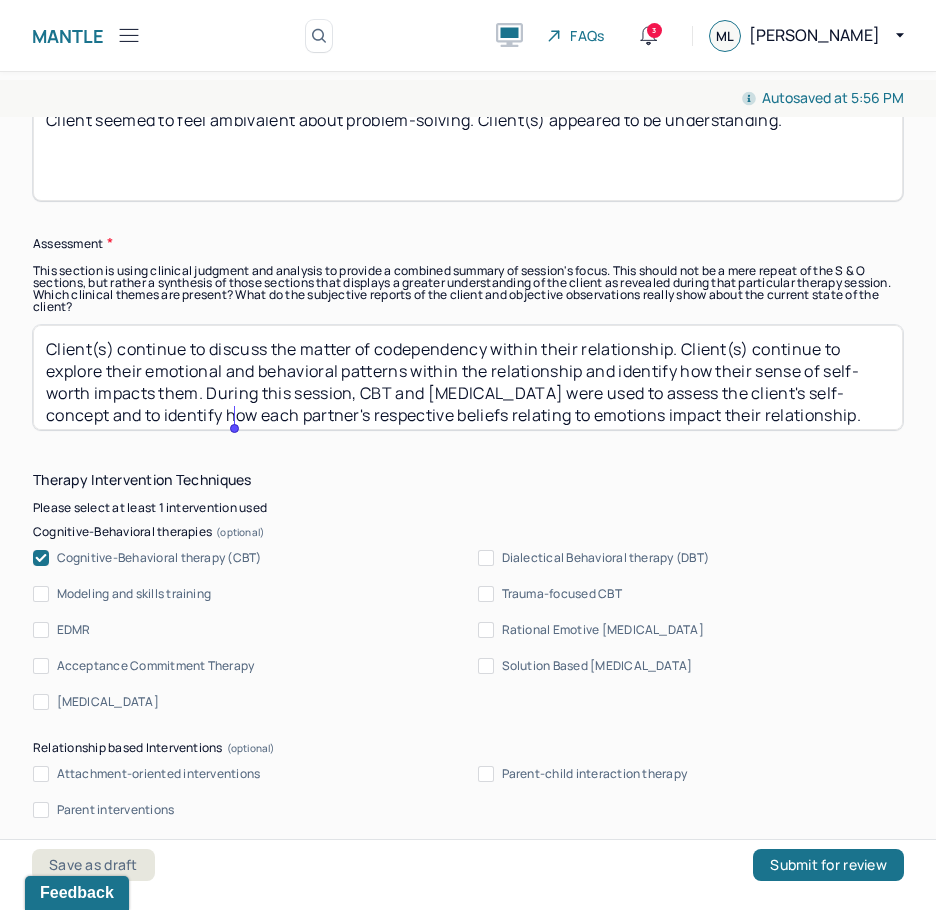 click on "Client(s) continue to discuss the matter of codependency within their relationship. Client(s) continue to explore their emotional and behavioral patterns within the relationship and identify how their sense of self-worth impacts them. During this session, CBT and person-centered therapy were used to assess the client's self-concept and to identify how each partner's respective beliefs relating to emotions impact their relationship." at bounding box center [468, 377] 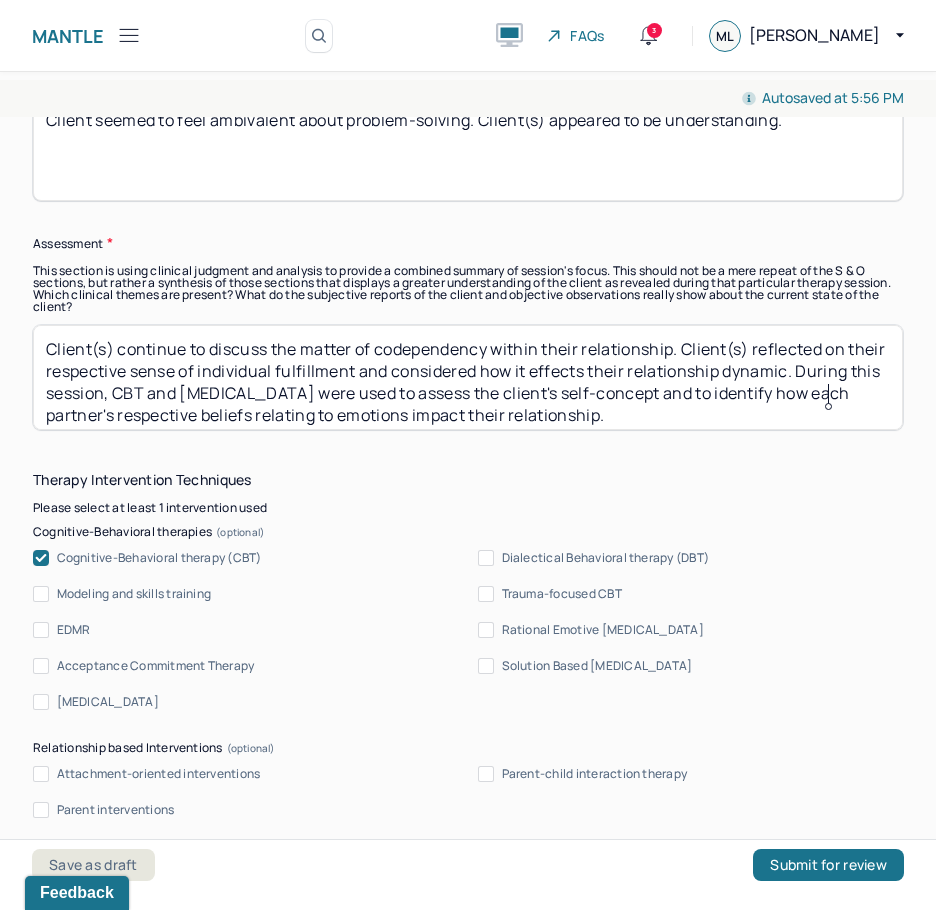 click on "Client(s) continue to discuss the matter of codependency within their relationship. Client(s) reflected on their . During this session, CBT and person-centered therapy were used to assess the client's self-concept and to identify how each partner's respective beliefs relating to emotions impact their relationship." at bounding box center [468, 377] 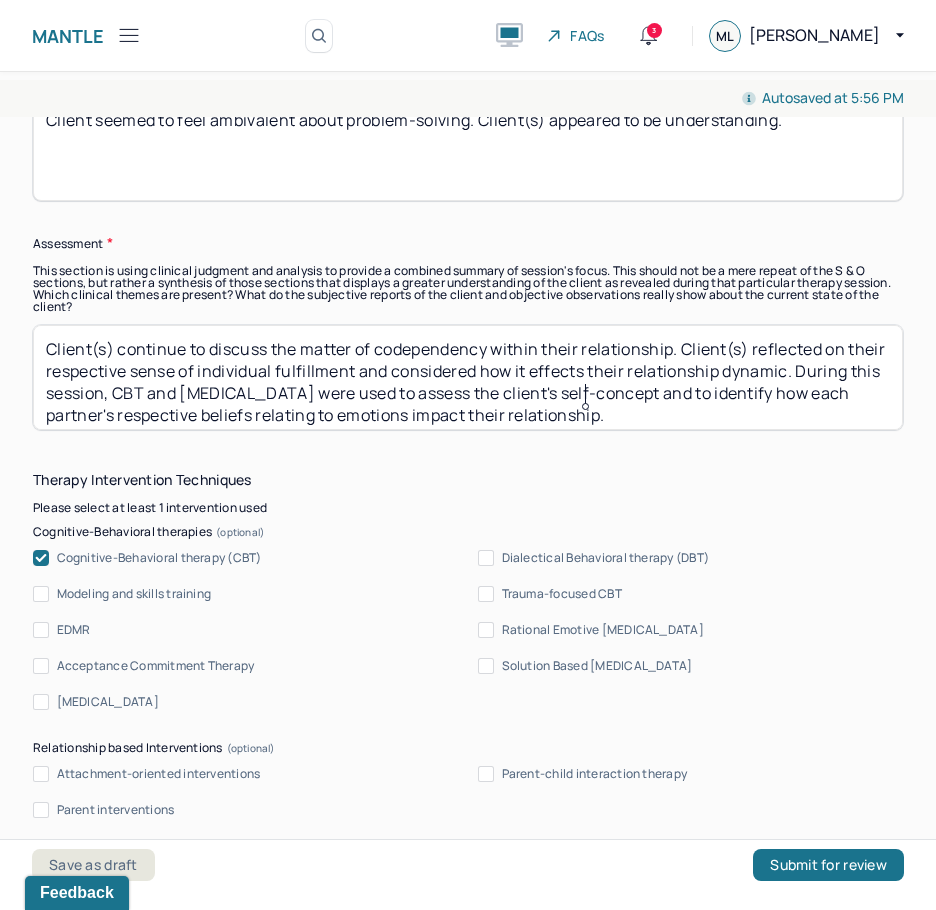 click on "* ******" 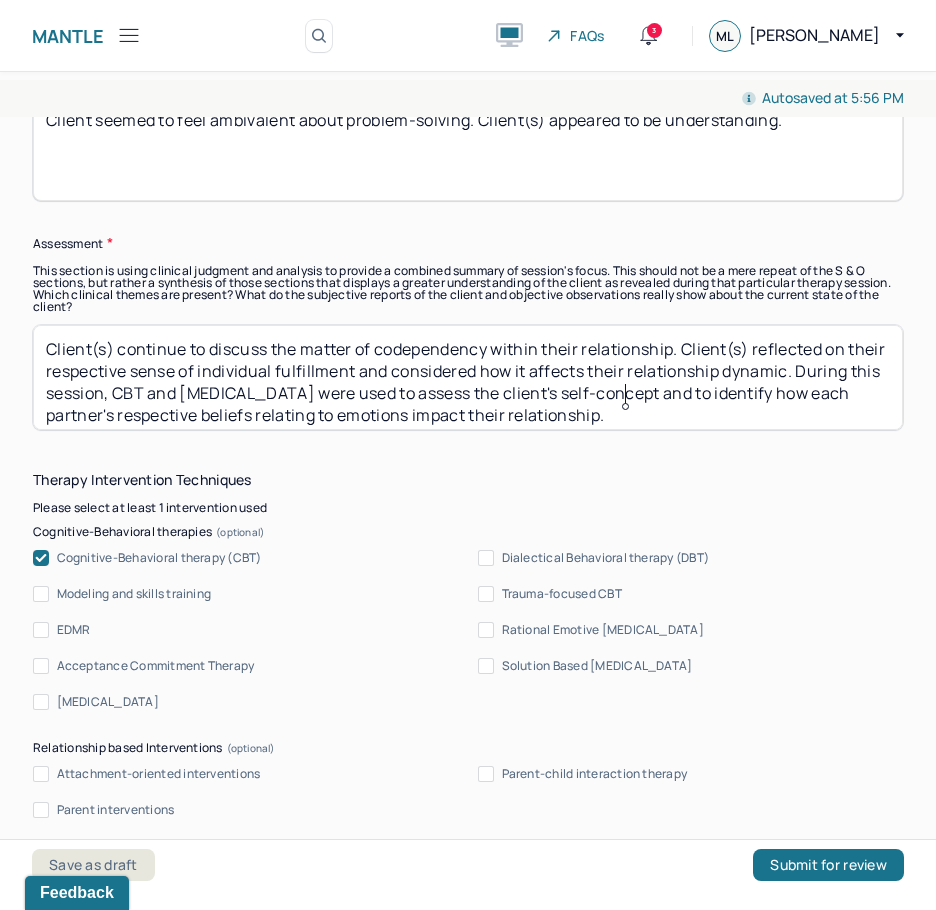 click on "Client(s) continue to discuss the matter of codependency within their relationship. Client(s) reflected on their . During this session, CBT and person-centered therapy were used to assess the client's self-concept and to identify how each partner's respective beliefs relating to emotions impact their relationship." at bounding box center [468, 377] 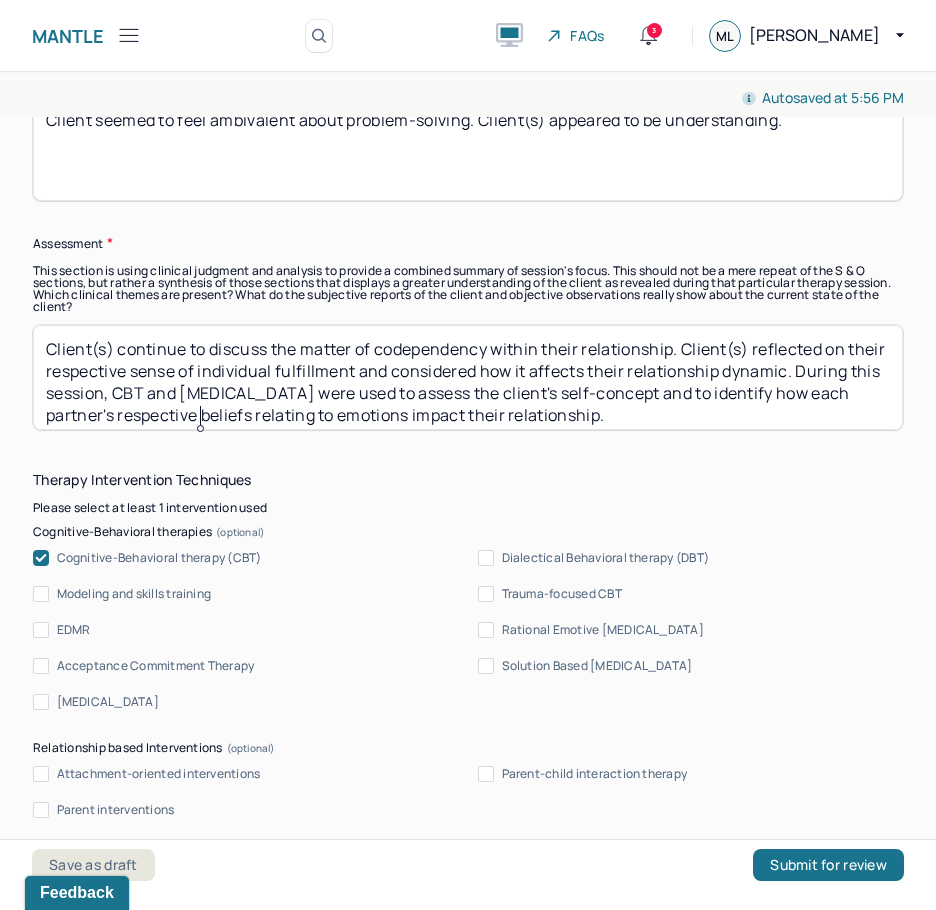 click on "Client(s) continue to discuss the matter of codependency within their relationship. Client(s) reflected on their . During this session, CBT and person-centered therapy were used to assess the client's self-concept and to identify how each partner's respective beliefs relating to emotions impact their relationship." at bounding box center (468, 377) 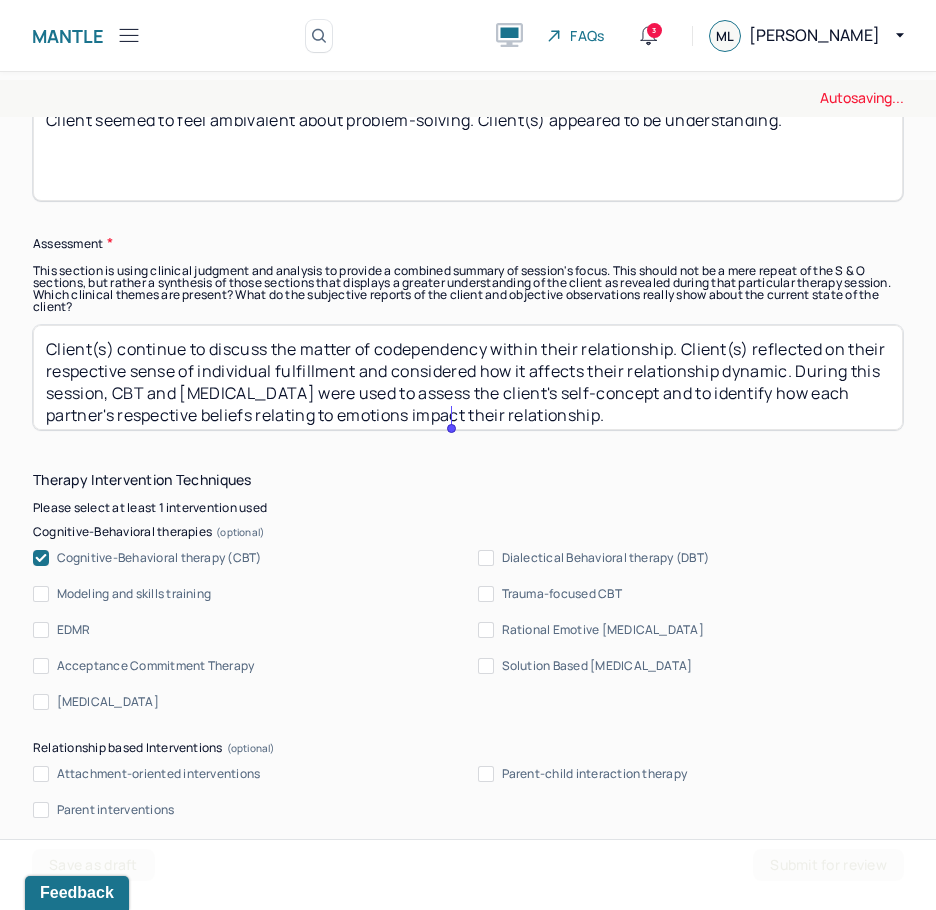 click on "Client(s) continue to discuss the matter of codependency within their relationship. Client(s) reflected on their . During this session, CBT and person-centered therapy were used to assess the client's self-concept and to identify how each partner's respective beliefs relating to emotions impact their relationship." at bounding box center [468, 377] 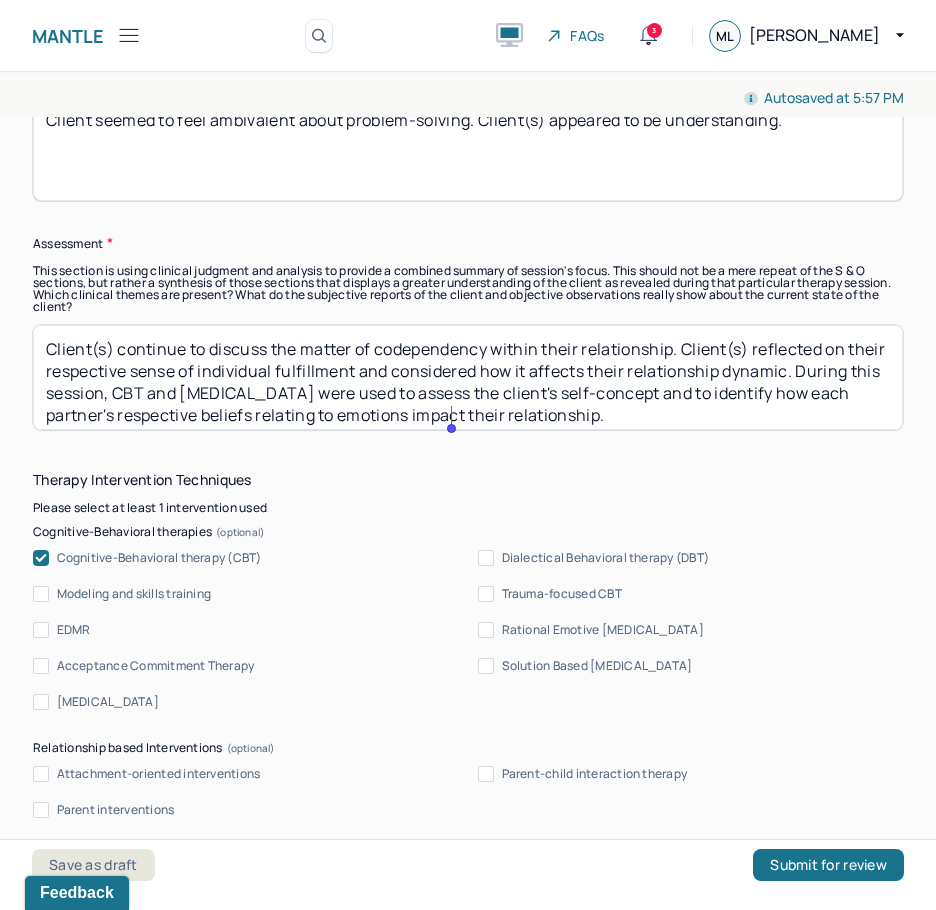 click on "Client(s) continue to discuss the matter of codependency within their relationship. Client(s) reflected on their respective sense of individual fulfillment and considered how it affects their relationship dynamic. During this session, CBT and person-centered therapy were used to assess the client's self-concept and to identify how each partner's respective beliefs relating to emotions impact their relationship." at bounding box center [468, 377] 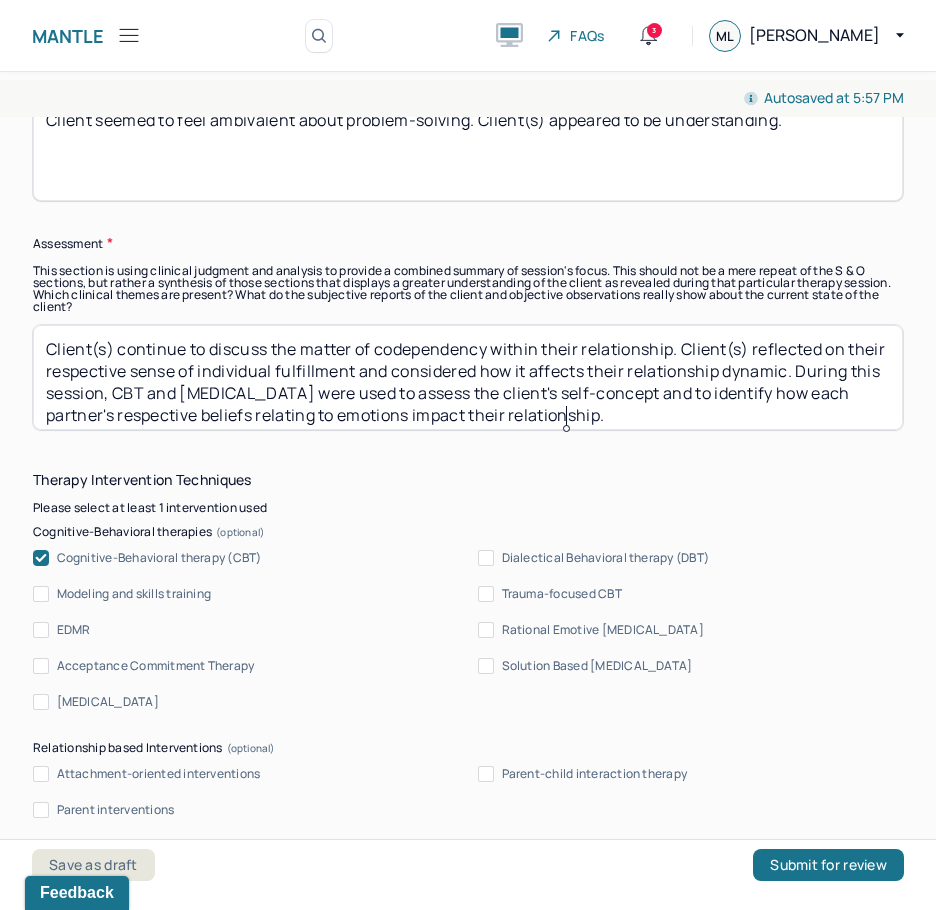 scroll, scrollTop: 9, scrollLeft: 0, axis: vertical 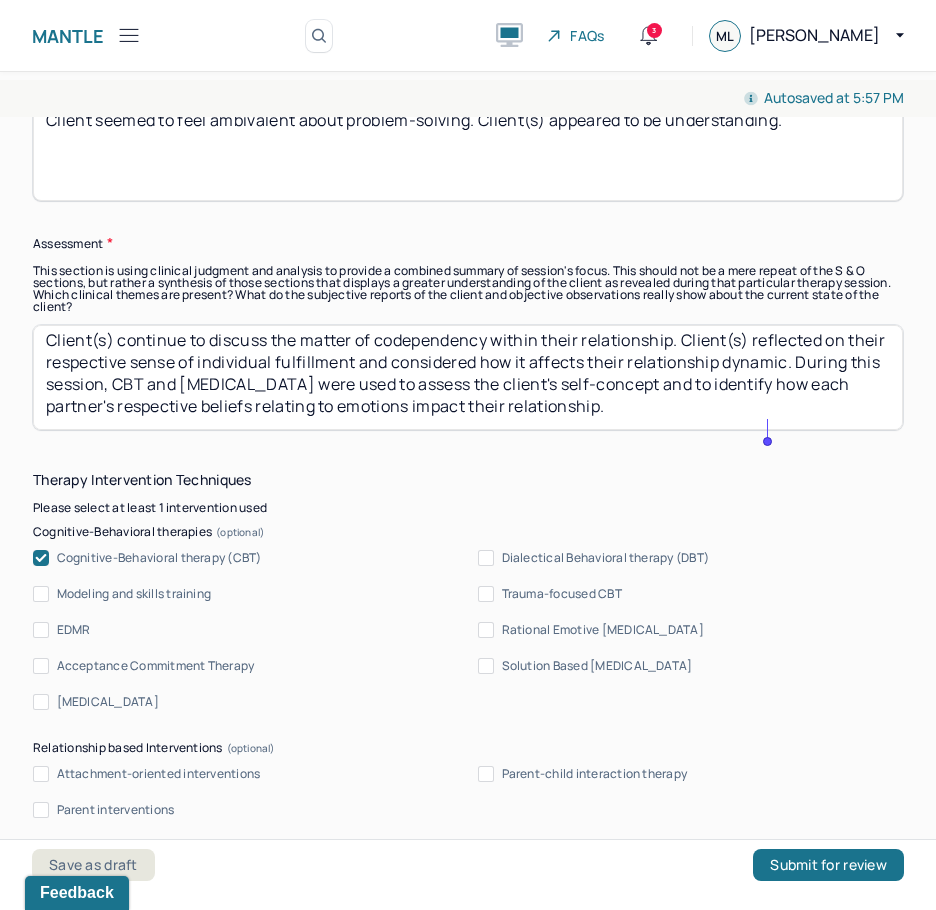 drag, startPoint x: 566, startPoint y: 412, endPoint x: 885, endPoint y: 472, distance: 324.5936 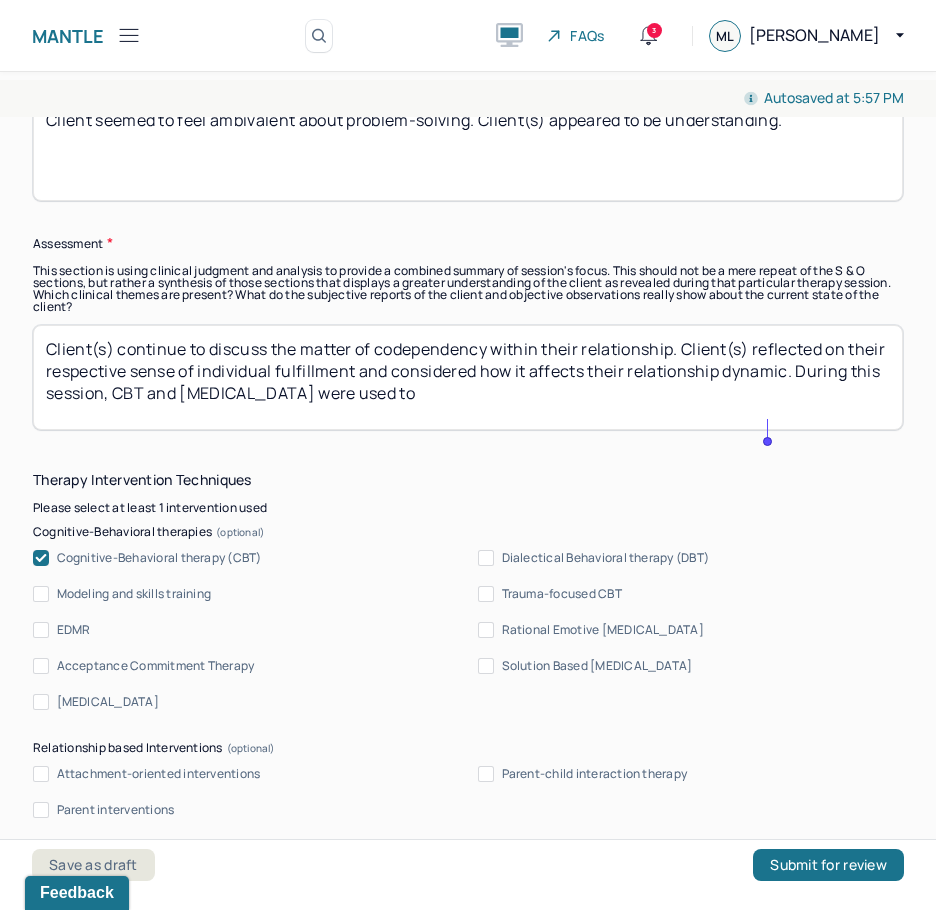 scroll, scrollTop: 0, scrollLeft: 0, axis: both 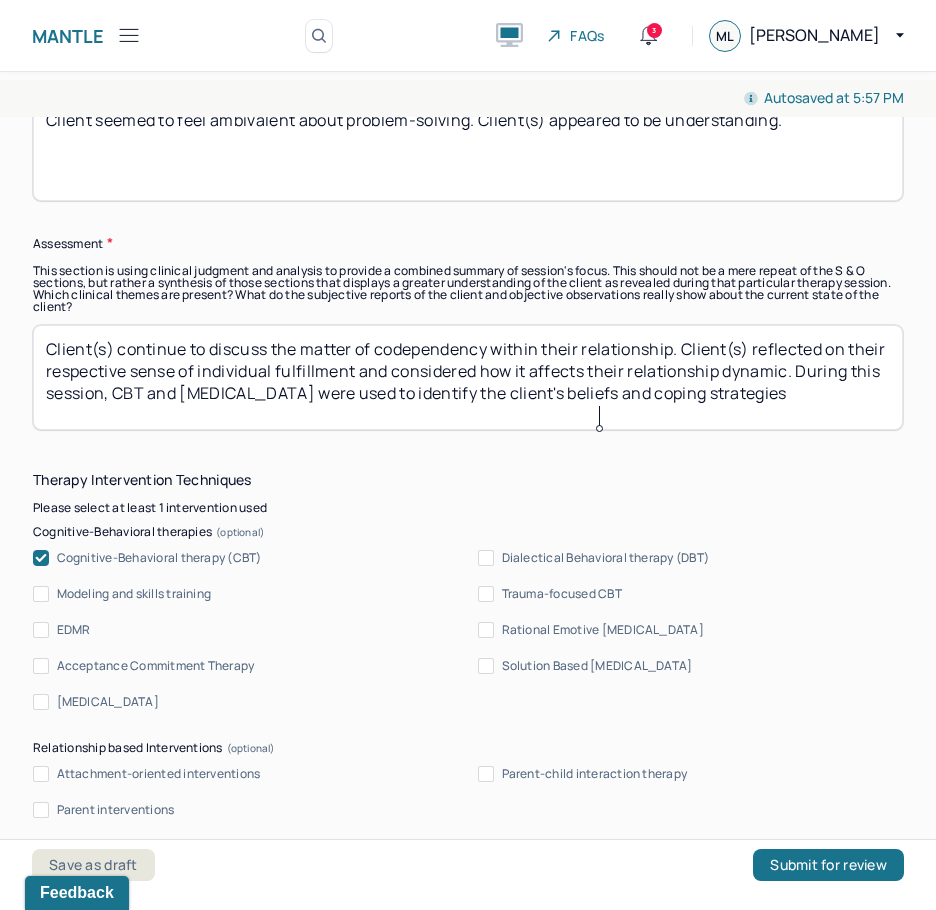 click on "Client(s) continue to discuss the matter of codependency within their relationship. Client(s) reflected on their respective sense of individual fulfillment and considered how it affects their relationship dynamic. During this session, CBT and person-centered therapy were used to identify the client's beliefs and" at bounding box center [468, 377] 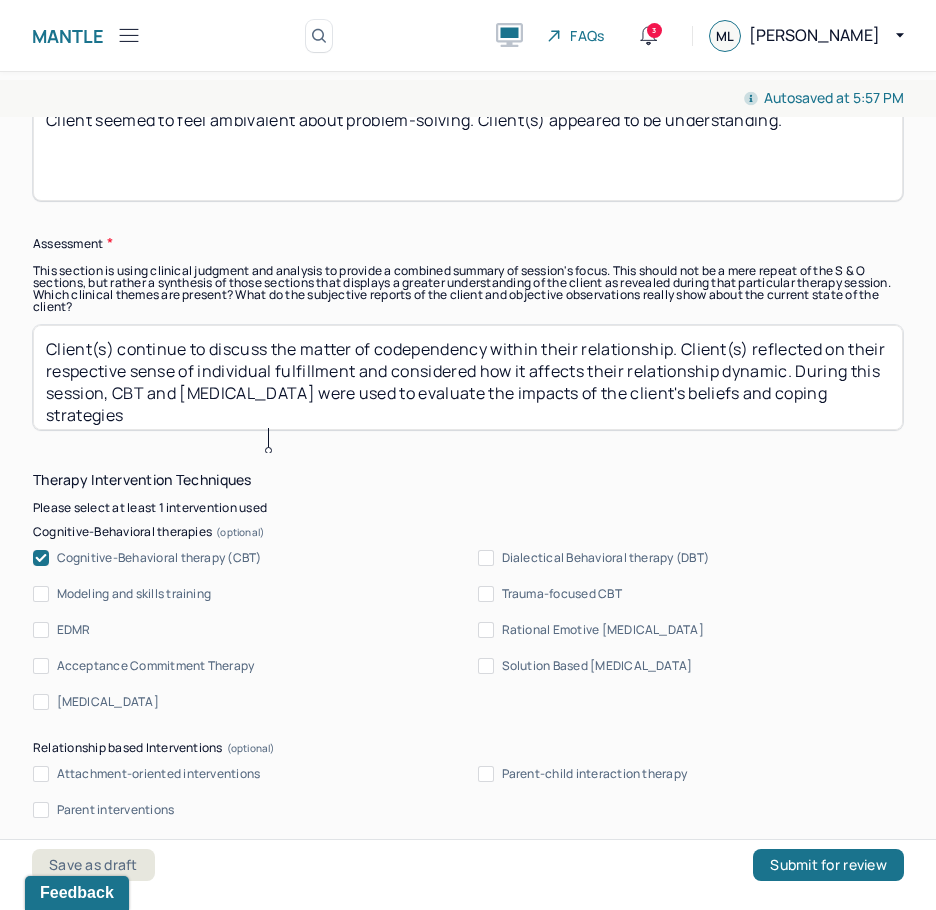 click on "Client(s) continue to discuss the matter of codependency within their relationship. Client(s) reflected on their respective sense of individual fulfillment and considered how it affects their relationship dynamic. During this session, CBT and person-centered therapy were used to evaluate the impacts of the client's beliefs and coping strategies" at bounding box center (468, 377) 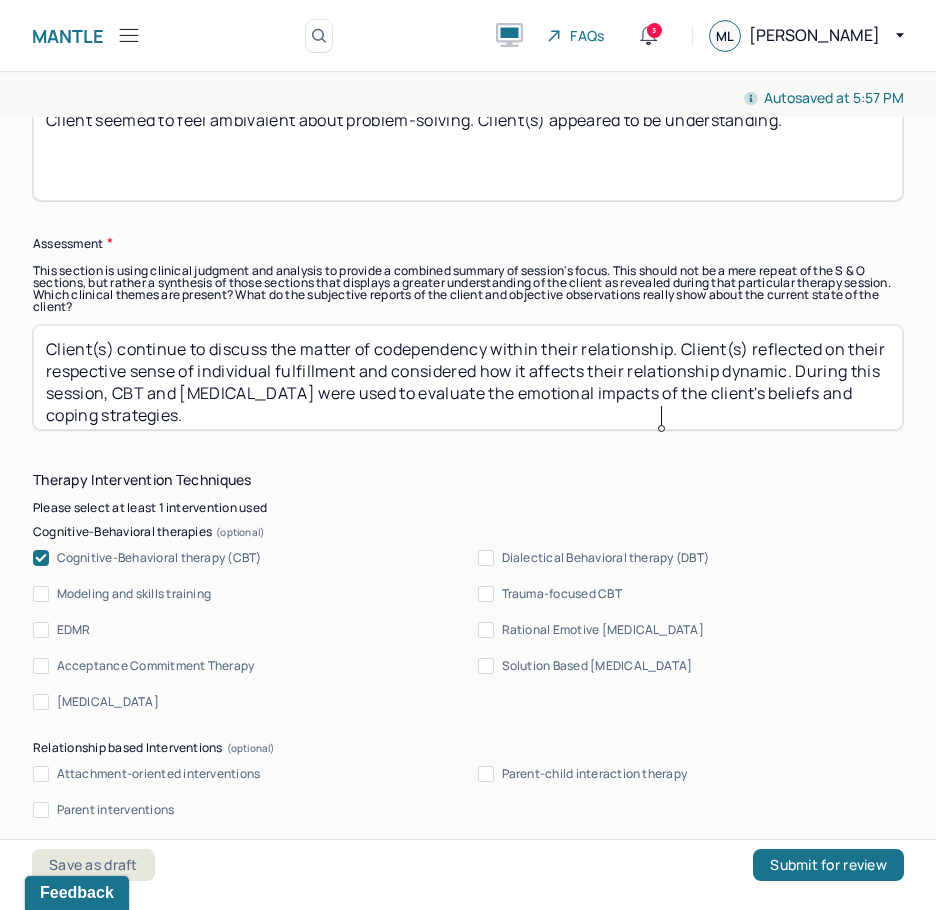 click on "Client(s) continue to discuss the matter of codependency within their relationship. Client(s) reflected on their respective sense of individual fulfillment and considered how it affects their relationship dynamic. During this session, CBT and person-centered therapy were used to evaluate the emotional impacts of the client's beliefs and coping strategies" at bounding box center [468, 377] 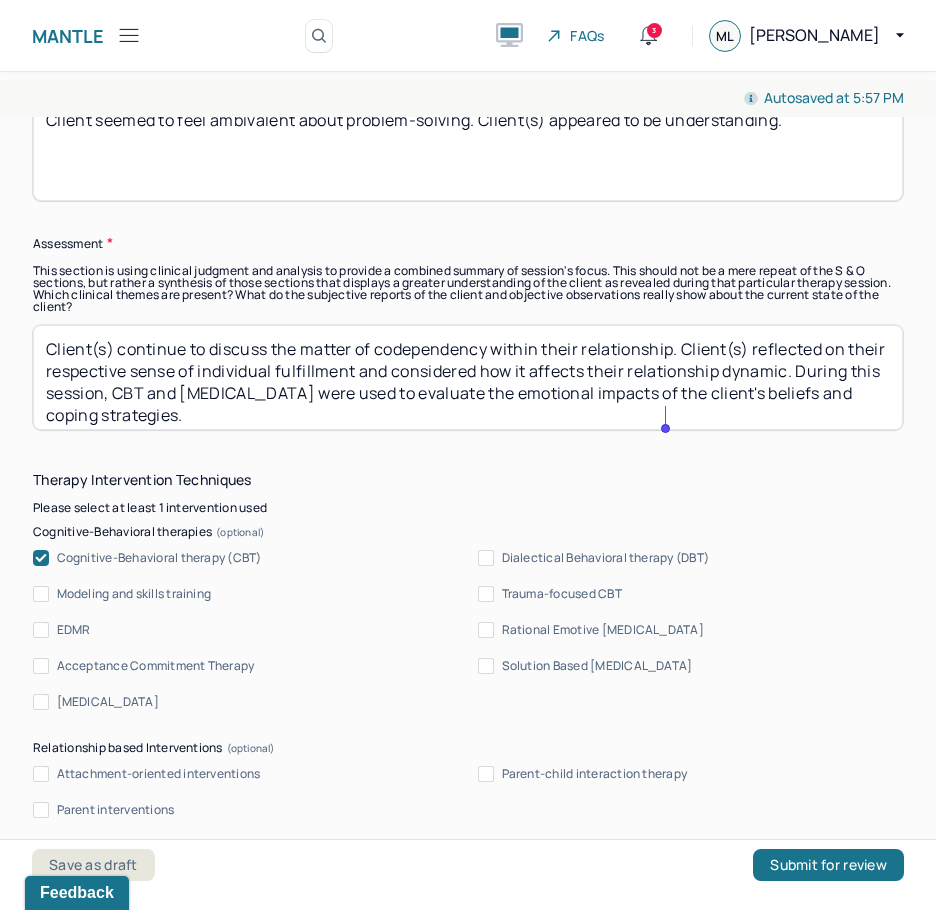 click on "Client(s) continue to discuss the matter of codependency within their relationship. Client(s) reflected on their respective sense of individual fulfillment and considered how it affects their relationship dynamic. During this session, CBT and person-centered therapy were used to evaluate the emotional impacts of the client's beliefs and coping strategies" at bounding box center [468, 377] 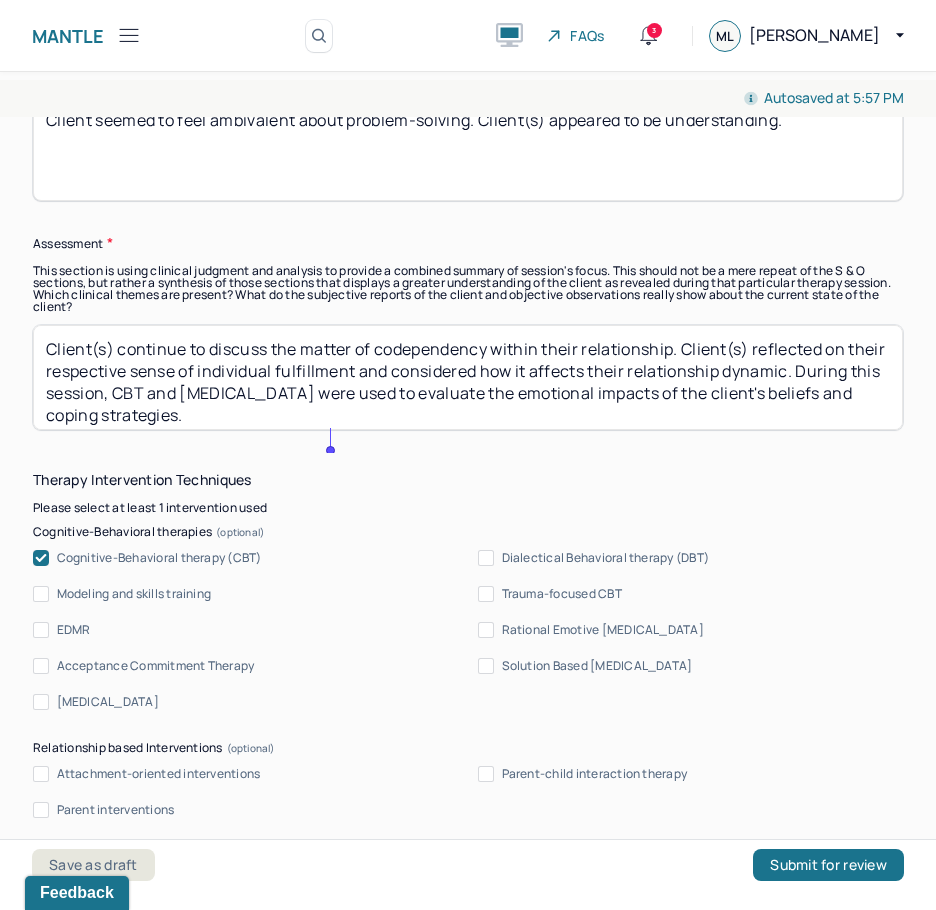 type on "Client(s) continue to discuss the matter of codependency within their relationship. Client(s) reflected on their respective sense of individual fulfillment and considered how it affects their relationship dynamic. During this session, CBT and person-centered therapy were used to evaluate the emotional impacts of the client's beliefs and coping strategies." 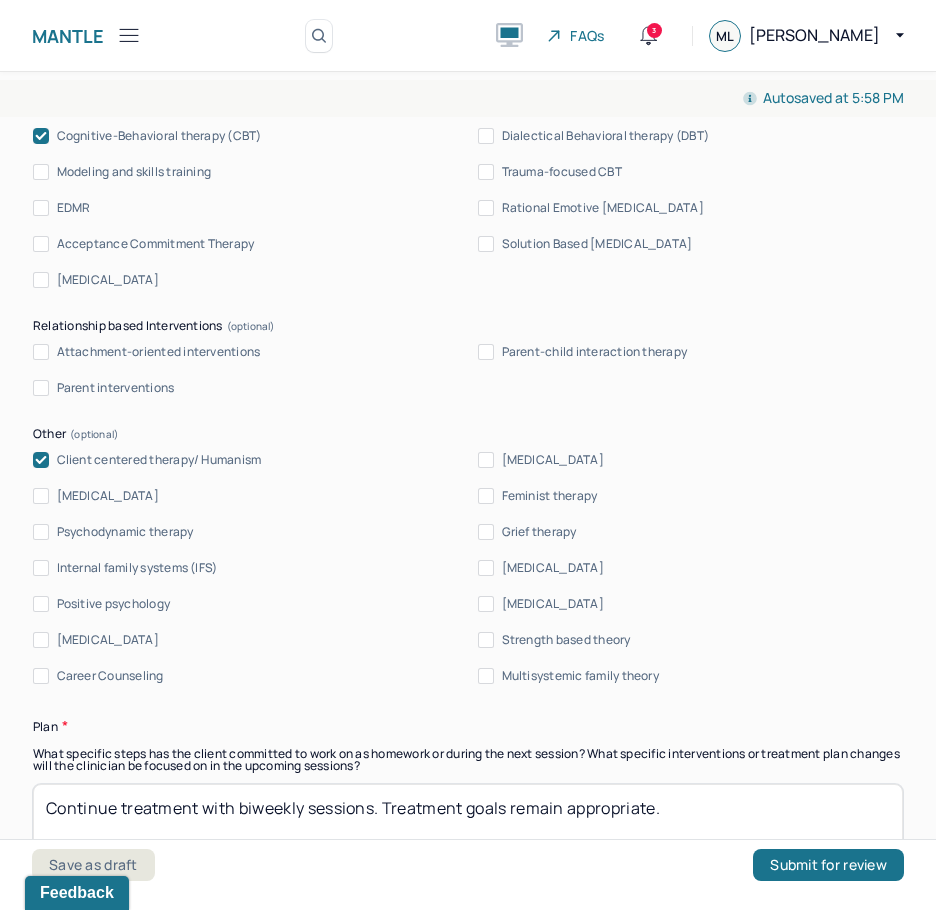 scroll, scrollTop: 2600, scrollLeft: 0, axis: vertical 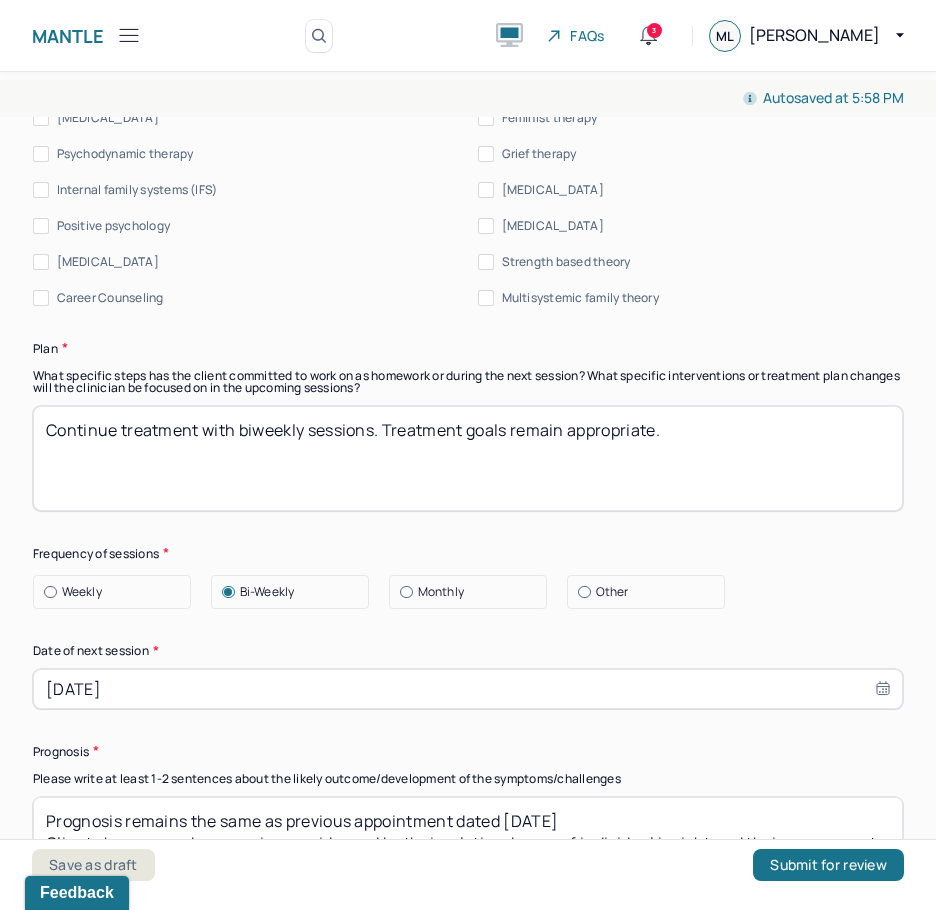 click on "Continue treatment with biweekly sessions. Treatment goals remain appropriate." at bounding box center (468, 458) 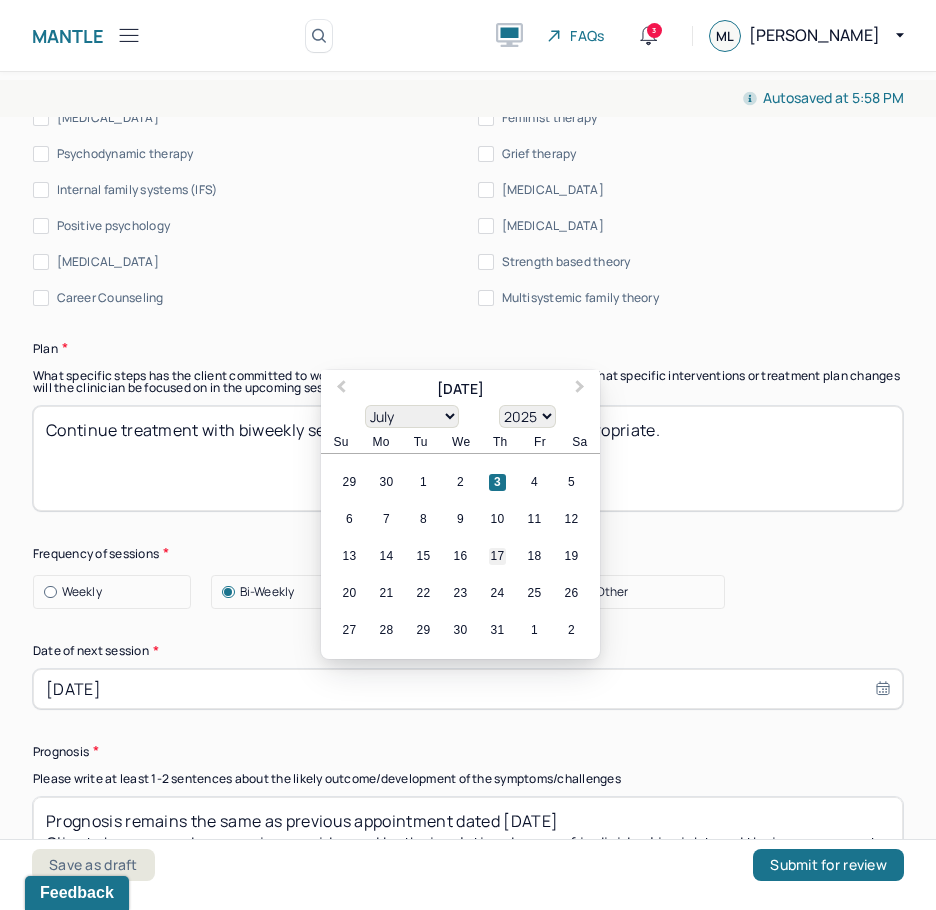 click on "17" at bounding box center [497, 556] 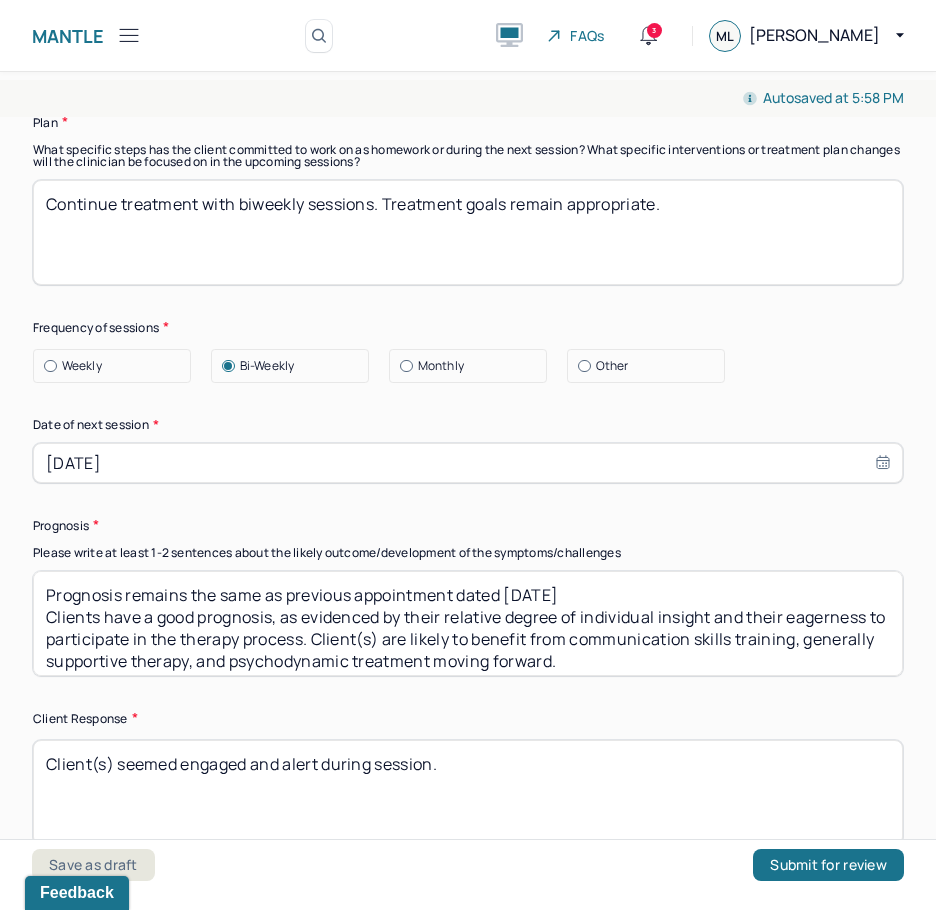 scroll, scrollTop: 2900, scrollLeft: 0, axis: vertical 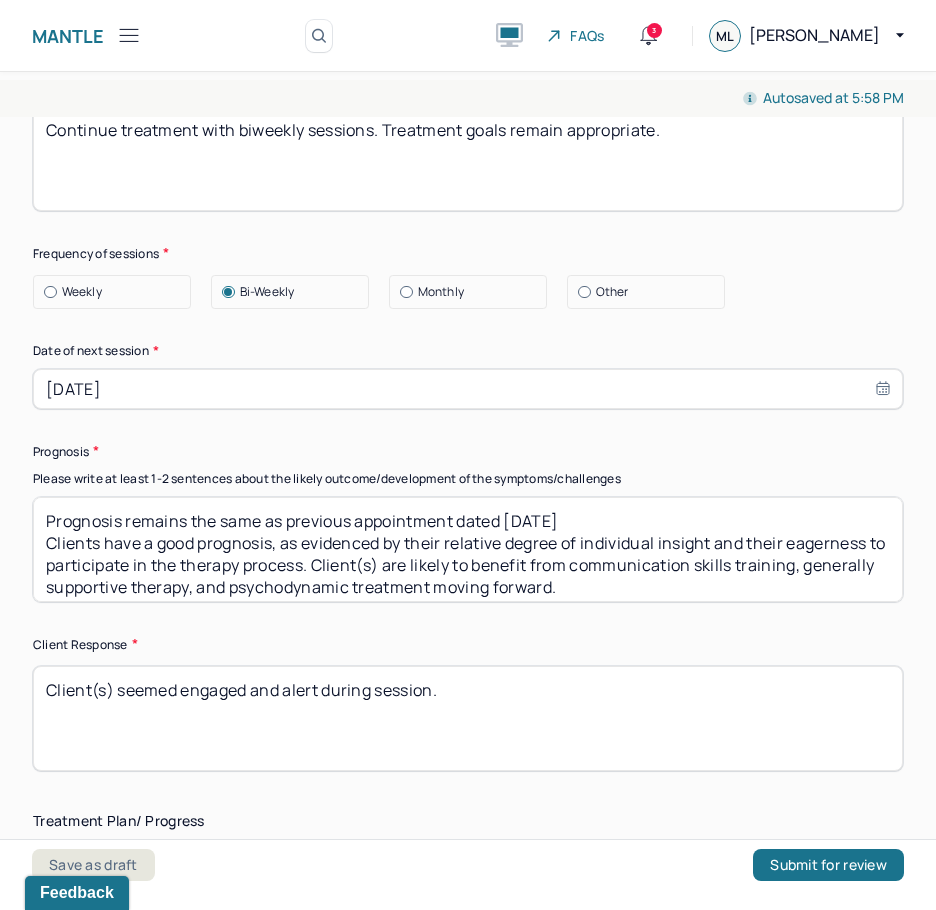 click on "Prognosis remains the same as previous appointment dated 6/5/25
Clients have a good prognosis, as evidenced by their relative degree of individual insight and their eagerness to participate in the therapy process. Client(s) are likely to benefit from communication skills training, generally supportive therapy, and psychodynamic treatment moving forward." at bounding box center (468, 549) 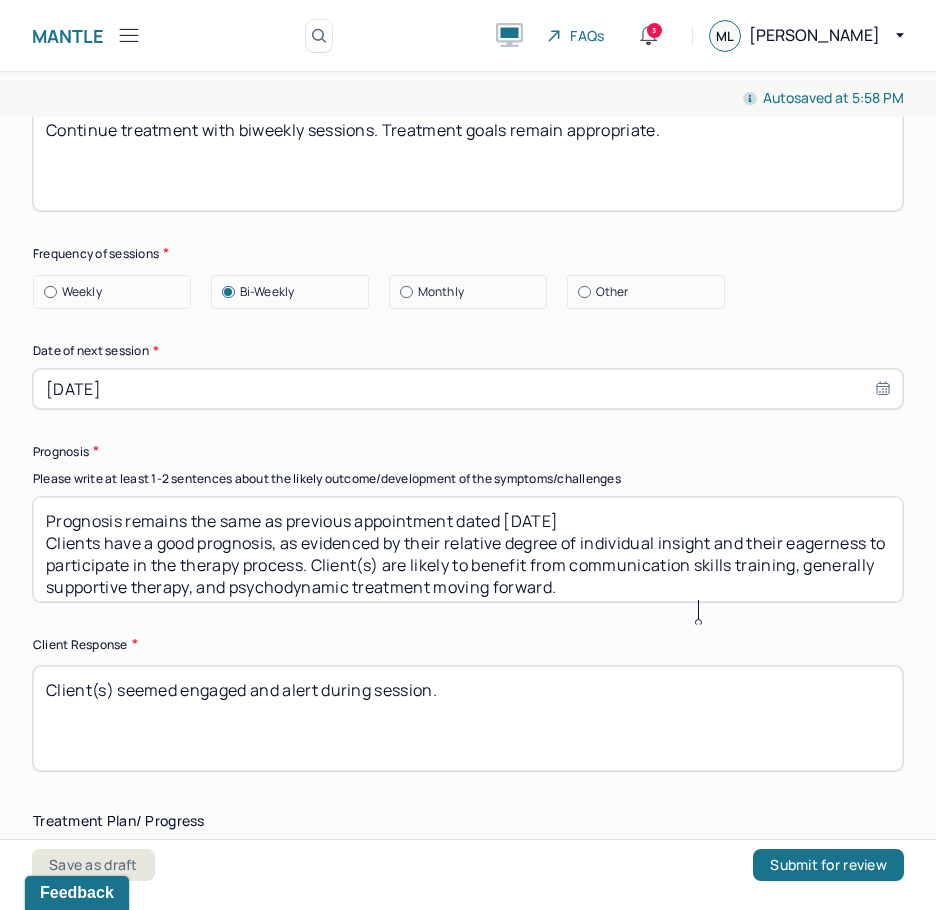 scroll, scrollTop: 5, scrollLeft: 0, axis: vertical 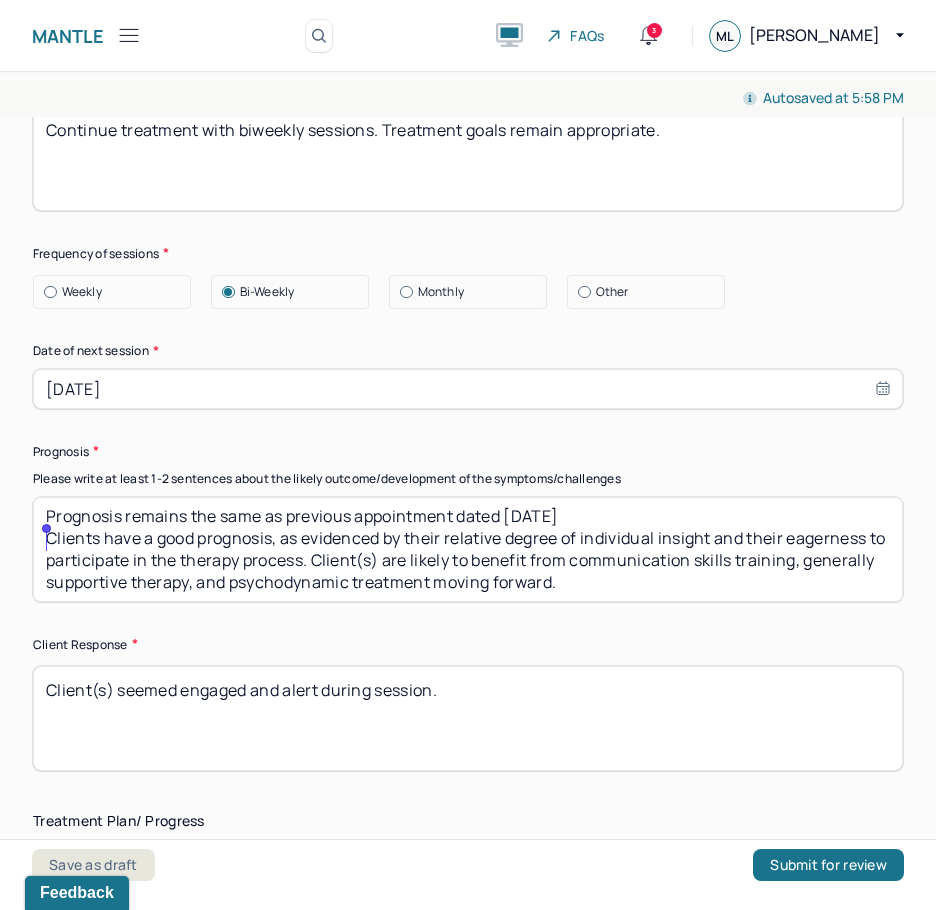 drag, startPoint x: 768, startPoint y: 615, endPoint x: -1, endPoint y: 546, distance: 772.08936 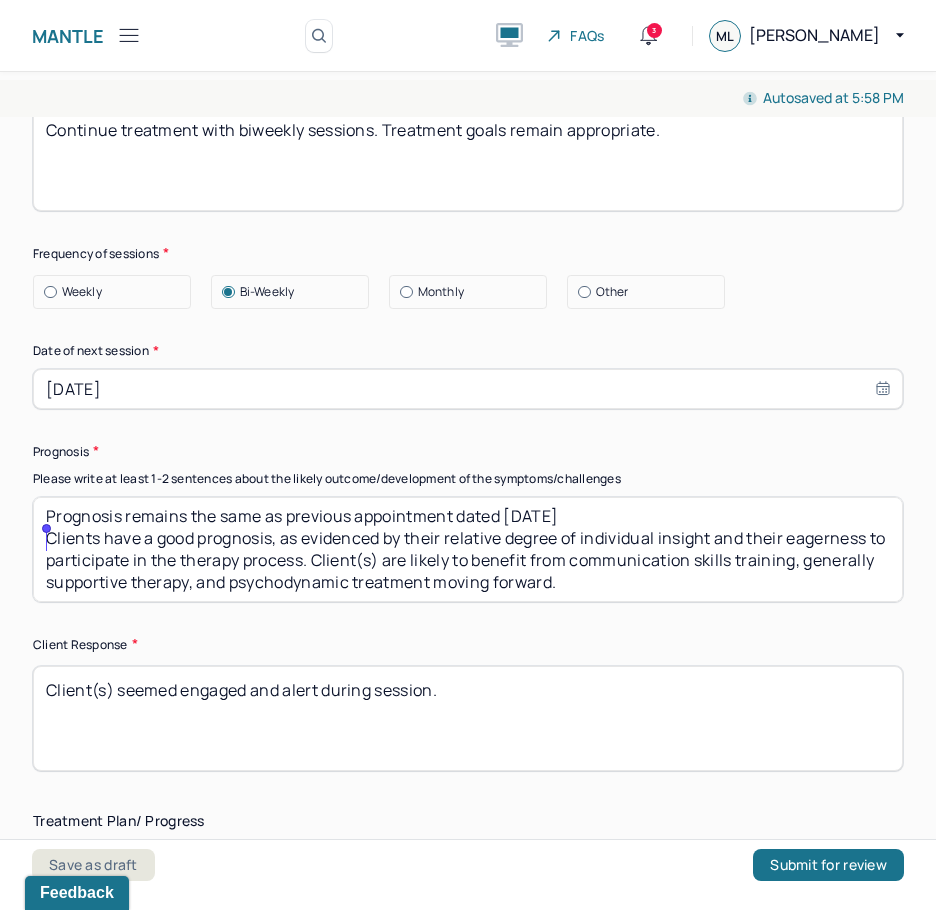 type on "Prognosis remains the same as previous appointment dated 6/19/25
Clients have a good prognosis, as evidenced by their relative degree of individual insight and their eagerness to participate in the therapy process. Client(s) are likely to benefit from communication skills training, generally supportive therapy, and psychodynamic treatment moving forward." 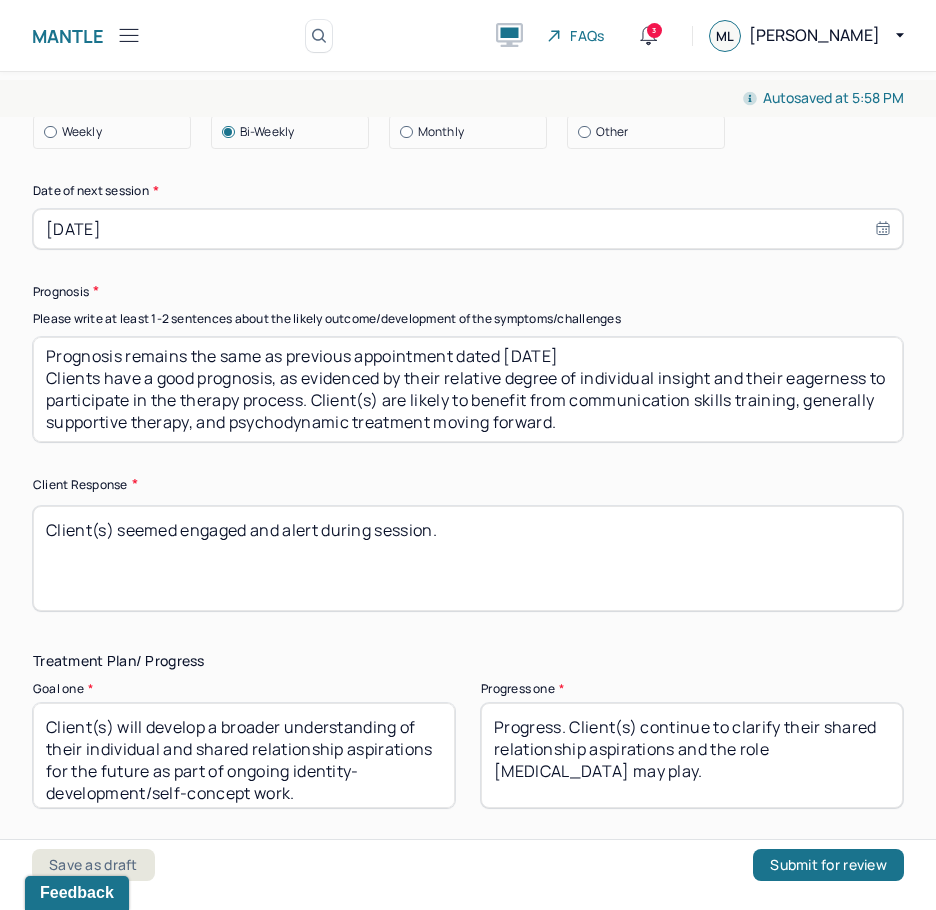 scroll, scrollTop: 3100, scrollLeft: 0, axis: vertical 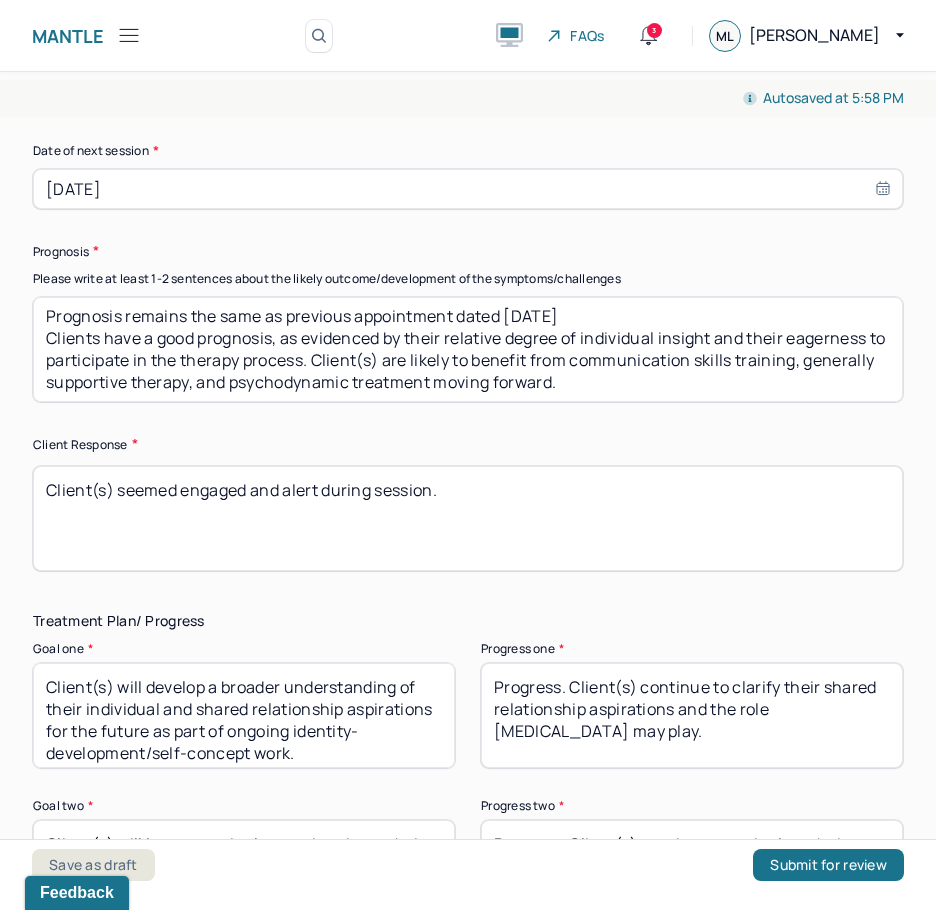 drag, startPoint x: 504, startPoint y: 539, endPoint x: 186, endPoint y: 526, distance: 318.26562 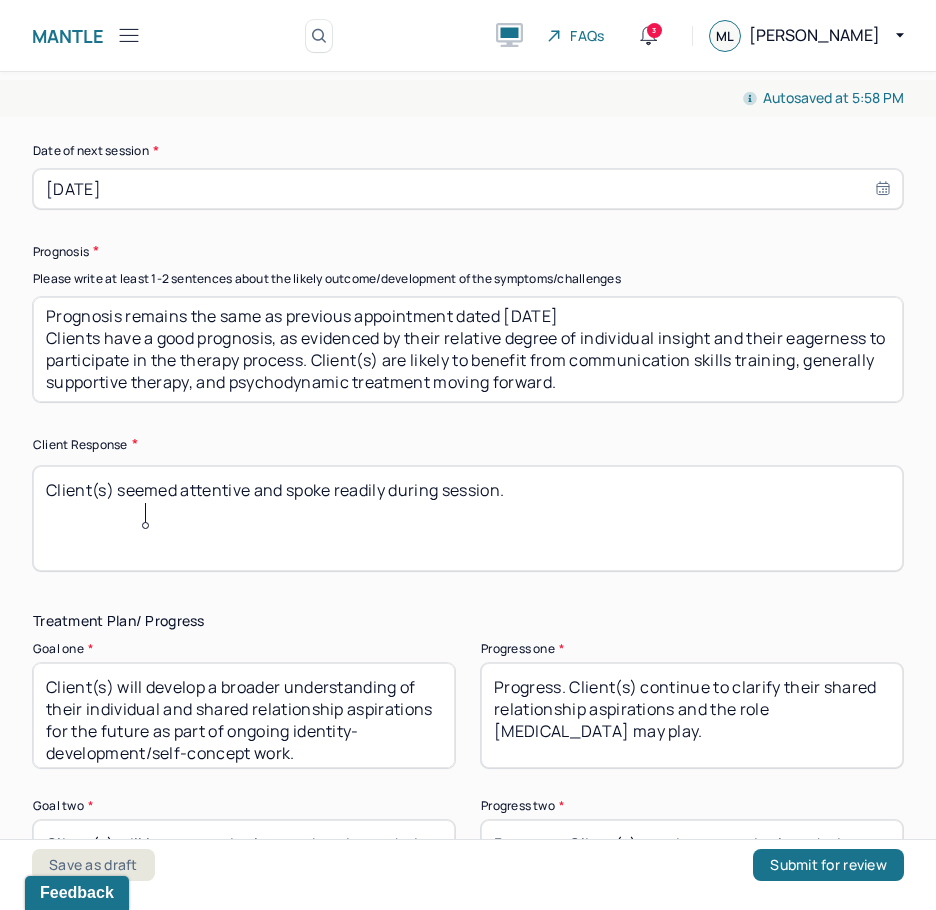 click on "Client(s) seemed engaged and alert during session." at bounding box center [468, 518] 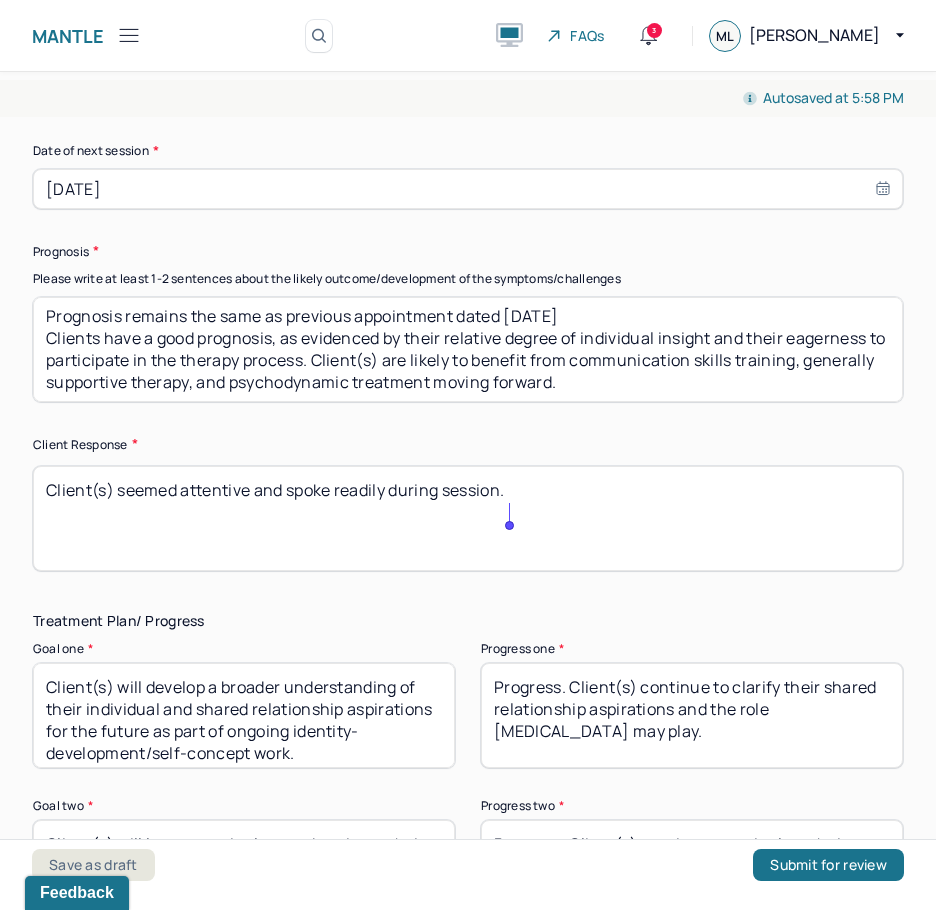 click on "Client(s) seemed engaged and alert during session." at bounding box center [468, 518] 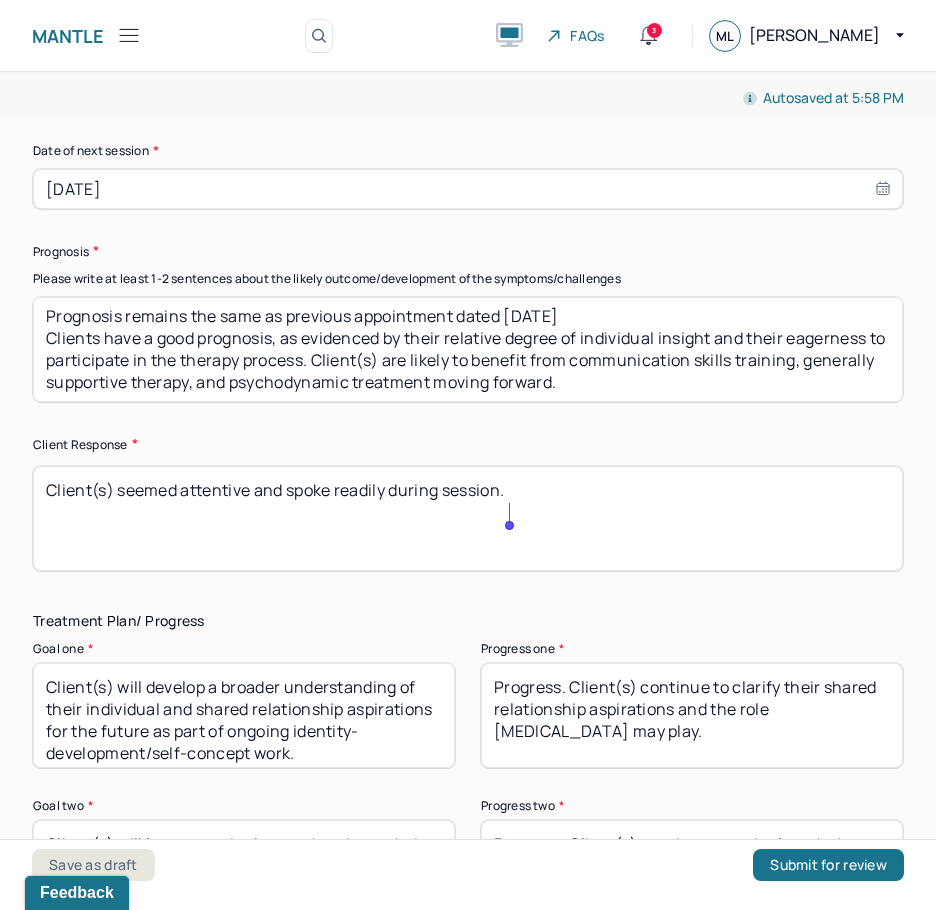 type on "Client(s) seemed attentive and spoke readily during session." 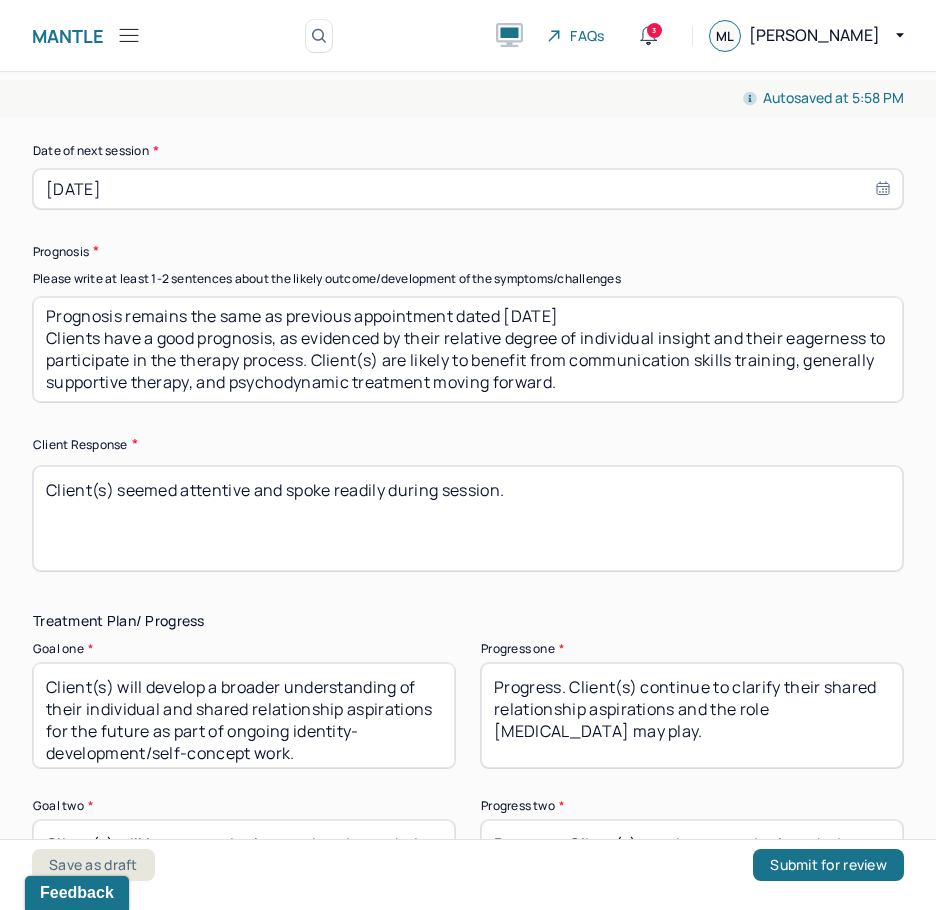 click on "Treatment Plan/ Progress Goal one * Client(s) will develop a broader understanding of their individual and shared relationship aspirations for the future as part of ongoing identity-development/self-concept work.
Progress one * Progress. Client(s) continue to clarify their shared relationship aspirations and the role perfectionism may play.
Goal two * Client(s) will learn to articulate and navigate their respective needs and preferences within the context of their relationships.
Progress two * Progress. Client(s) continue to articulate their perspectives on the state of their relationship.
Goal three (optional) Client(s) will develop their communication skills to enhance their sense of emotional intimacy and connection within their relationship.
Progress three (optional) Progress. Client(s) continue to examine their ability to receive and accept their partner’s communication.
Communication Factors impacting treatment Evidence or disclosure of a sentinel event and mandated reporting to a third party" at bounding box center [468, 1033] 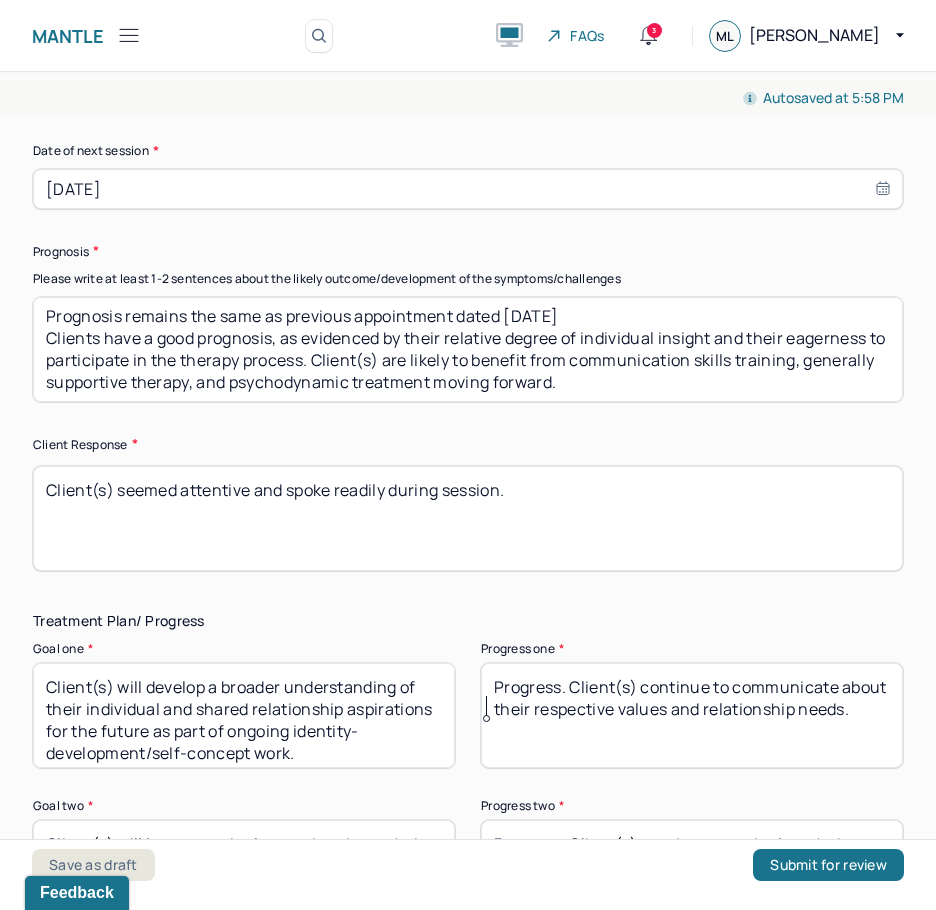 scroll, scrollTop: 9, scrollLeft: 0, axis: vertical 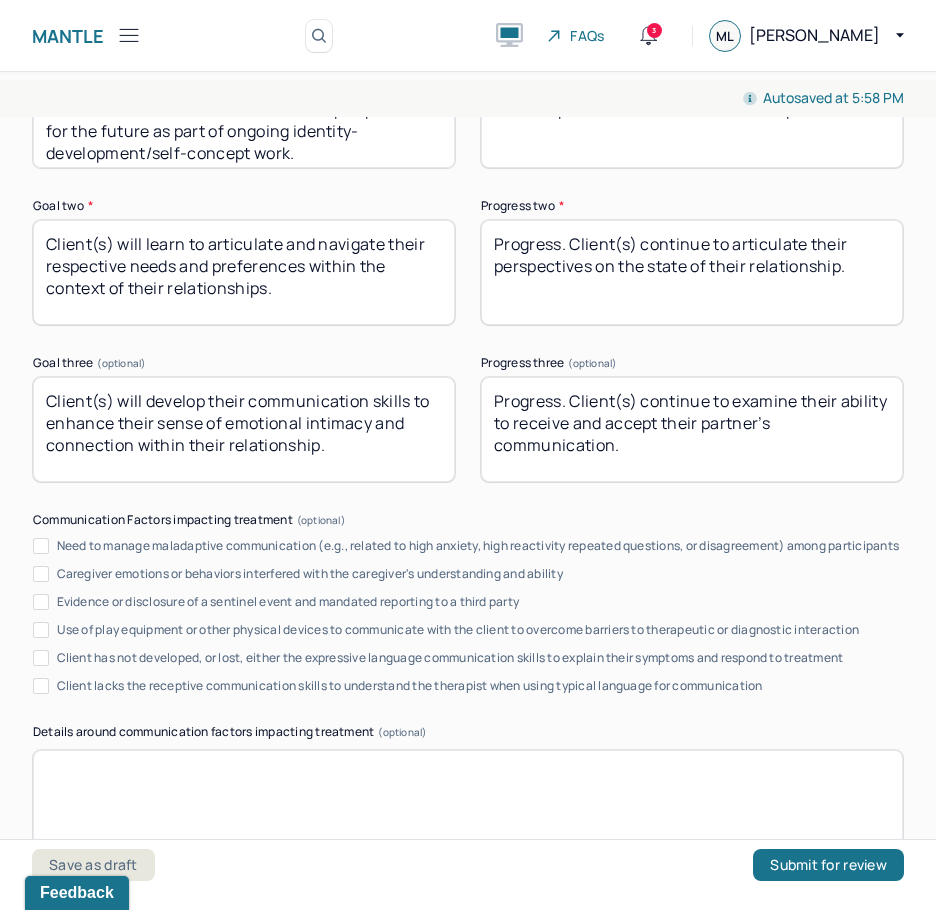 click on "Progress. Client(s) continue to articulate their perspectives on the state of their relationship." at bounding box center (692, 272) 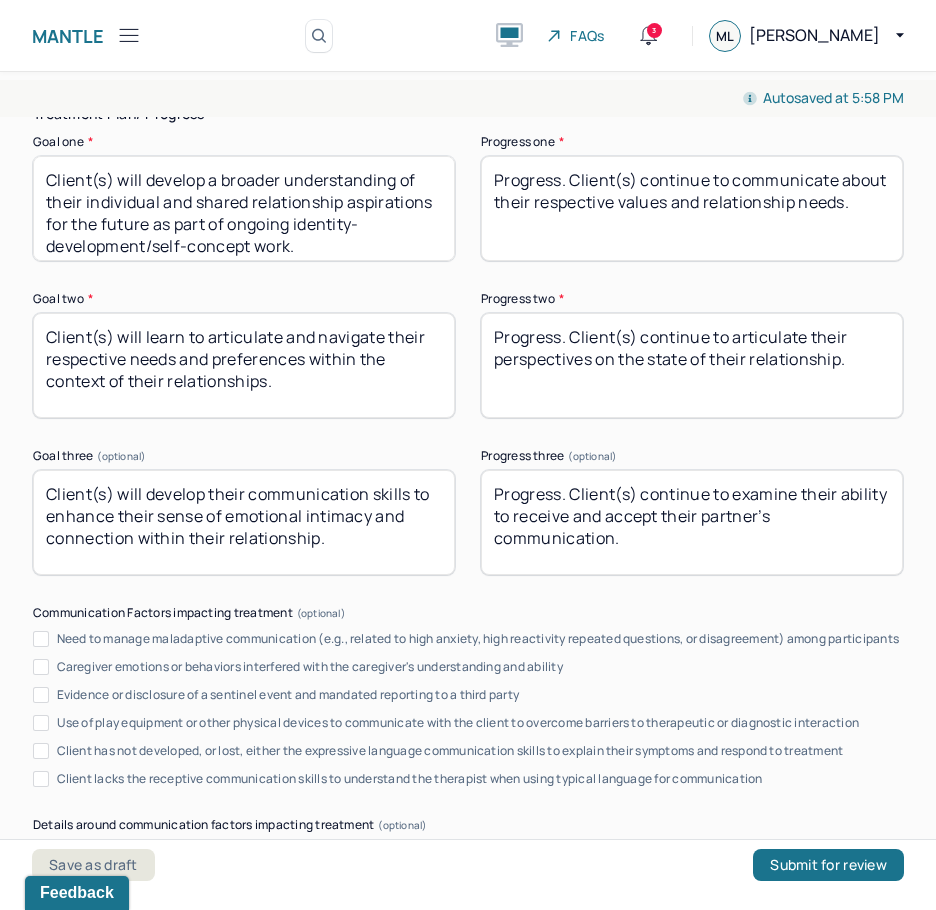 scroll, scrollTop: 3600, scrollLeft: 0, axis: vertical 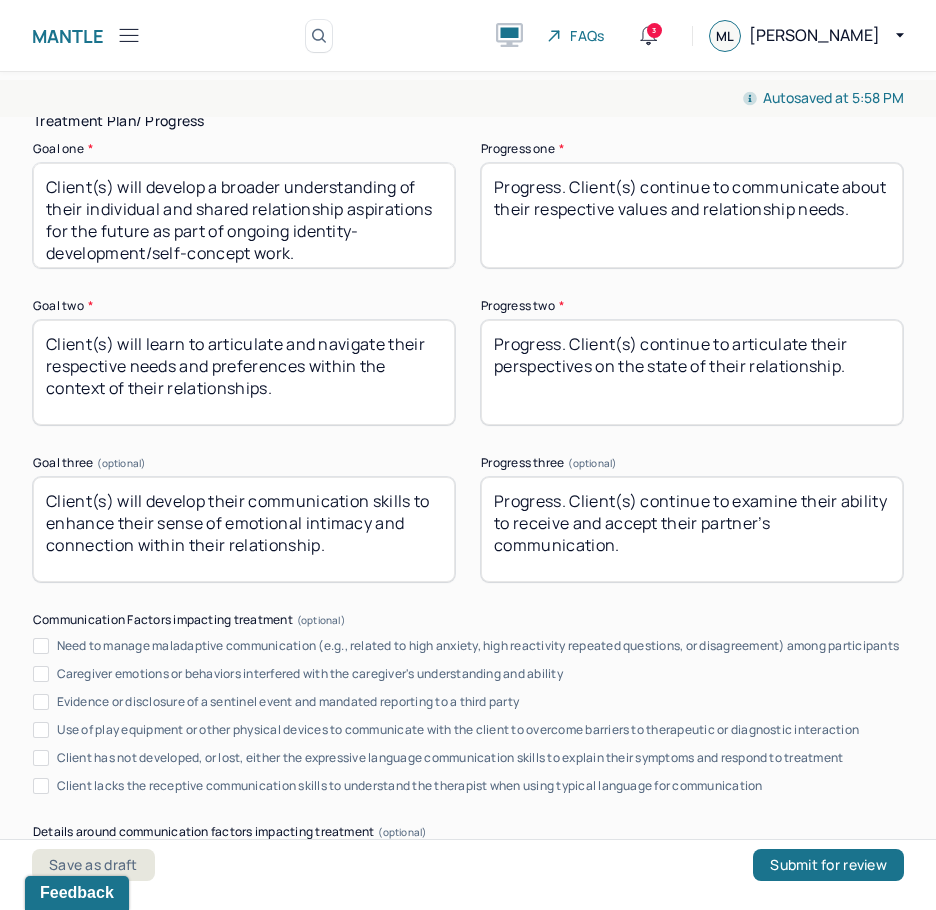 click on "Progress. Client(s) continue to communicate about their respective values and relationship needs." at bounding box center [692, 215] 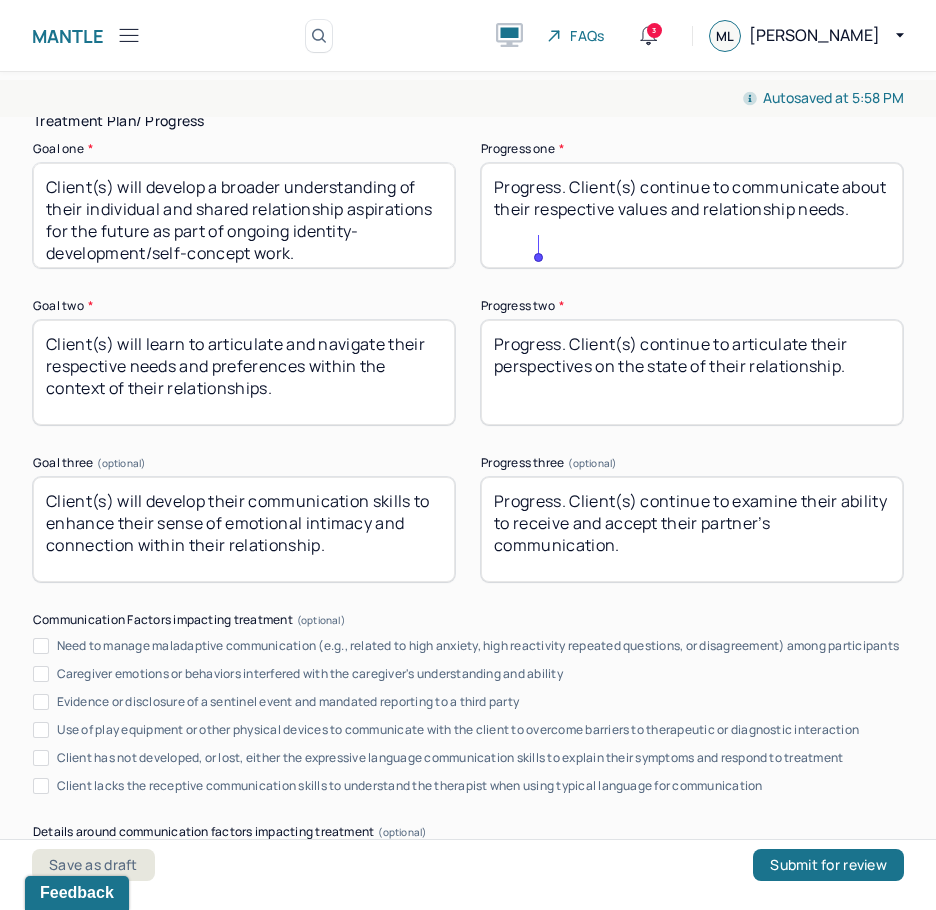 click on "Progress. Client(s) continue to communicate about their respective values and relationship needs." at bounding box center [692, 215] 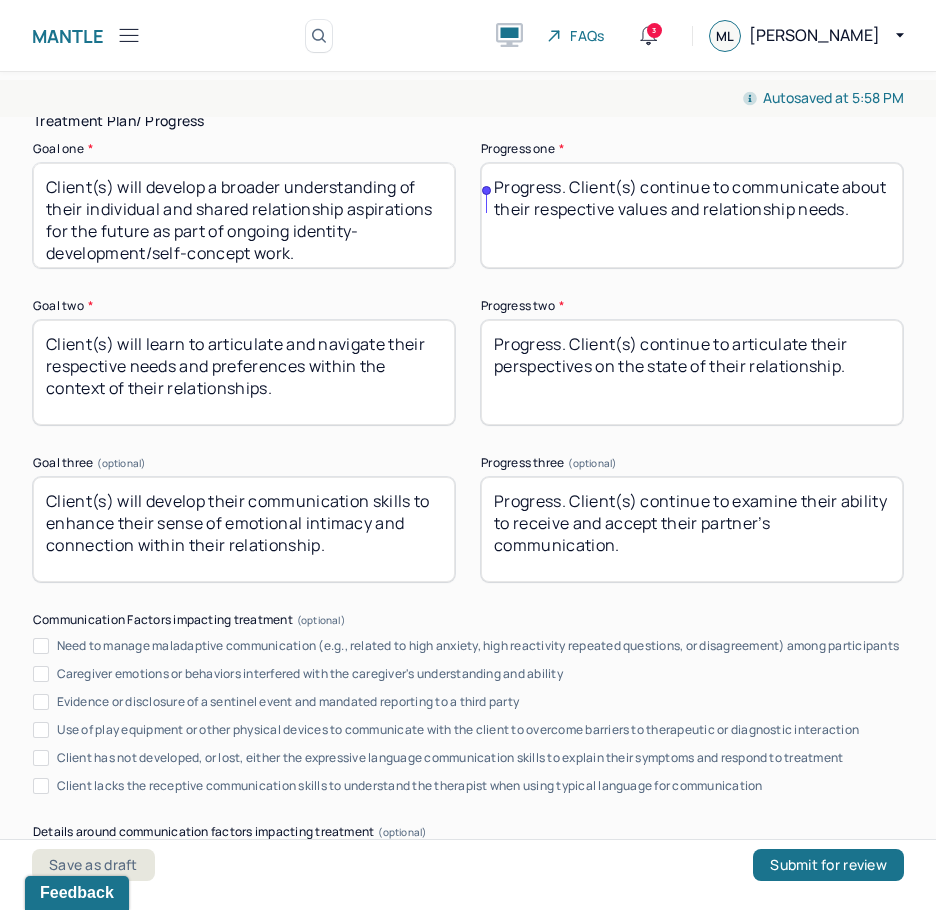 paste on "how they shape their relational experience" 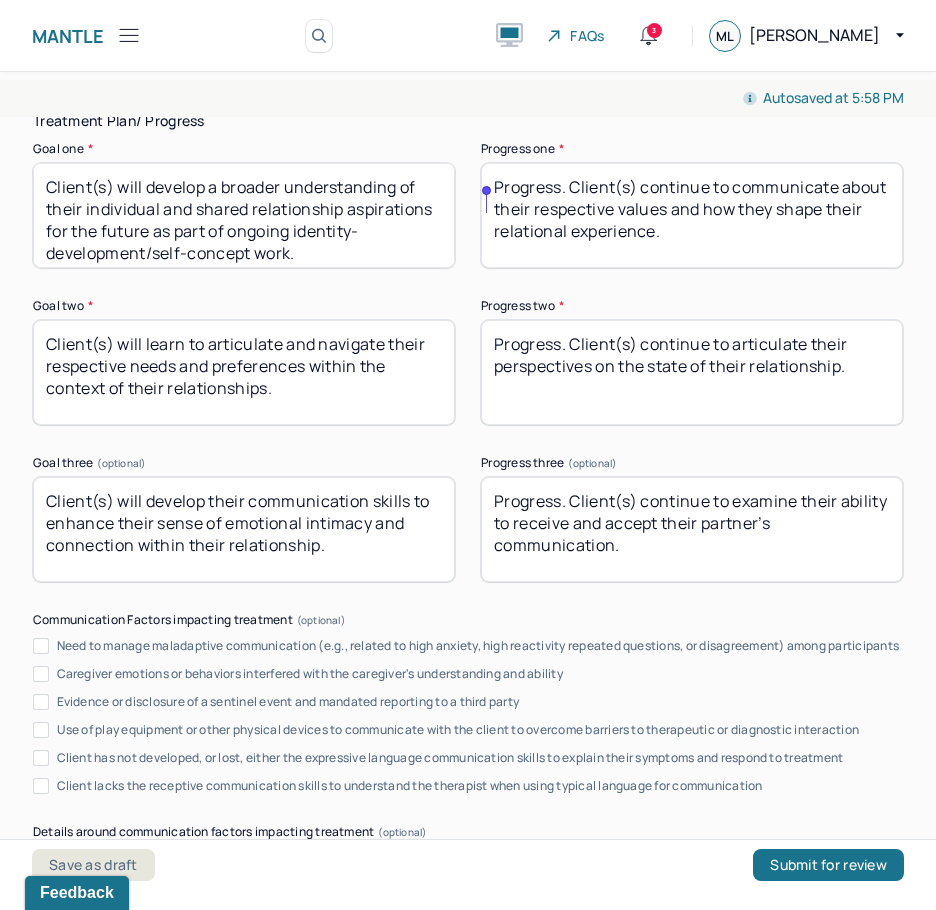 scroll, scrollTop: 0, scrollLeft: 0, axis: both 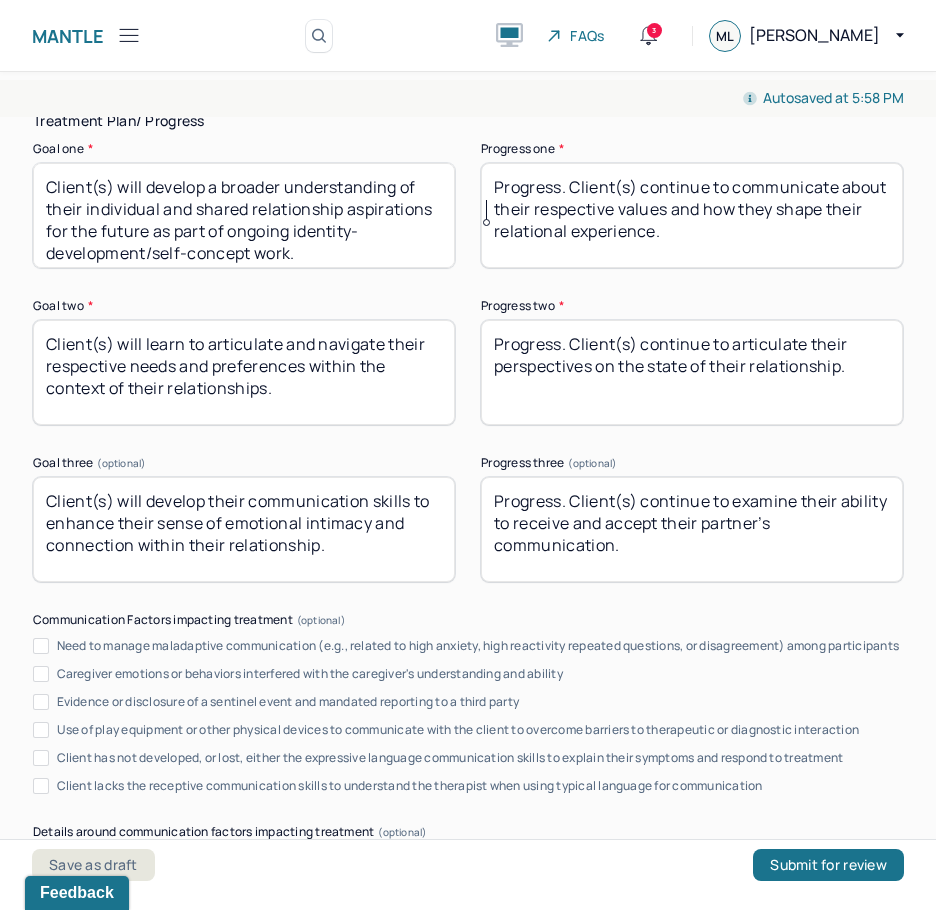 type on "Progress. Client(s) continue to communicate about their respective values and how they shape their relational experience." 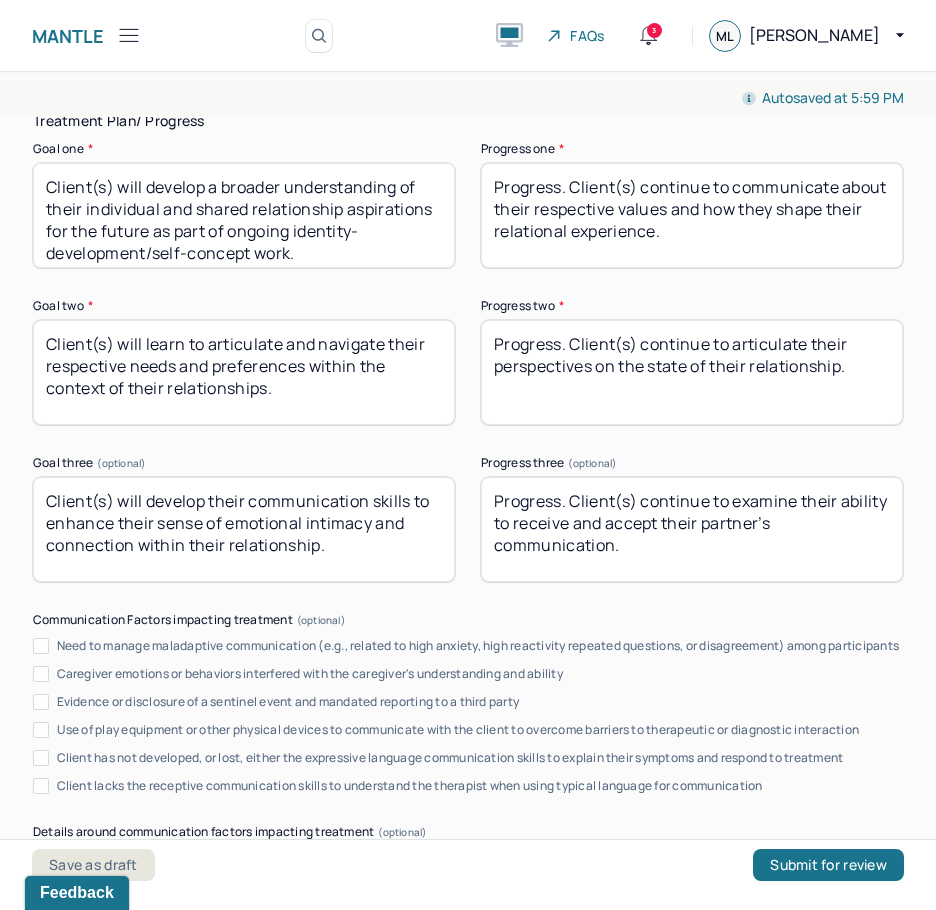 click on "Progress. Client(s) continue to articulate their perspectives on the state of their relationship." at bounding box center [692, 372] 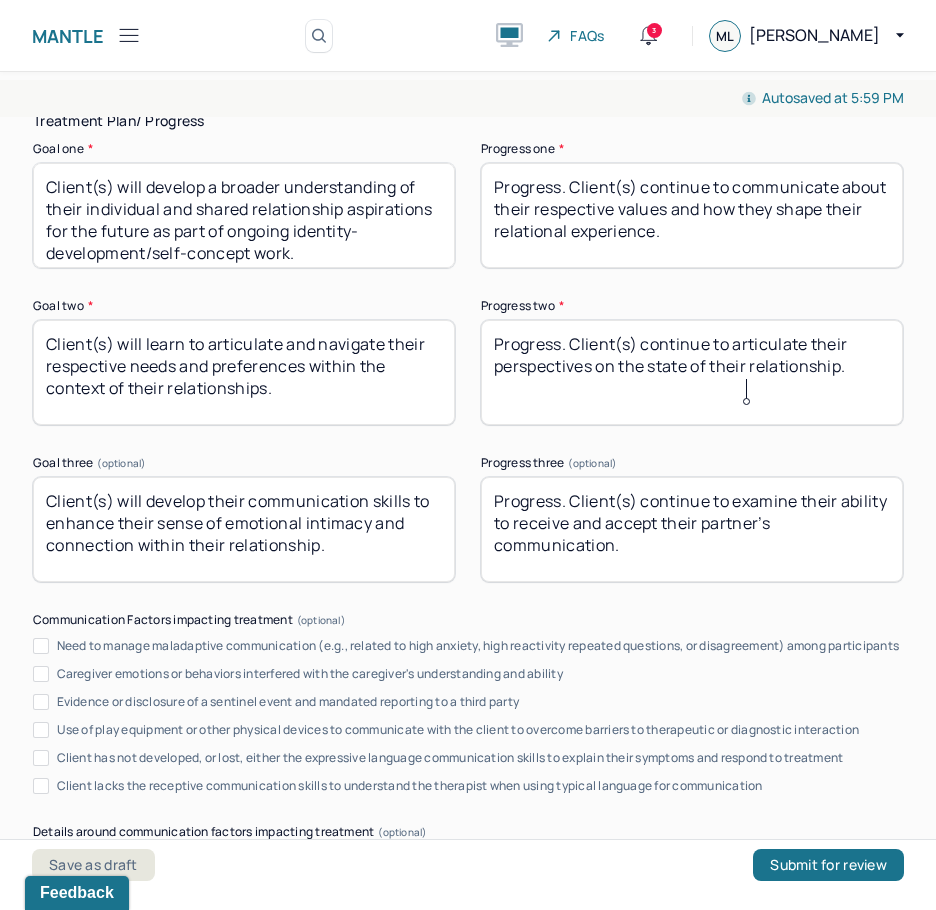 click on "Progress. Client(s) continue to articulate their perspectives on the state of their relationship." at bounding box center (692, 372) 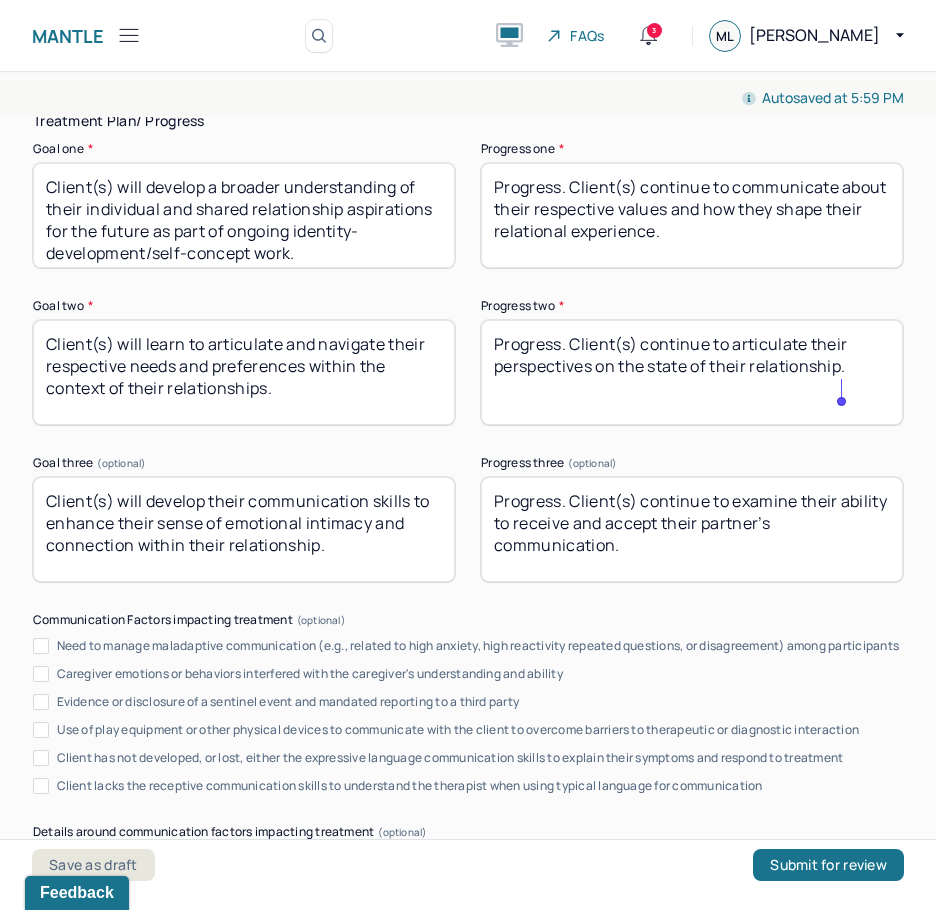 click on "Progress. Client(s) continue to articulate their perspectives on the state of their relationship." at bounding box center [692, 372] 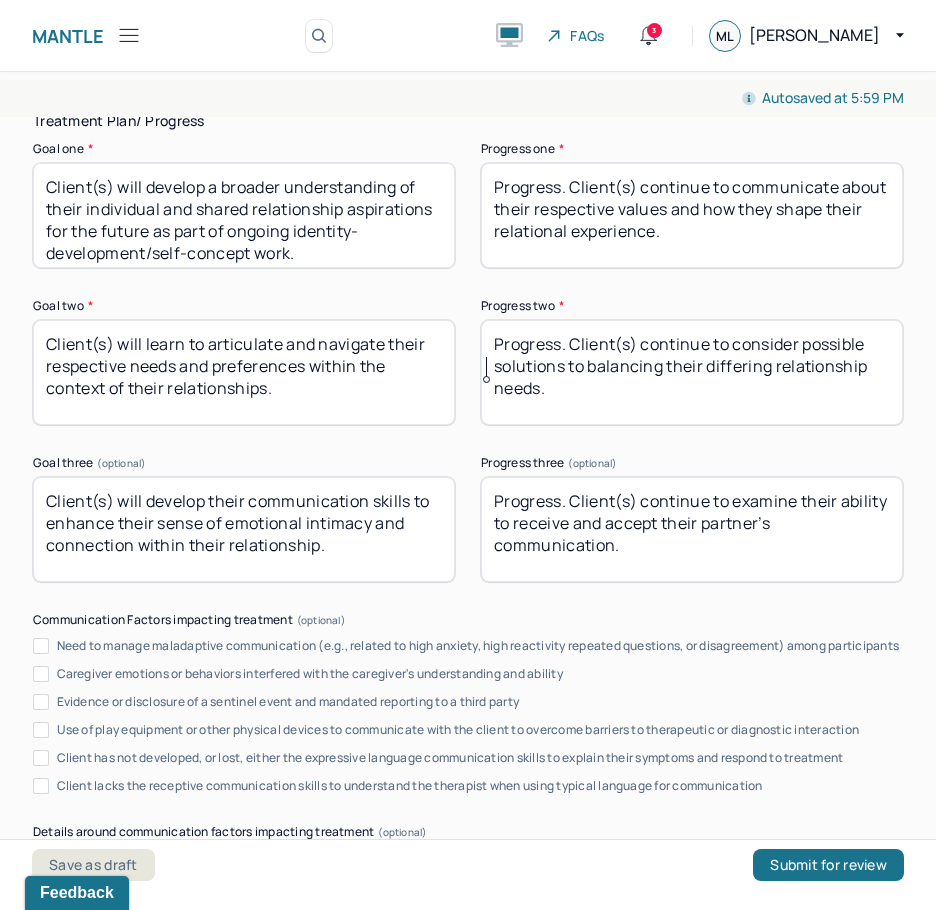 type on "Progress. Client(s) continue to consider possible solutions to balancing their differing relationship needs." 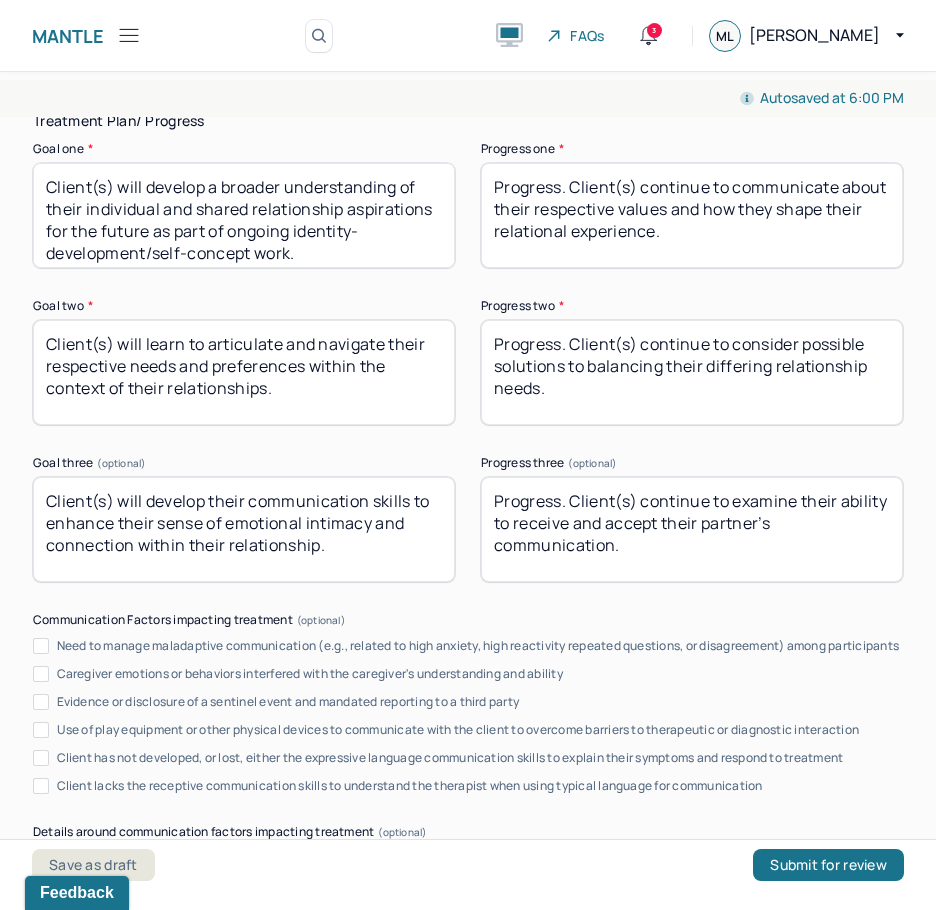 click on "Progress. Client(s) continue to examine their ability to receive and accept their partner’s communication." at bounding box center (692, 529) 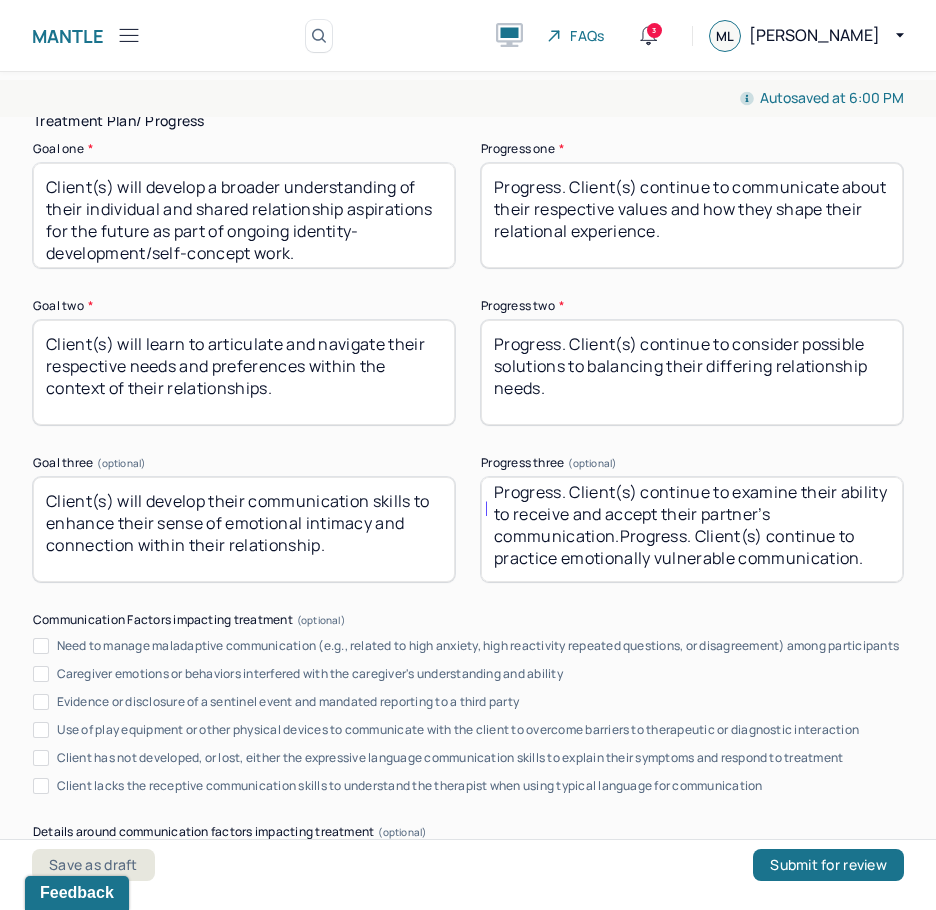 scroll, scrollTop: 31, scrollLeft: 0, axis: vertical 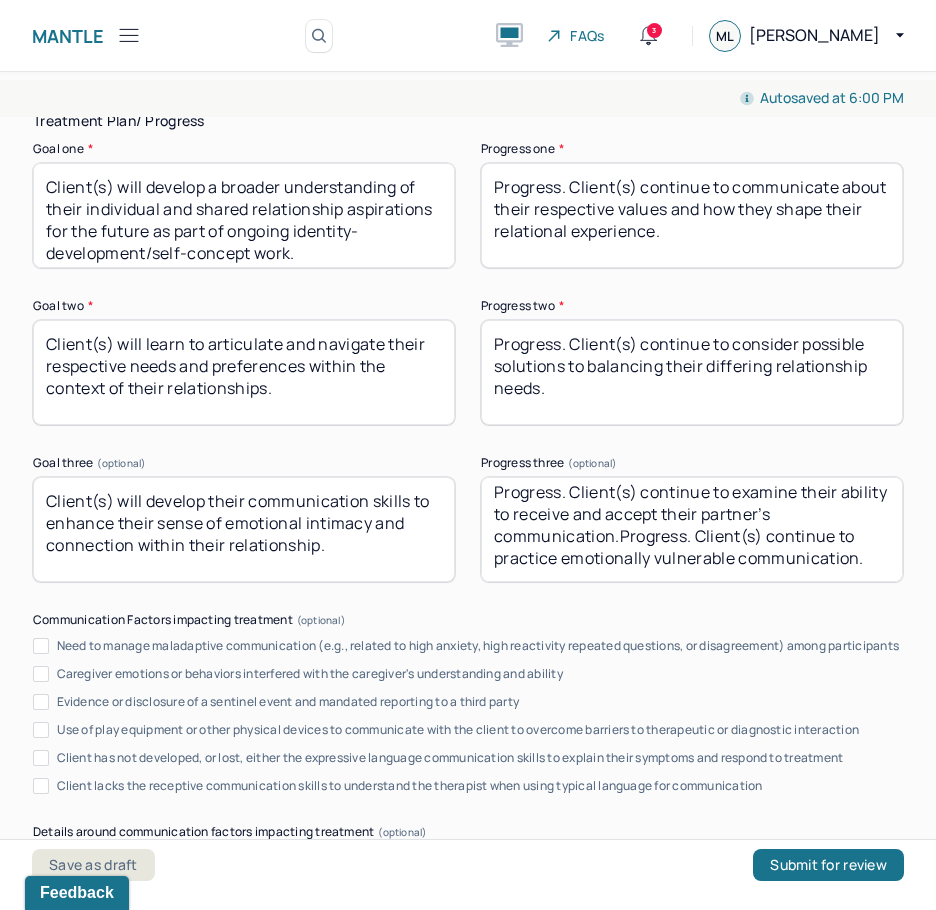 click on "Progress. Client(s) continue to examine their ability to receive and accept their partner’s communication." at bounding box center (692, 529) 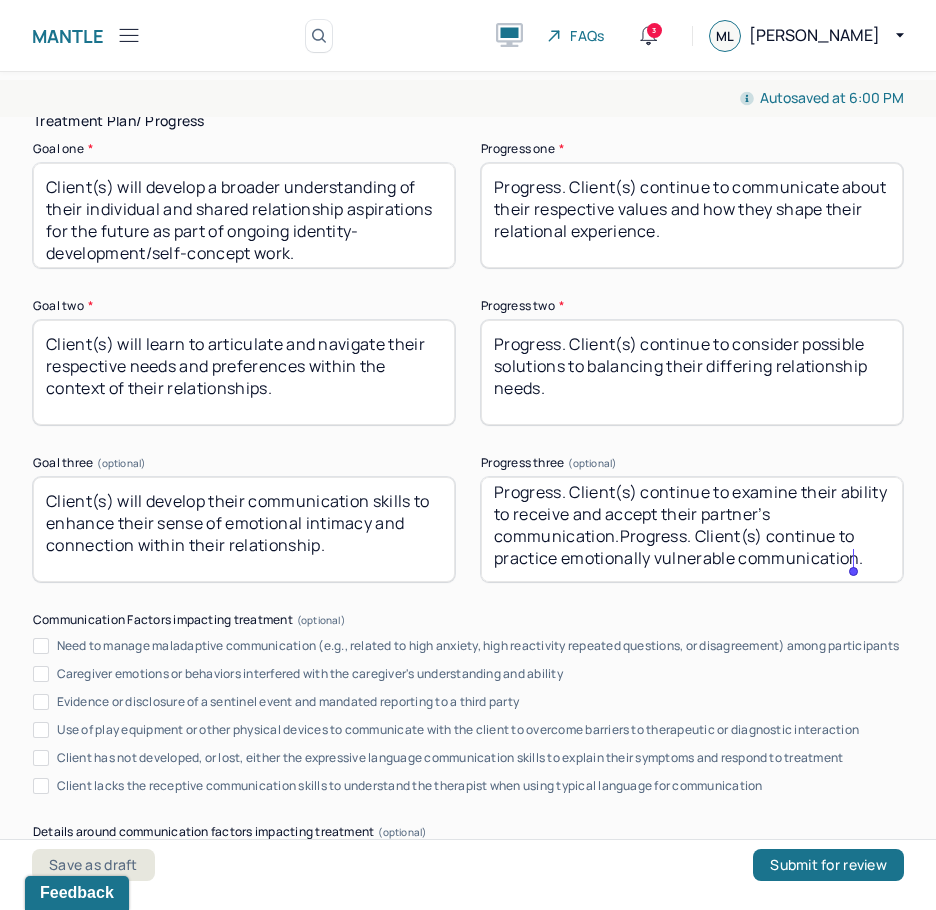click on "Progress. Client(s) continue to examine their ability to receive and accept their partner’s communication." at bounding box center (692, 529) 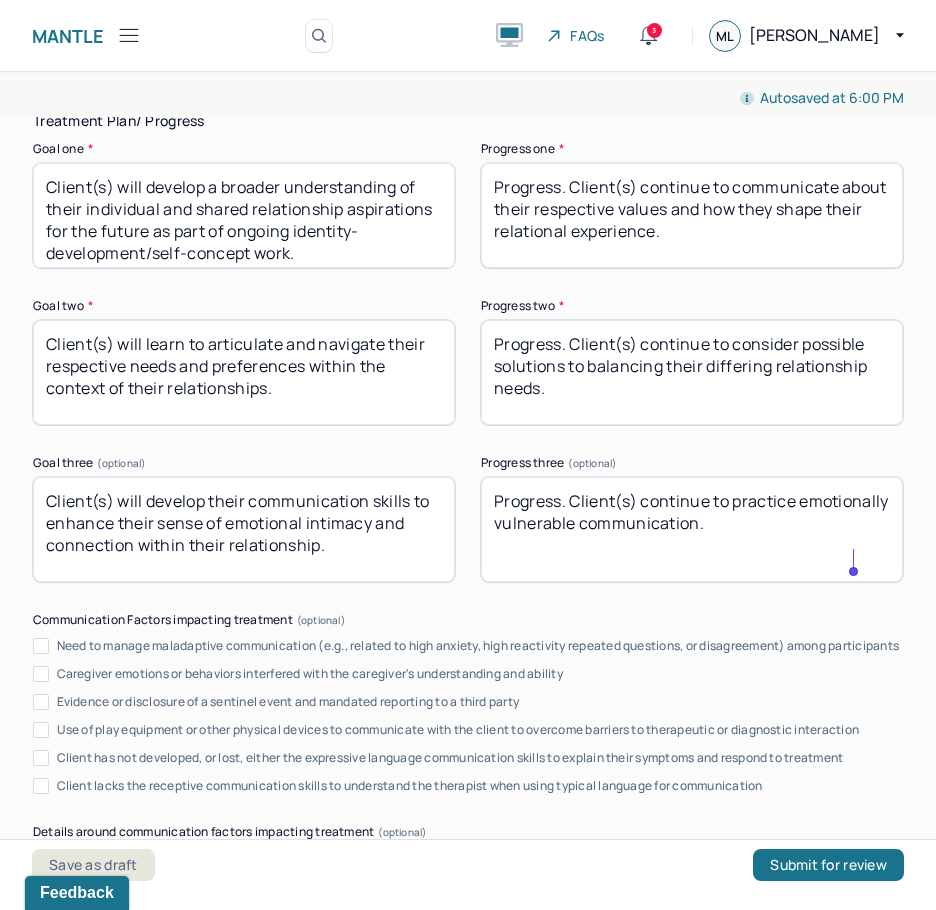 scroll, scrollTop: 0, scrollLeft: 0, axis: both 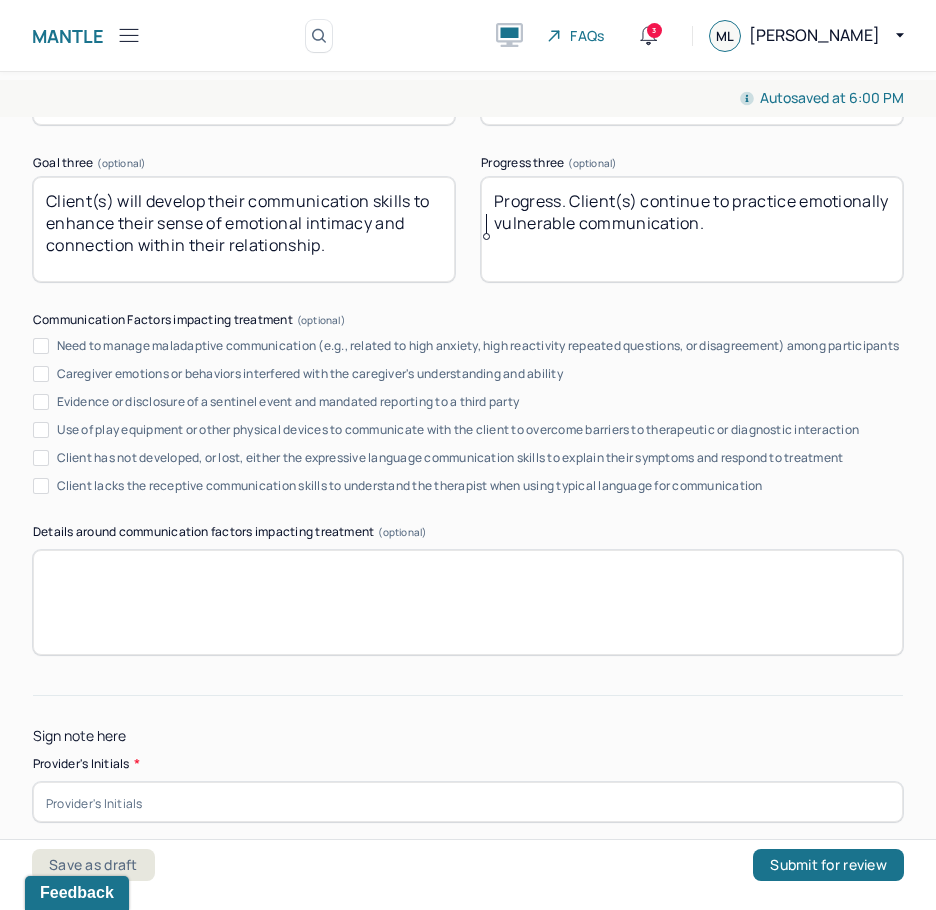 type on "Progress. Client(s) continue to practice emotionally vulnerable communication." 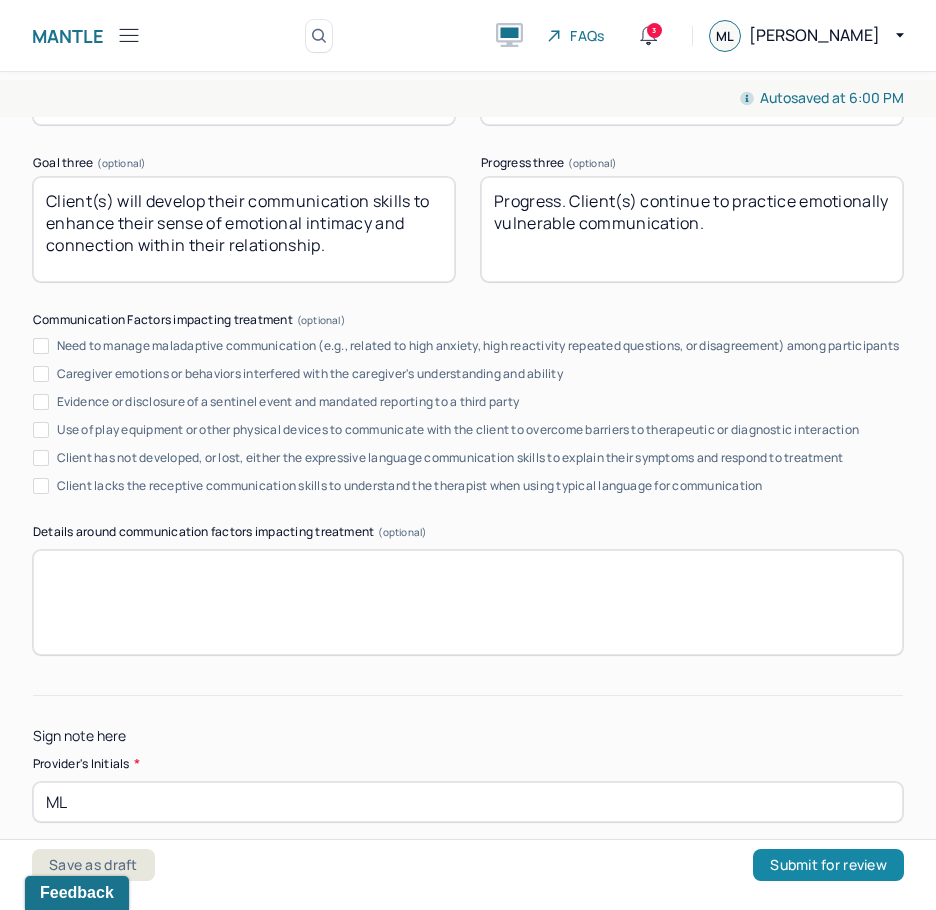 type on "ML" 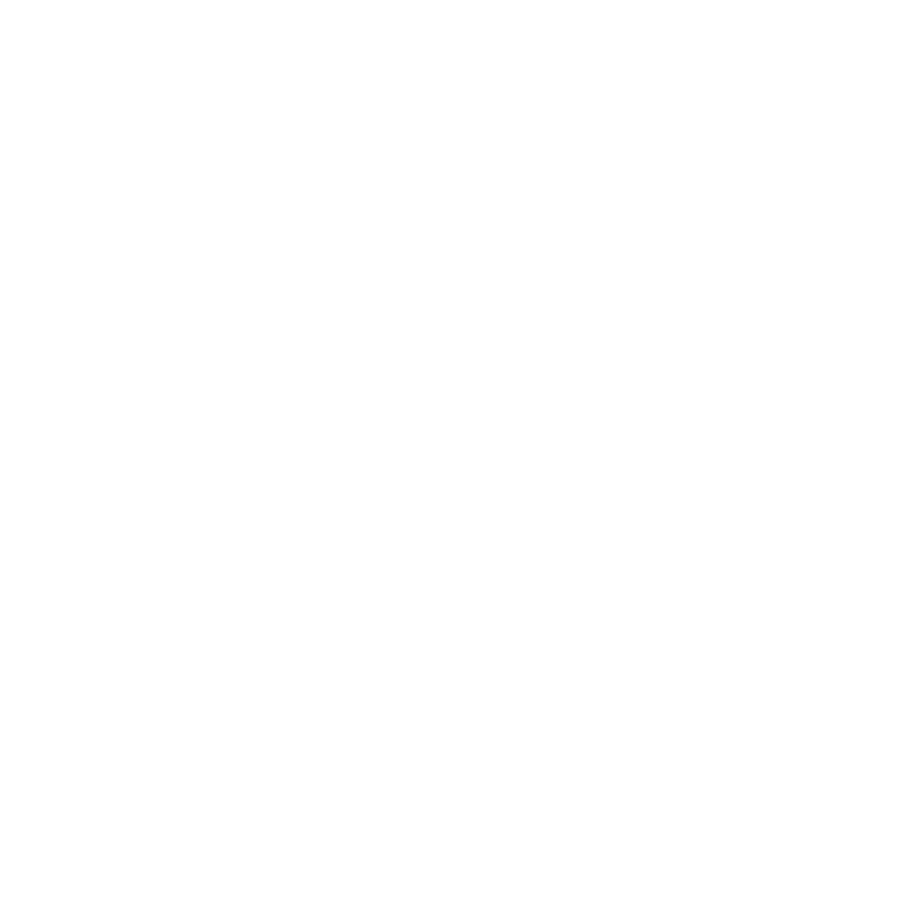 scroll, scrollTop: 0, scrollLeft: 0, axis: both 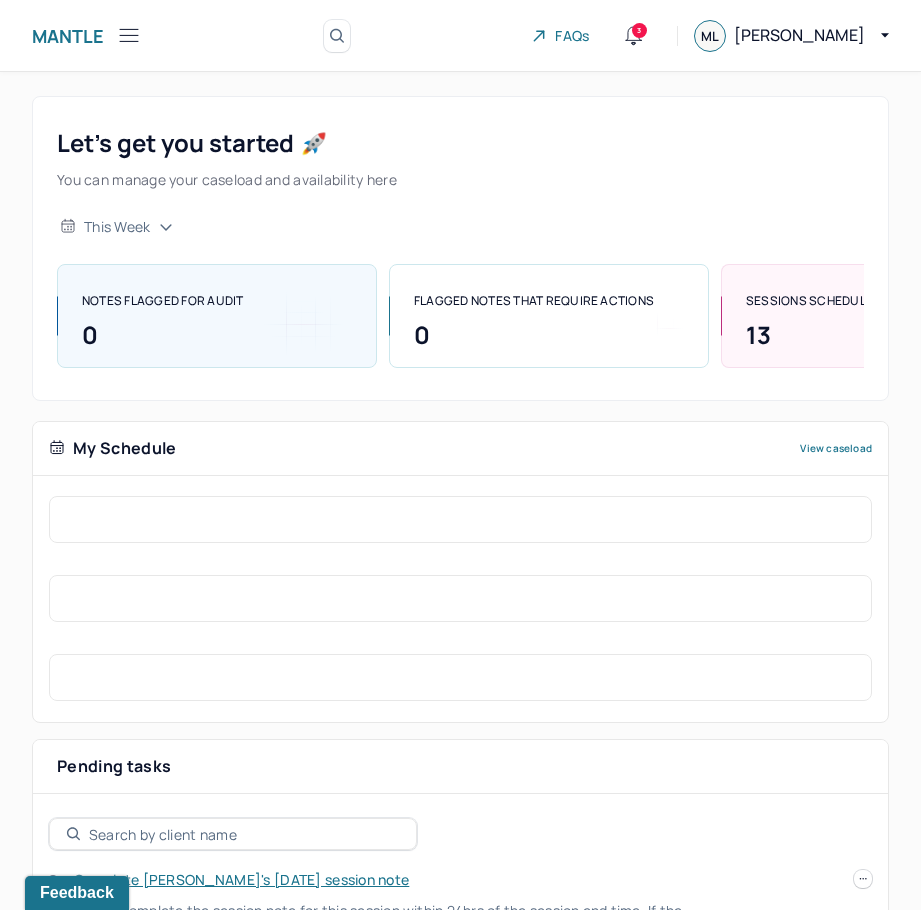 click 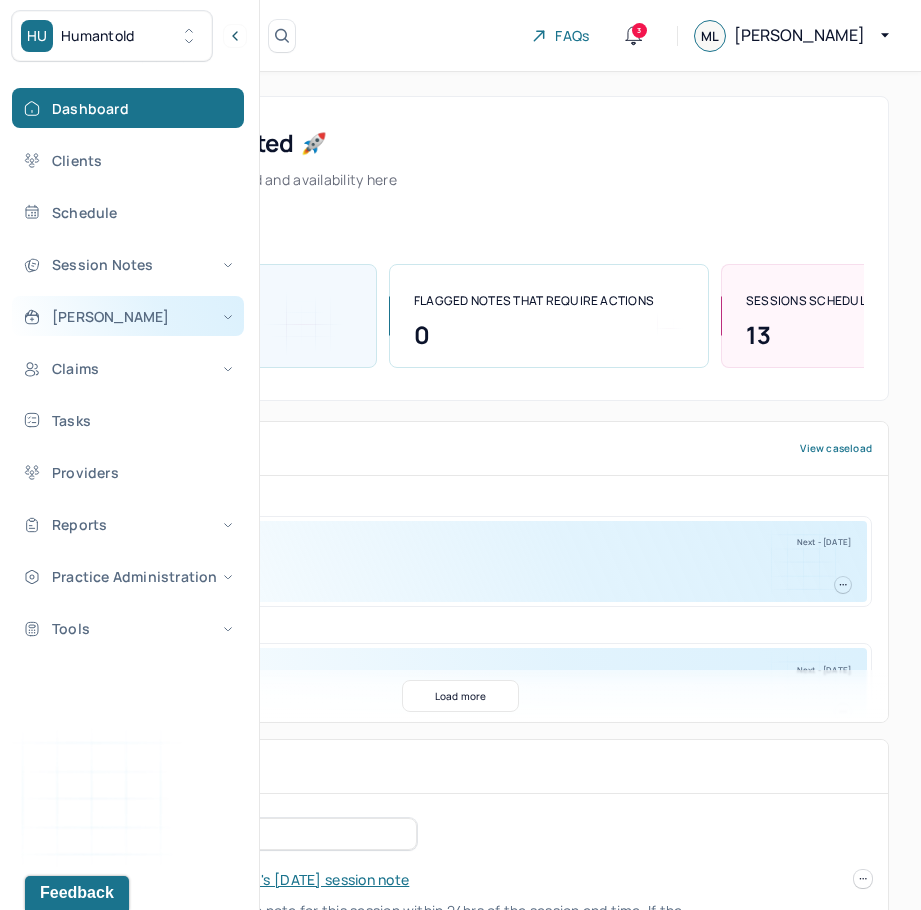 click on "[PERSON_NAME]" at bounding box center [128, 316] 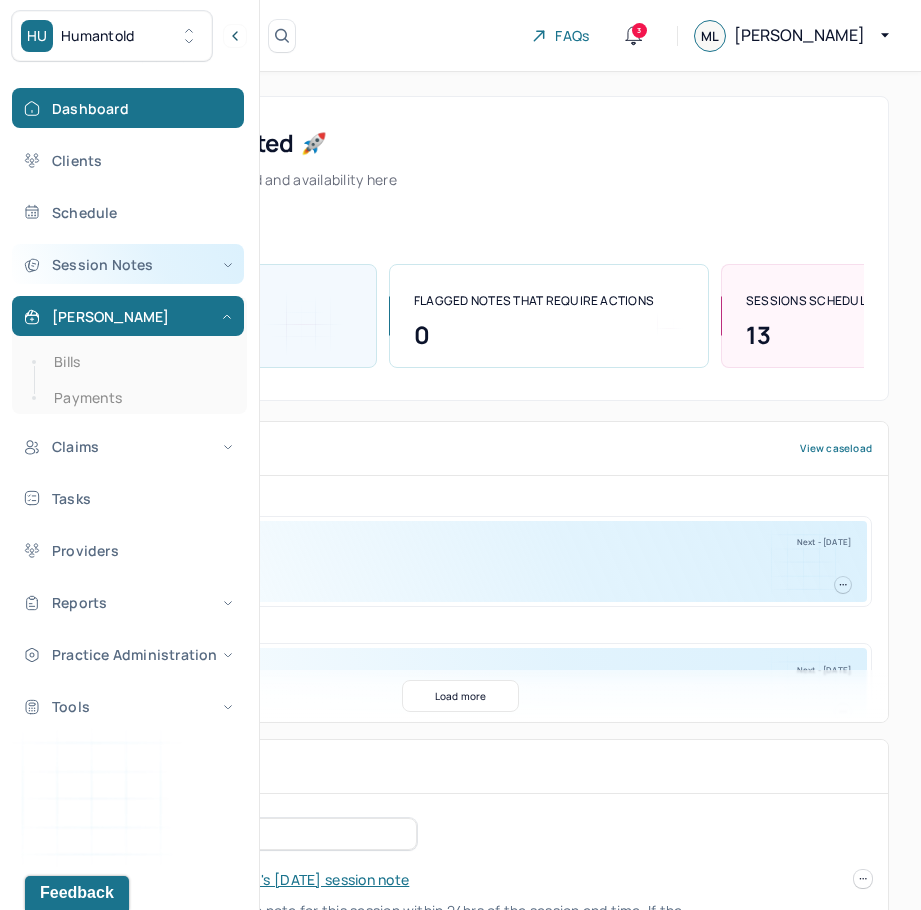 click on "Session Notes" at bounding box center [128, 264] 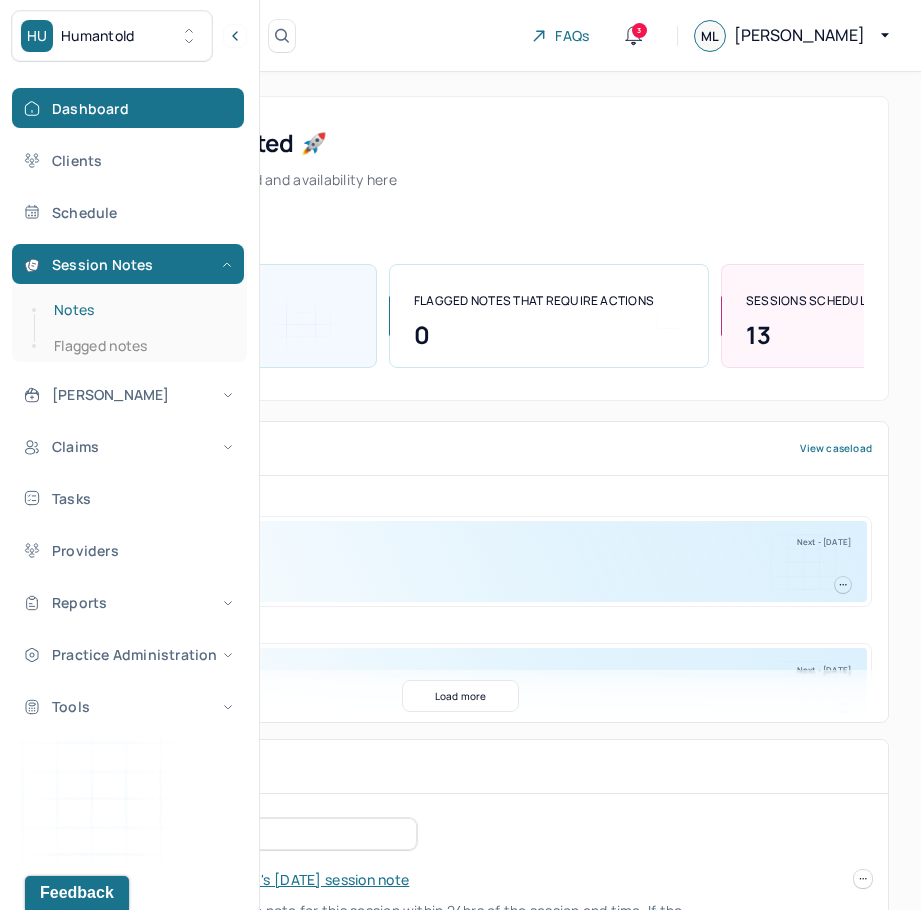 click on "Notes" at bounding box center [139, 310] 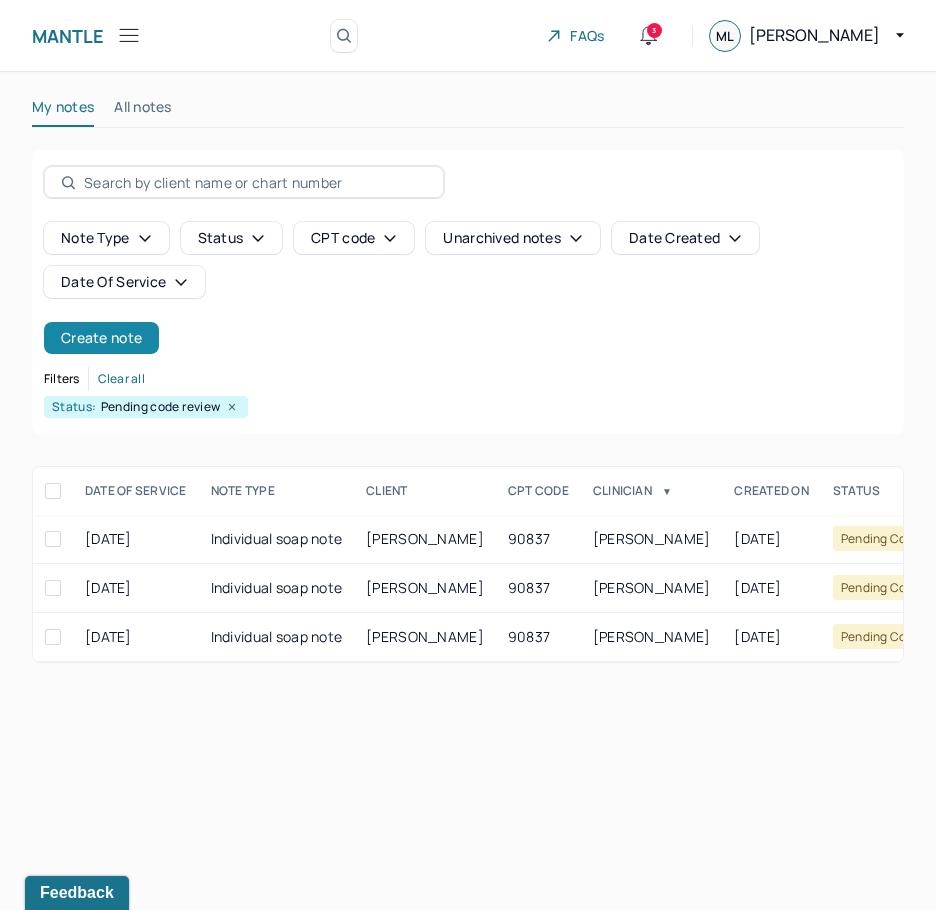click on "Create note" at bounding box center (101, 338) 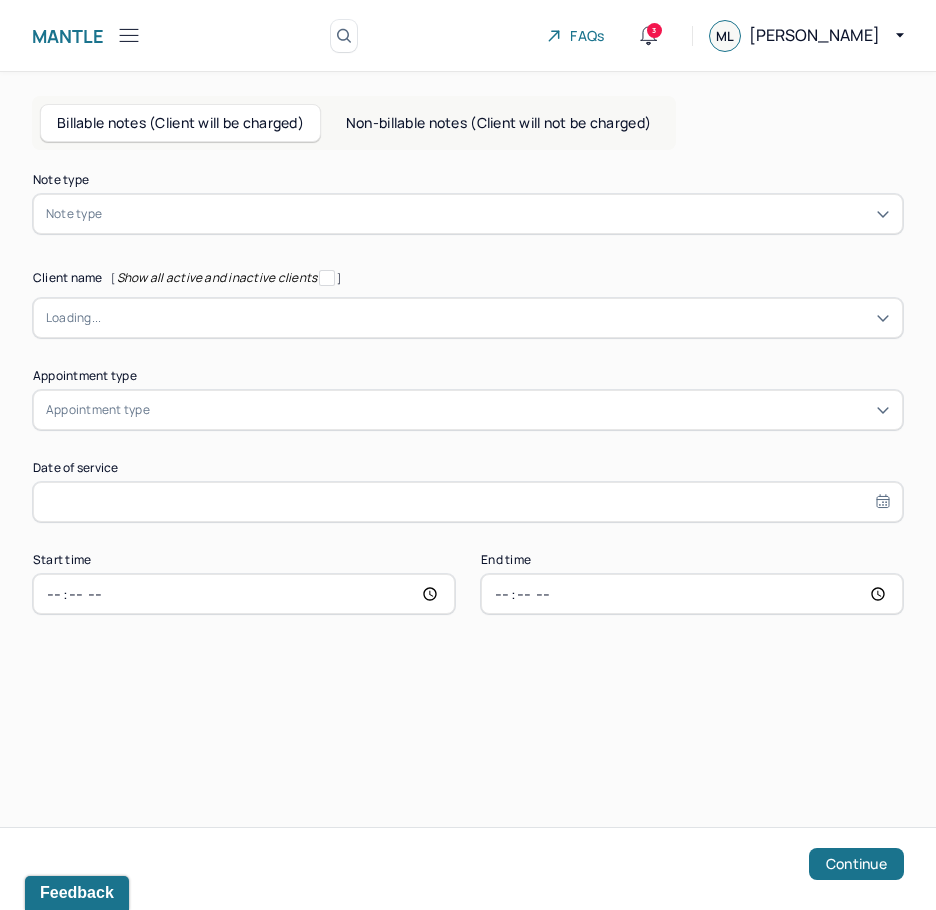 drag, startPoint x: 220, startPoint y: 192, endPoint x: 217, endPoint y: 210, distance: 18.248287 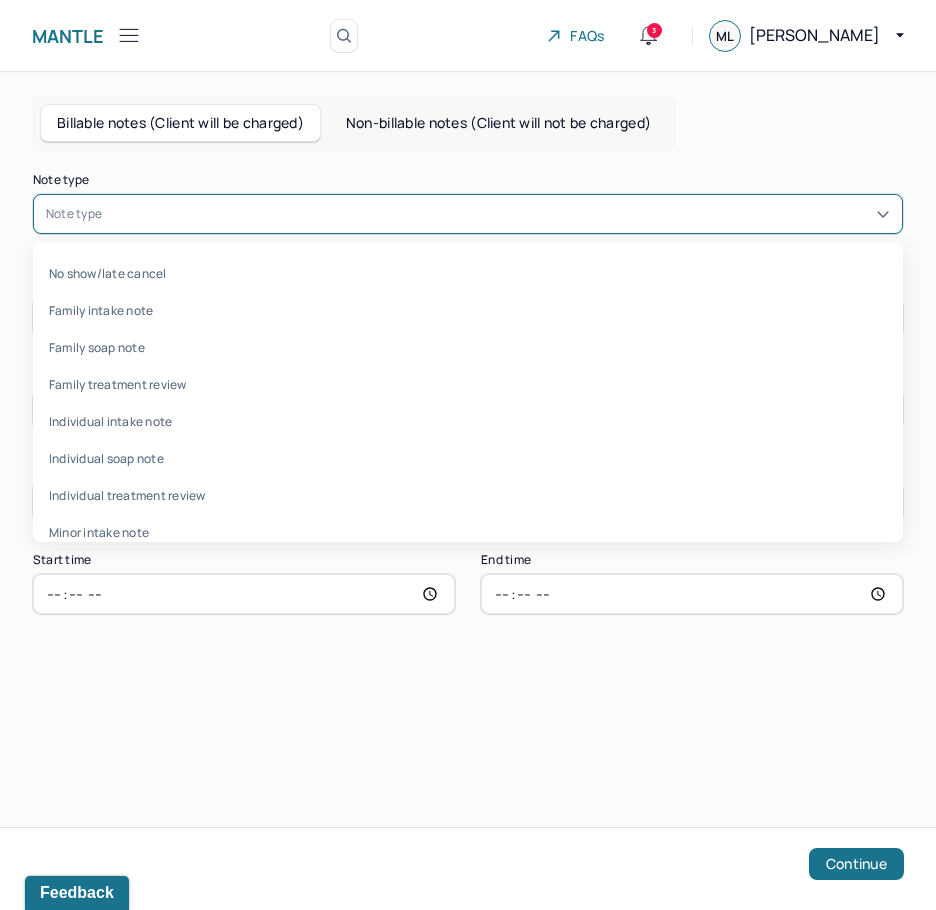 click at bounding box center [498, 214] 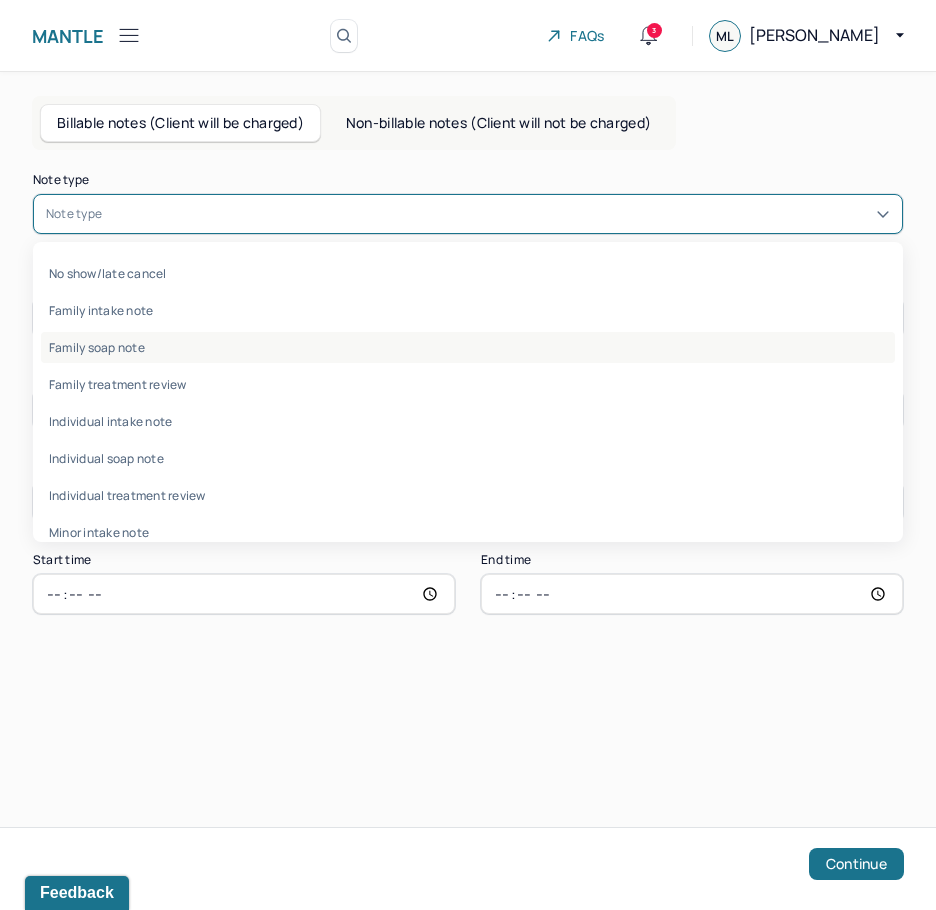 click on "Family soap note" at bounding box center [468, 347] 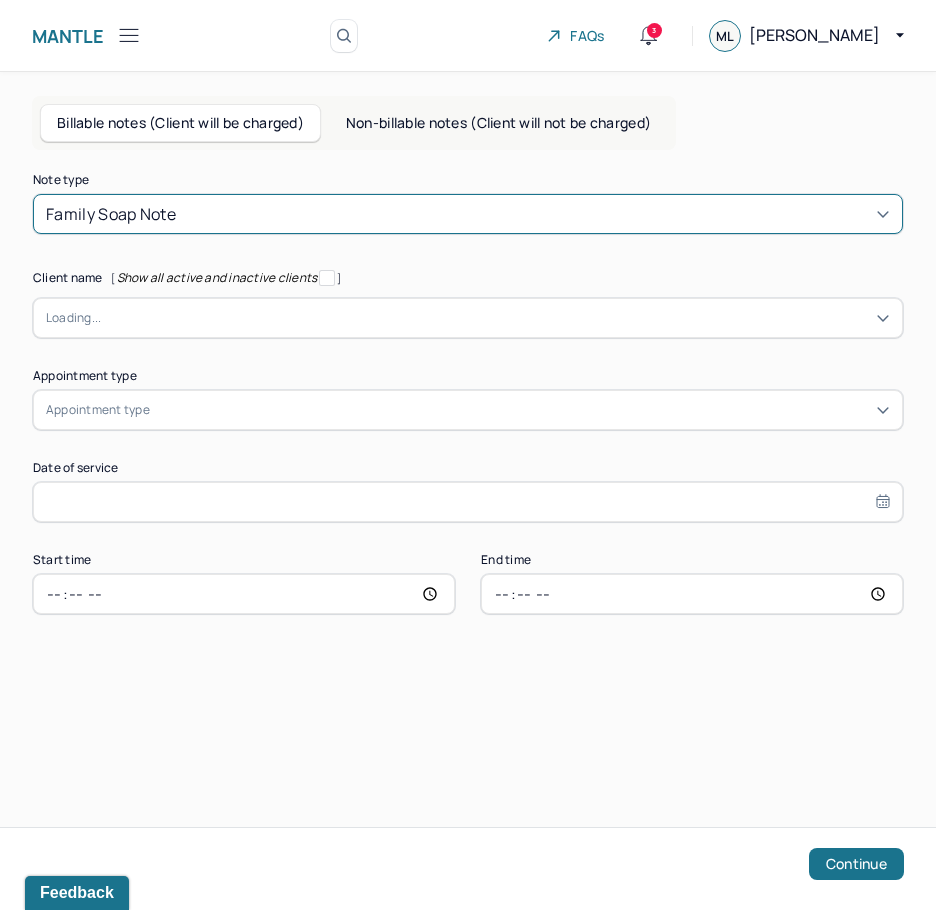 click at bounding box center (495, 318) 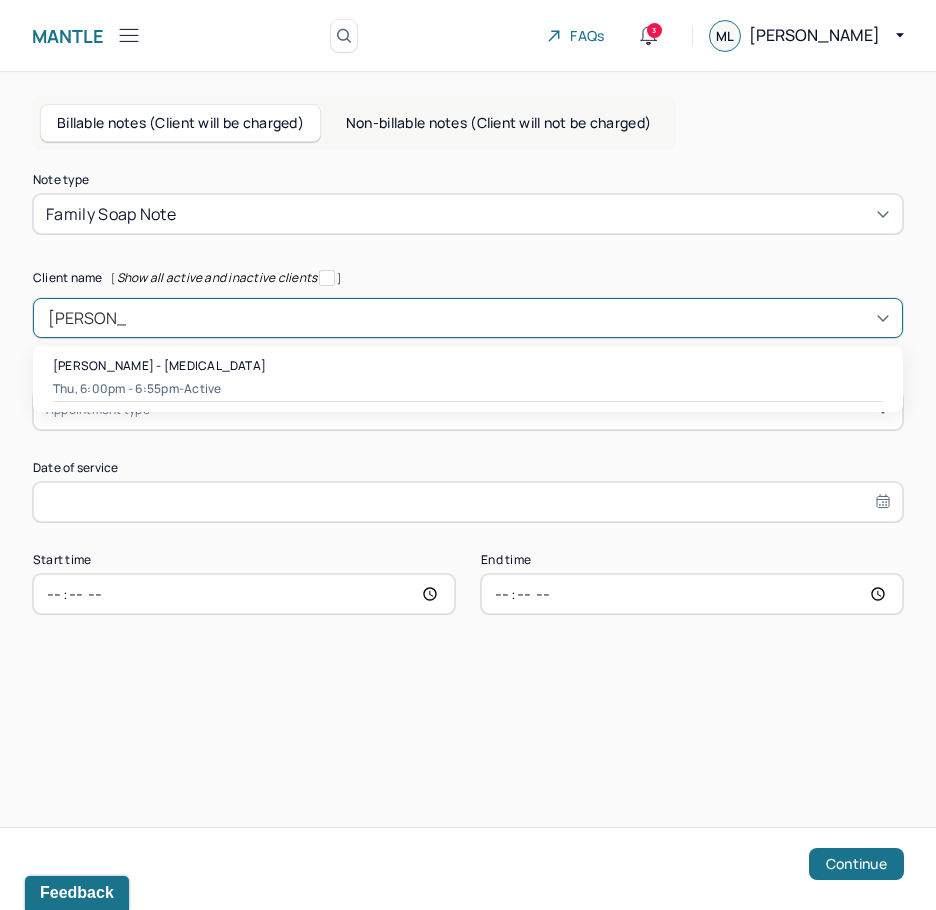 type on "[PERSON_NAME]" 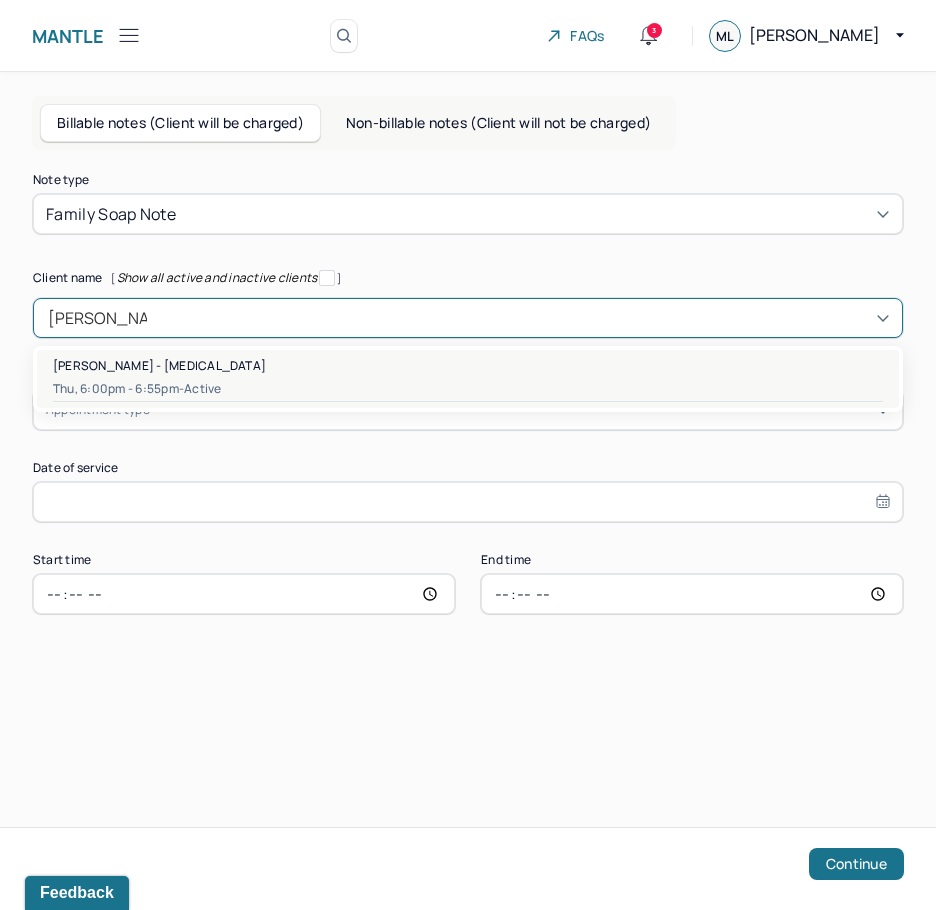 click on "[PERSON_NAME] - [MEDICAL_DATA]" at bounding box center (159, 365) 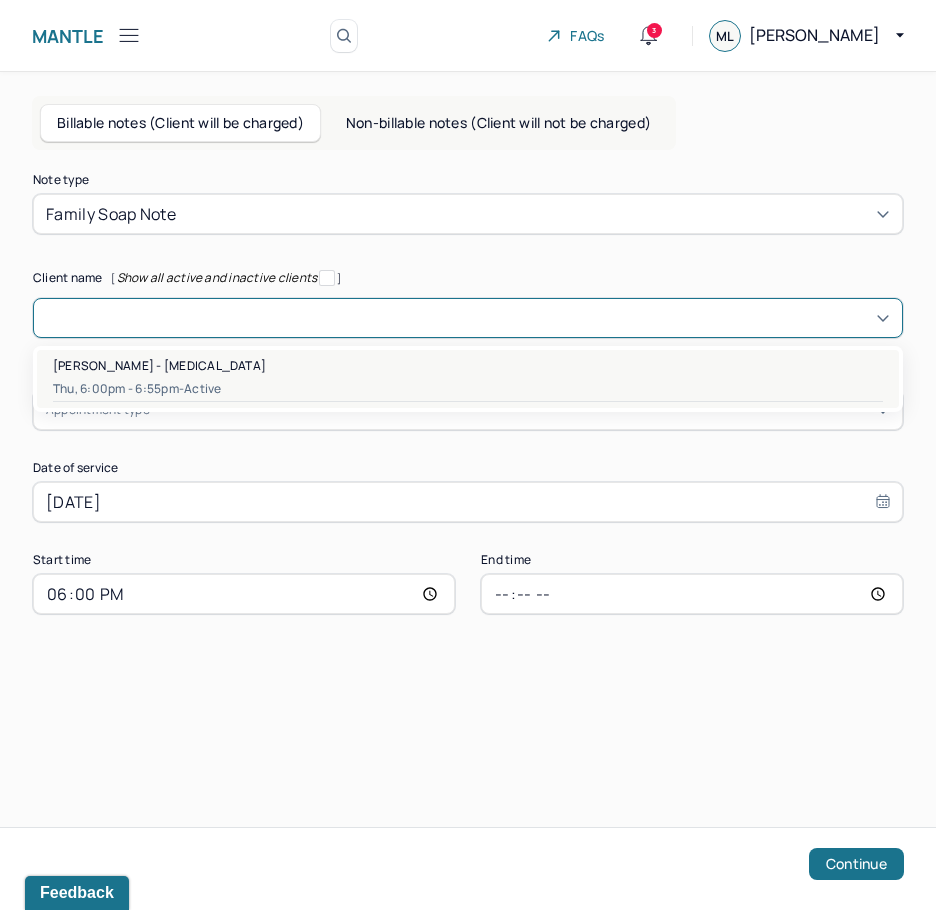 type on "18:55" 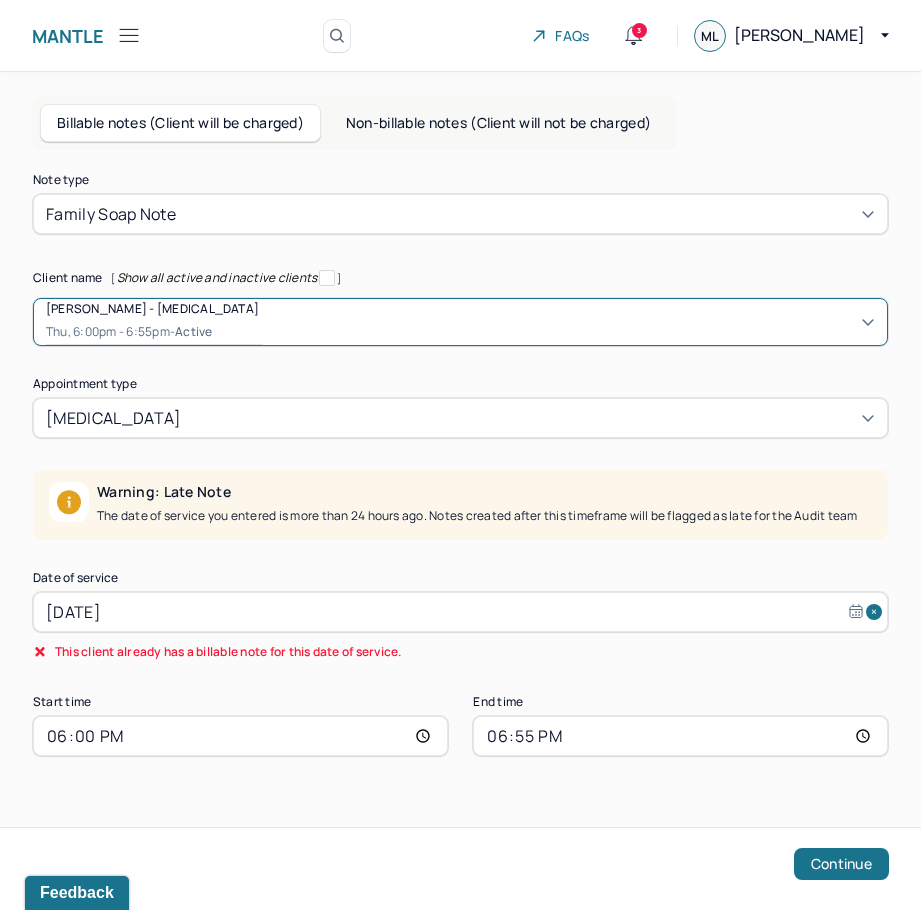 select on "5" 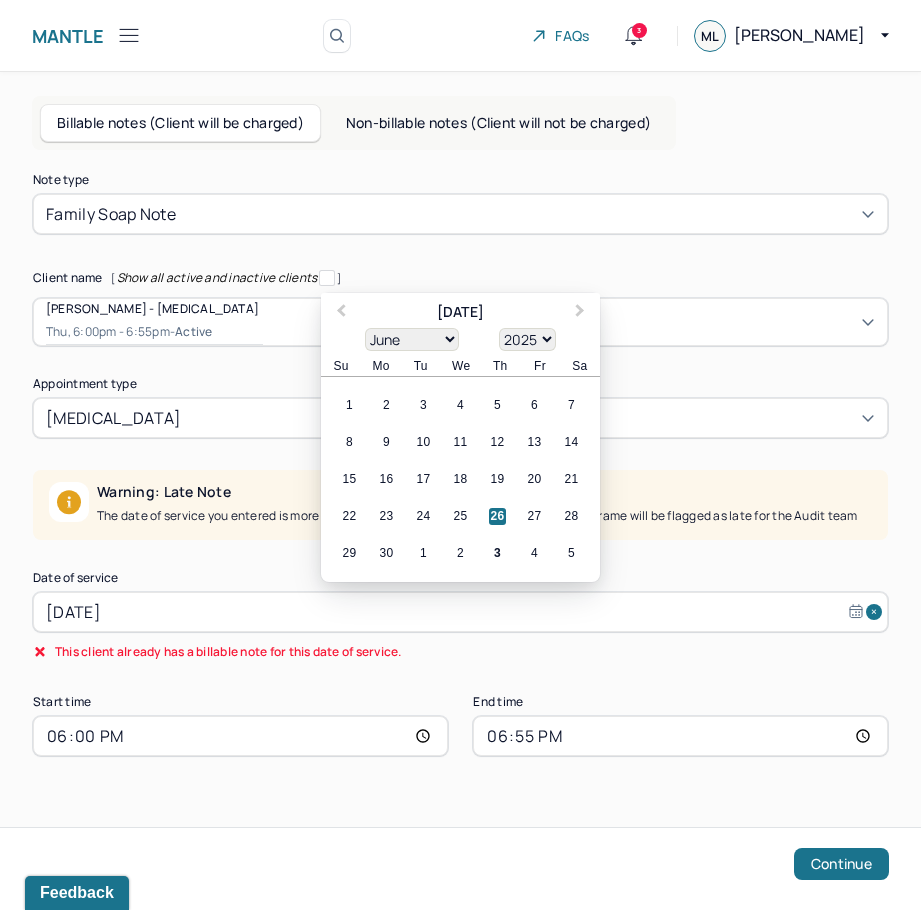 click on "[DATE]" at bounding box center [460, 612] 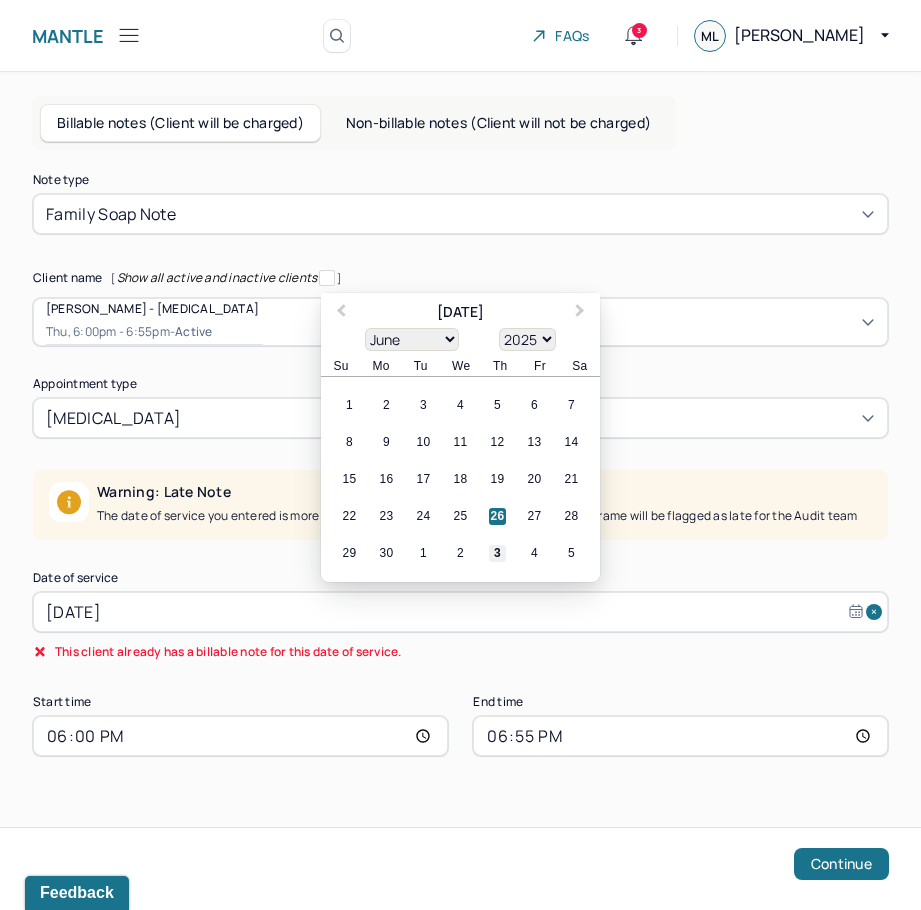 click on "3" at bounding box center (497, 553) 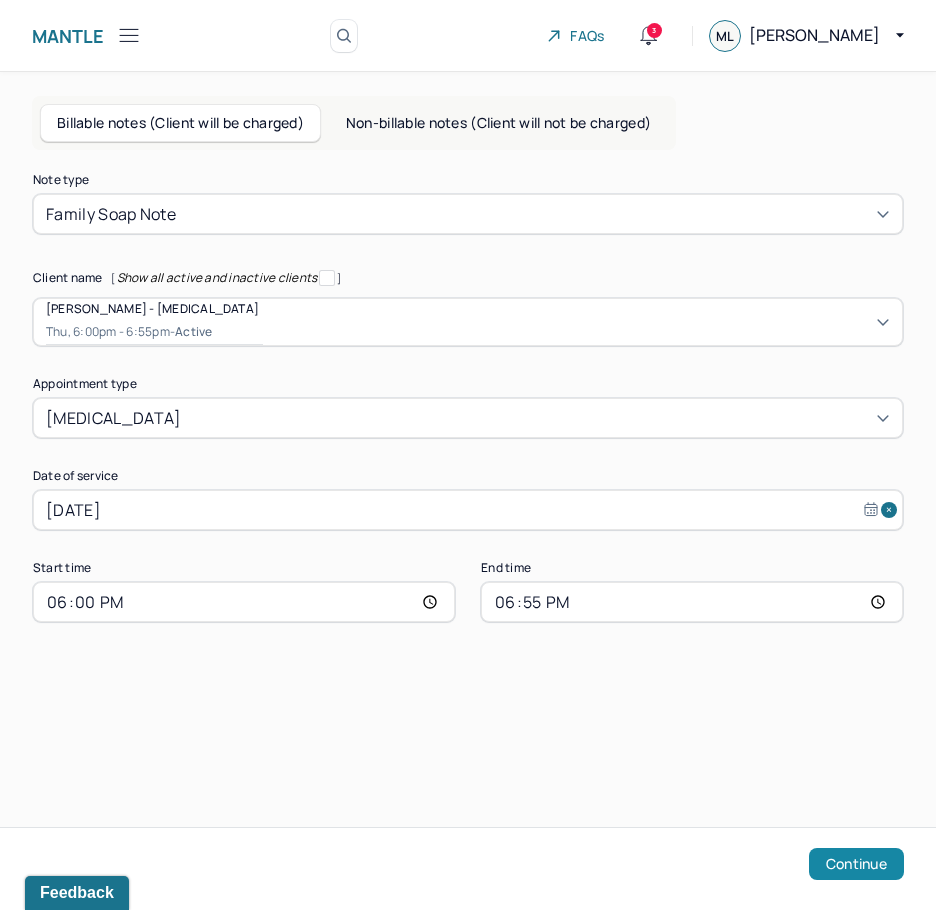click on "Continue" at bounding box center (856, 864) 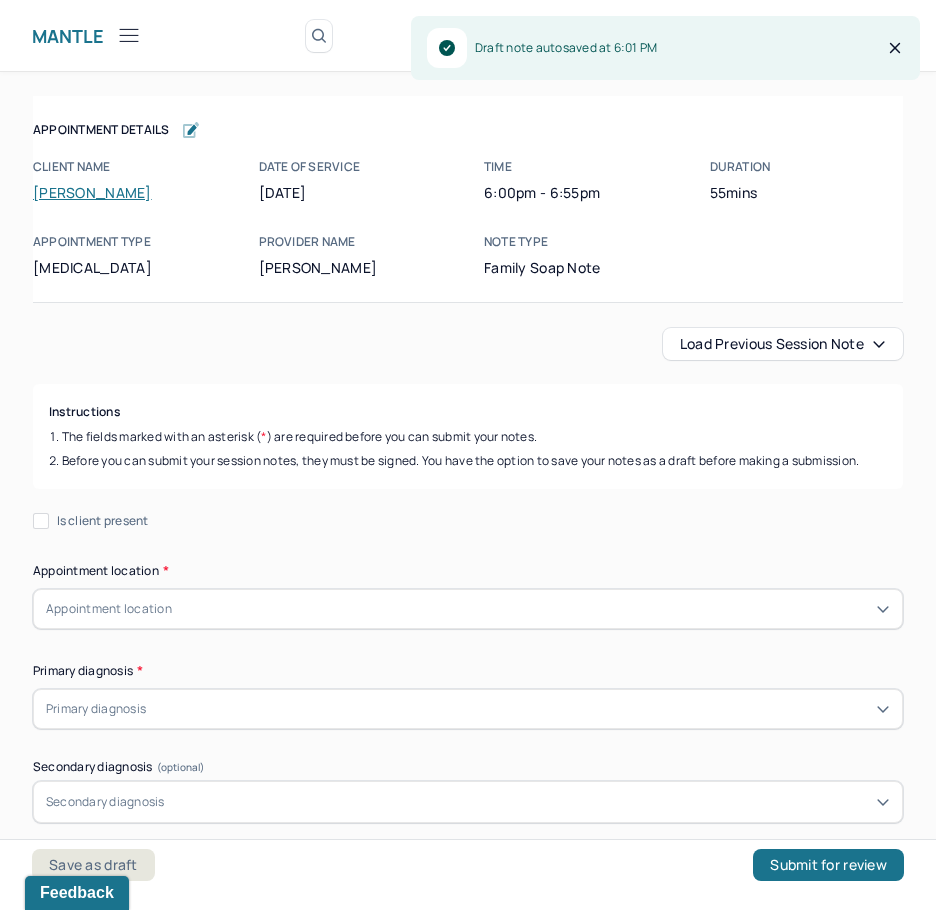 click on "Load previous session note" at bounding box center (783, 344) 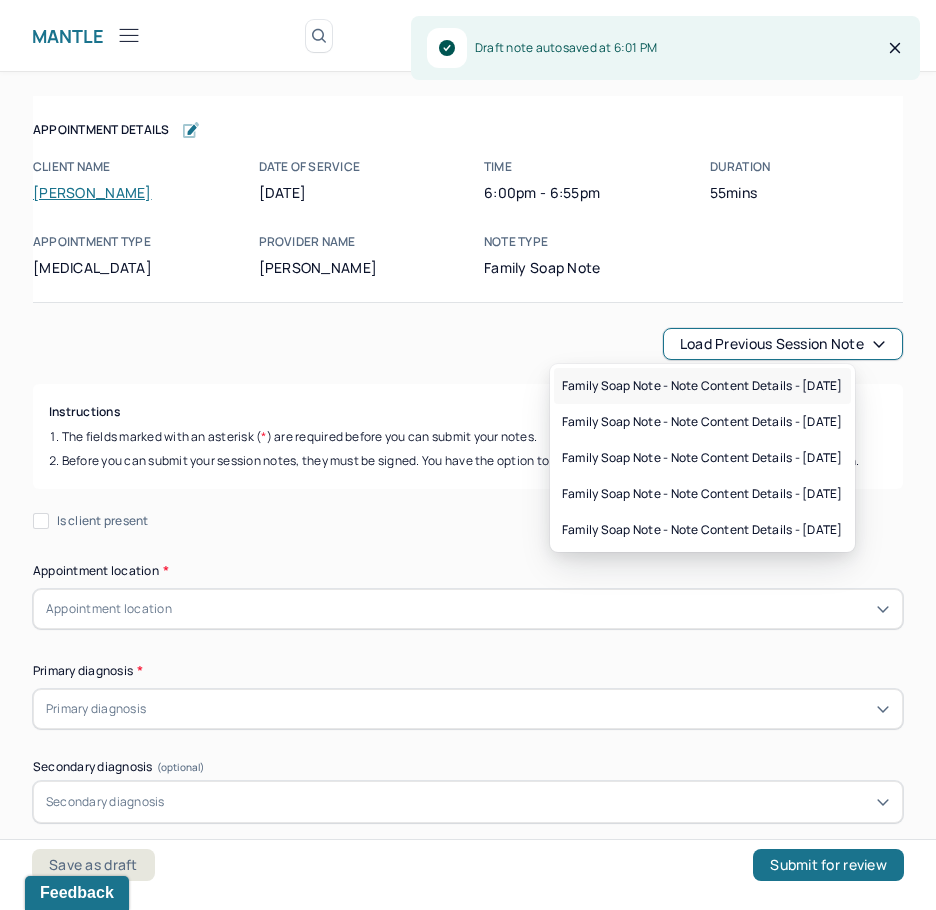 click on "Family soap note   - Note content Details -   [DATE]" at bounding box center [702, 386] 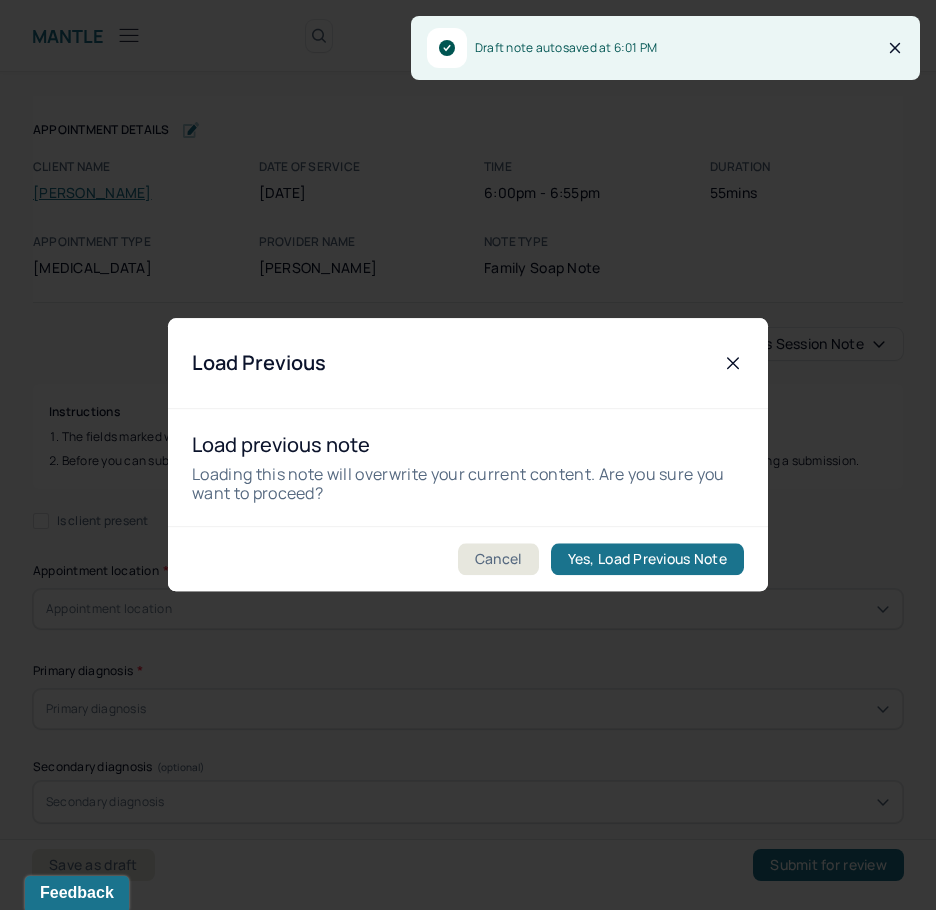 click on "Cancel     Yes, Load Previous Note" at bounding box center (468, 559) 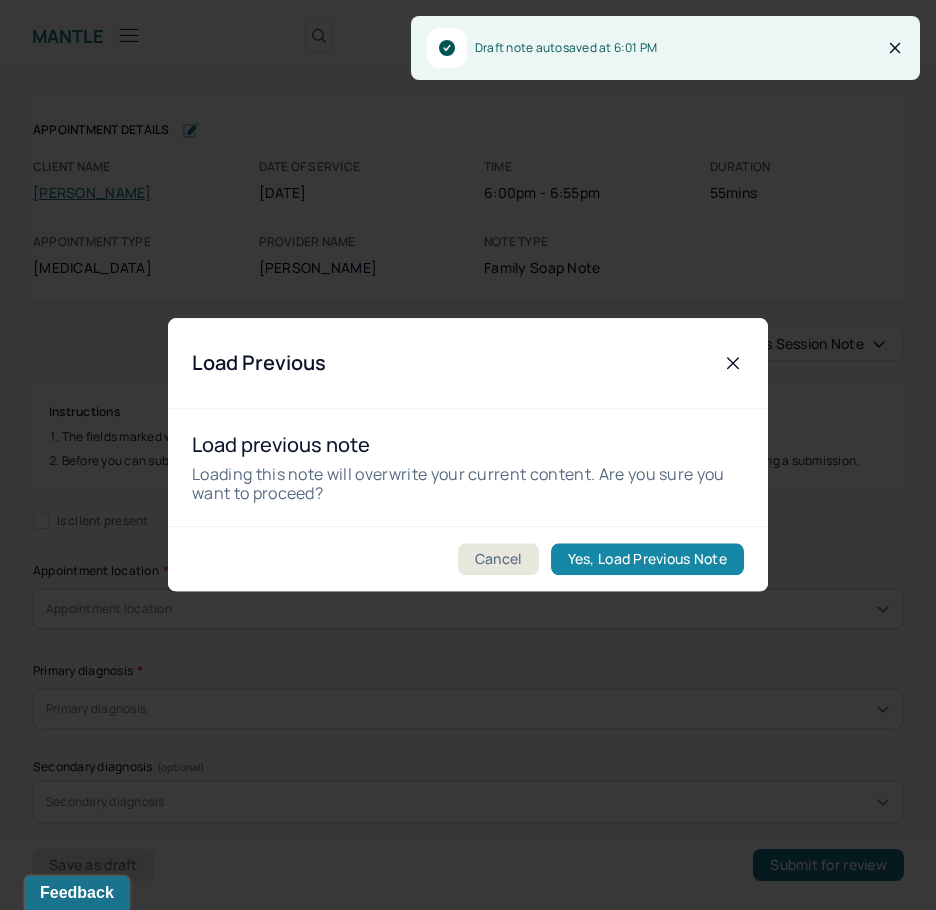 click on "Yes, Load Previous Note" at bounding box center (647, 560) 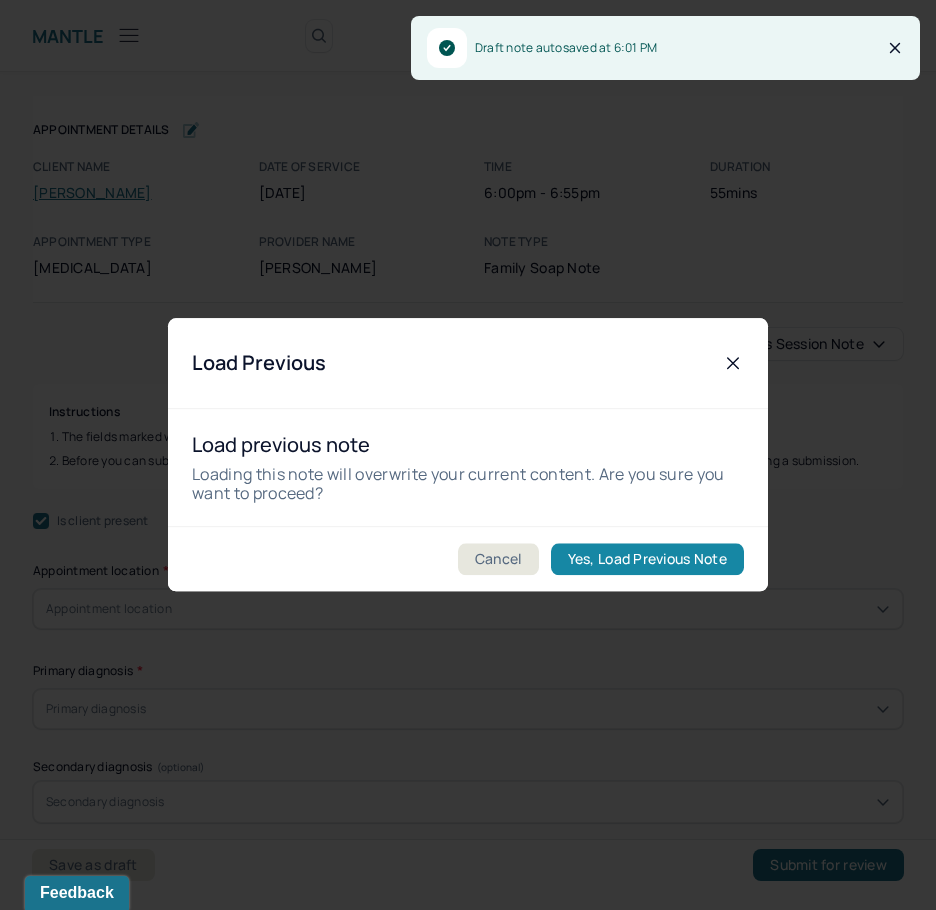 checkbox on "true" 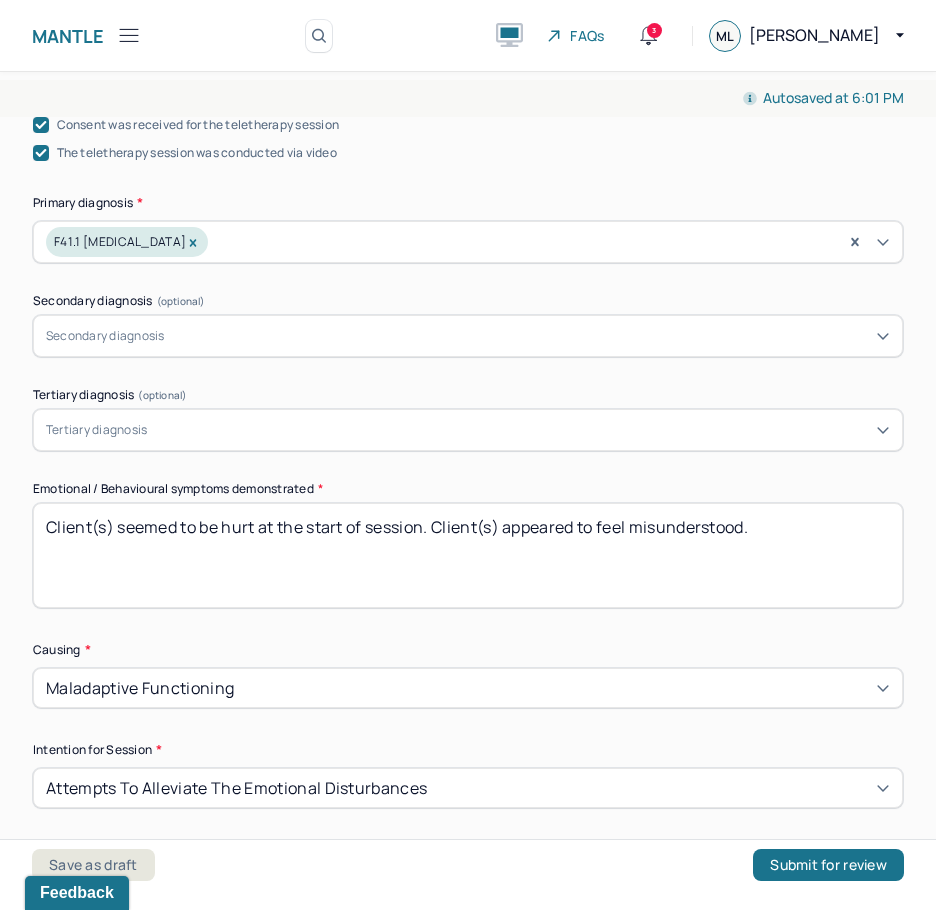 scroll, scrollTop: 800, scrollLeft: 0, axis: vertical 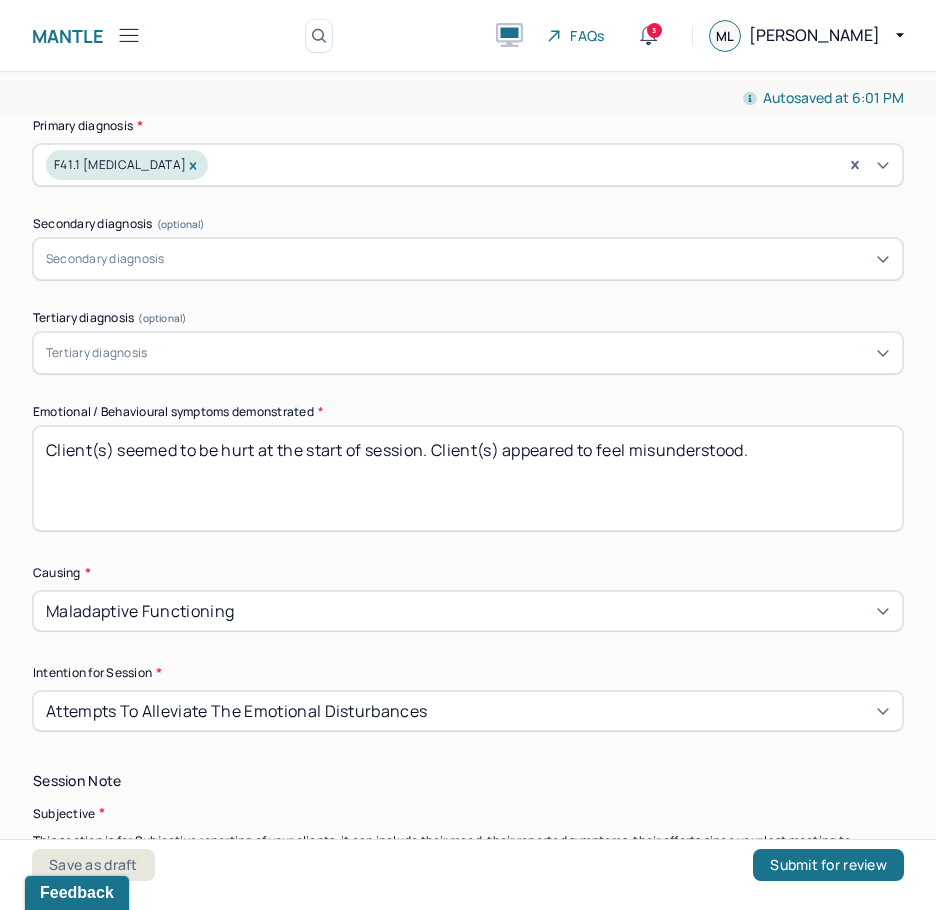 click on "Client(s) seemed to be hurt at the start of session. Client(s) appeared to feel misunderstood." at bounding box center [468, 478] 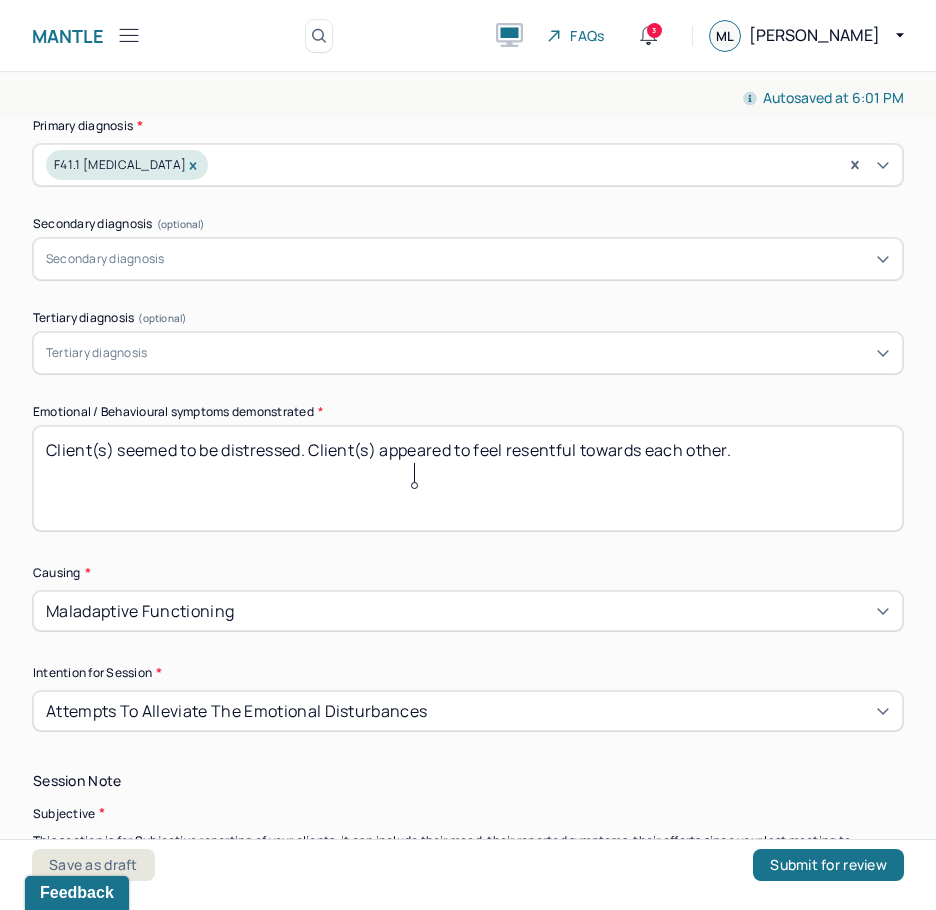click on "Client(s) seemed to be distressed. Client(s)" at bounding box center (468, 478) 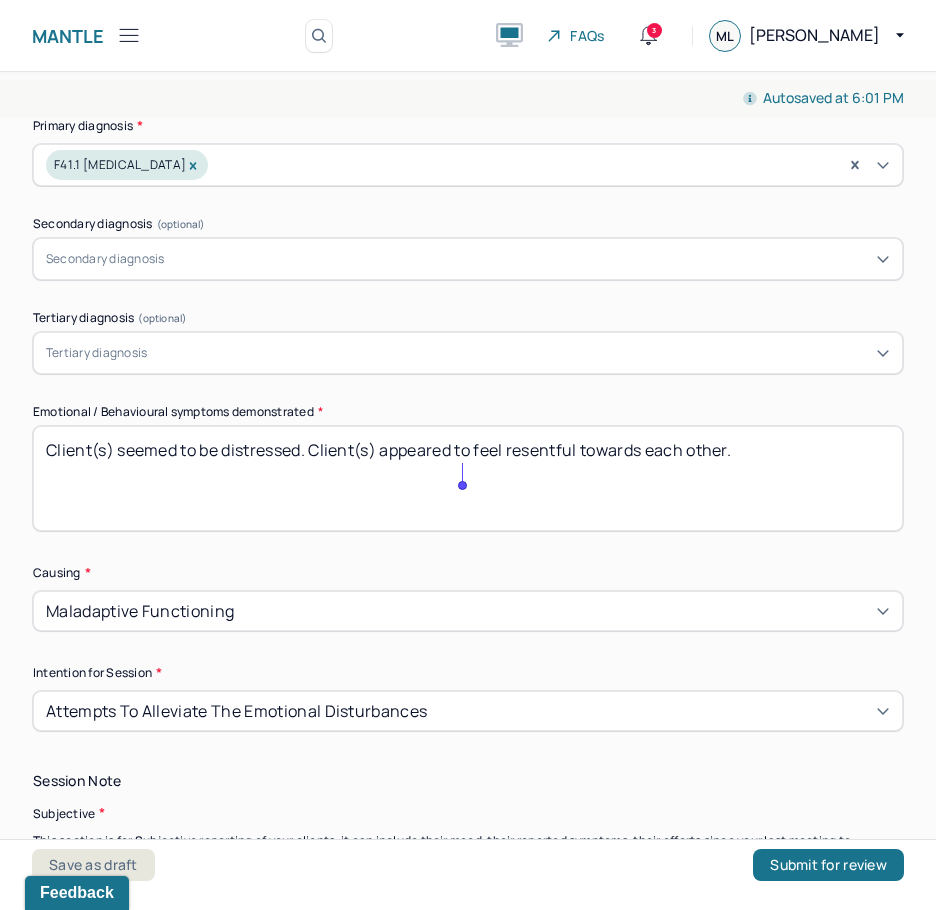 click on "Client(s) seemed to be distressed. Client(s)" at bounding box center [468, 478] 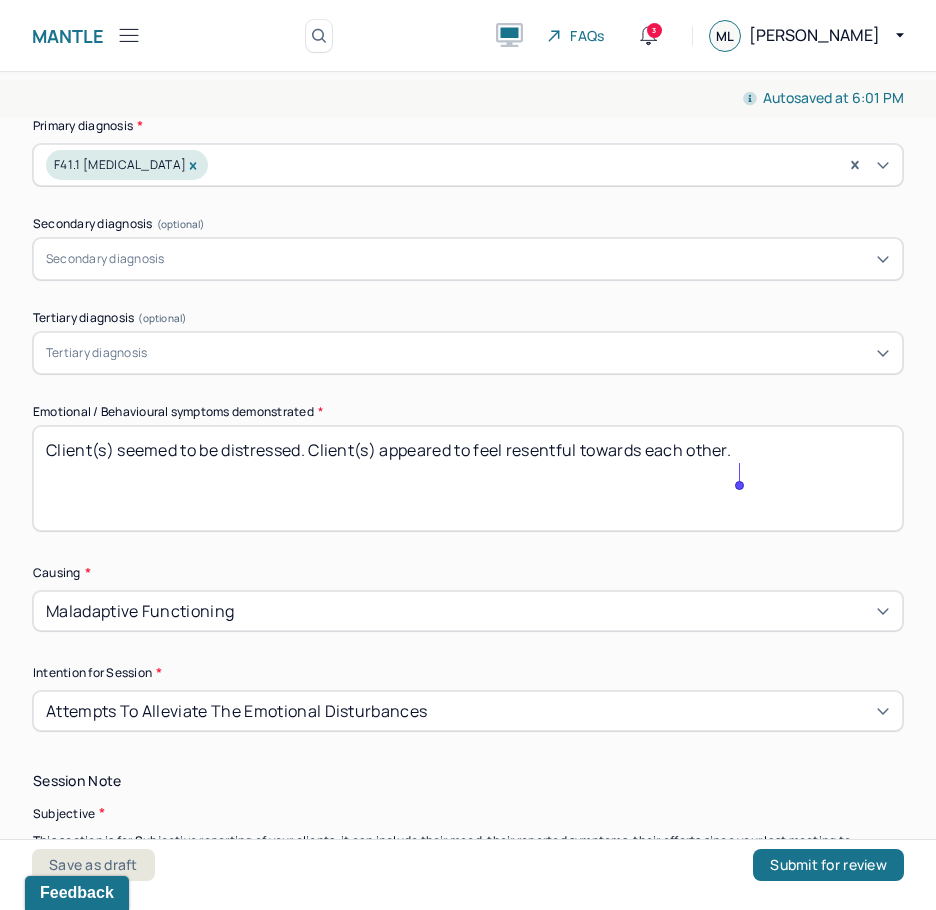 type on "Client(s) seemed to be distressed. Client(s) appeared to feel resentful towards each other." 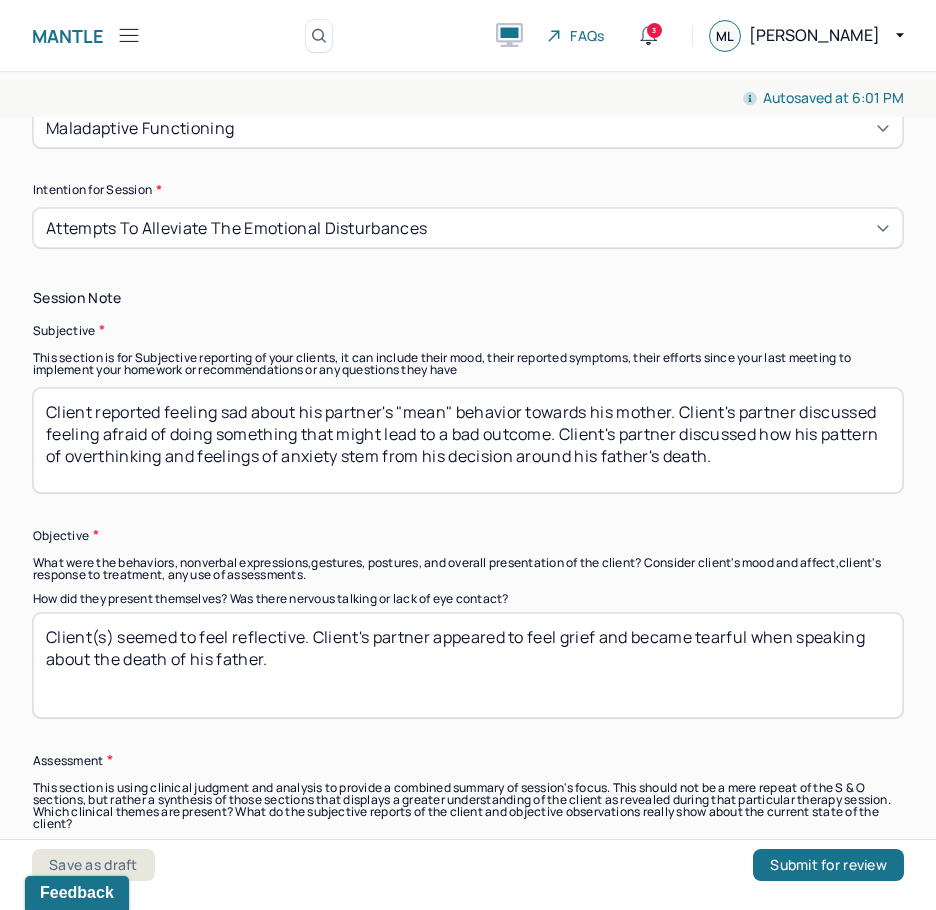 scroll, scrollTop: 1400, scrollLeft: 0, axis: vertical 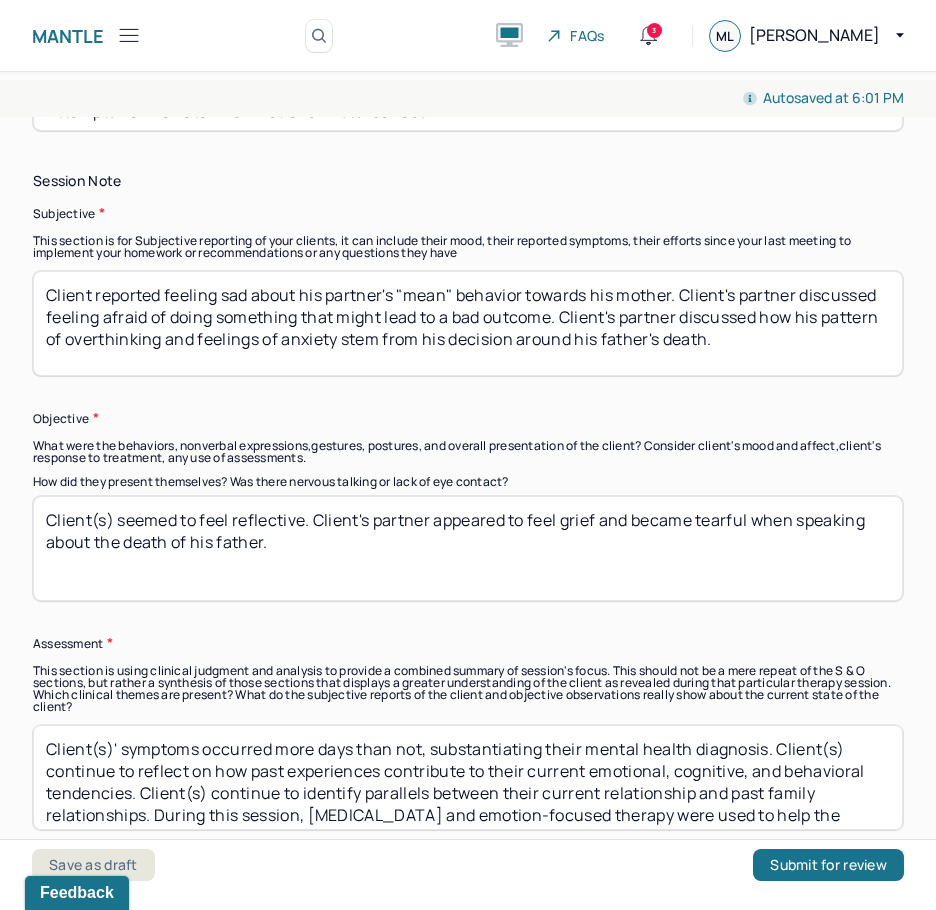click on "Client reported feeling sad about his partner's "mean" behavior towards his mother. Client's partner discussed feeling afraid of doing something that might lead to a bad outcome. Client's partner discussed how his pattern of overthinking and feelings of anxiety stem from his decision around his father's death." at bounding box center (468, 323) 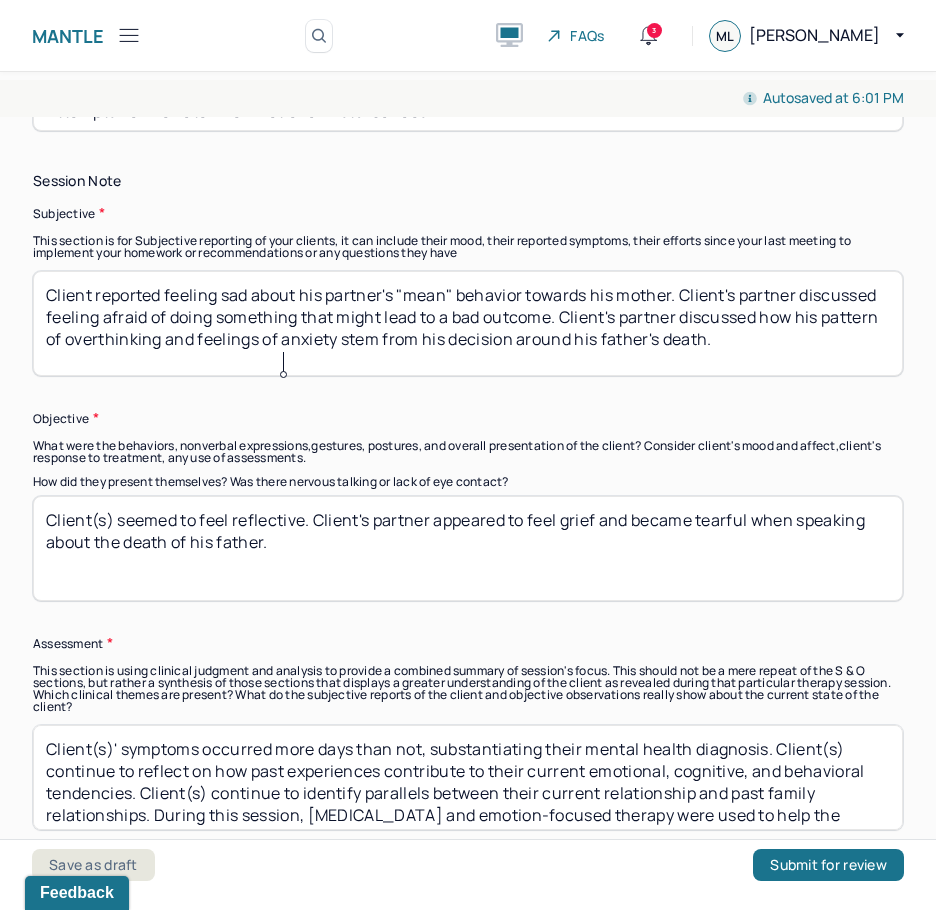 click on "Client reported feeling sad about his partner's "mean" behavior towards his mother. Client's partner discussed feeling afraid of doing something that might lead to a bad outcome. Client's partner discussed how his pattern of overthinking and feelings of anxiety stem from his decision around his father's death." at bounding box center (468, 323) 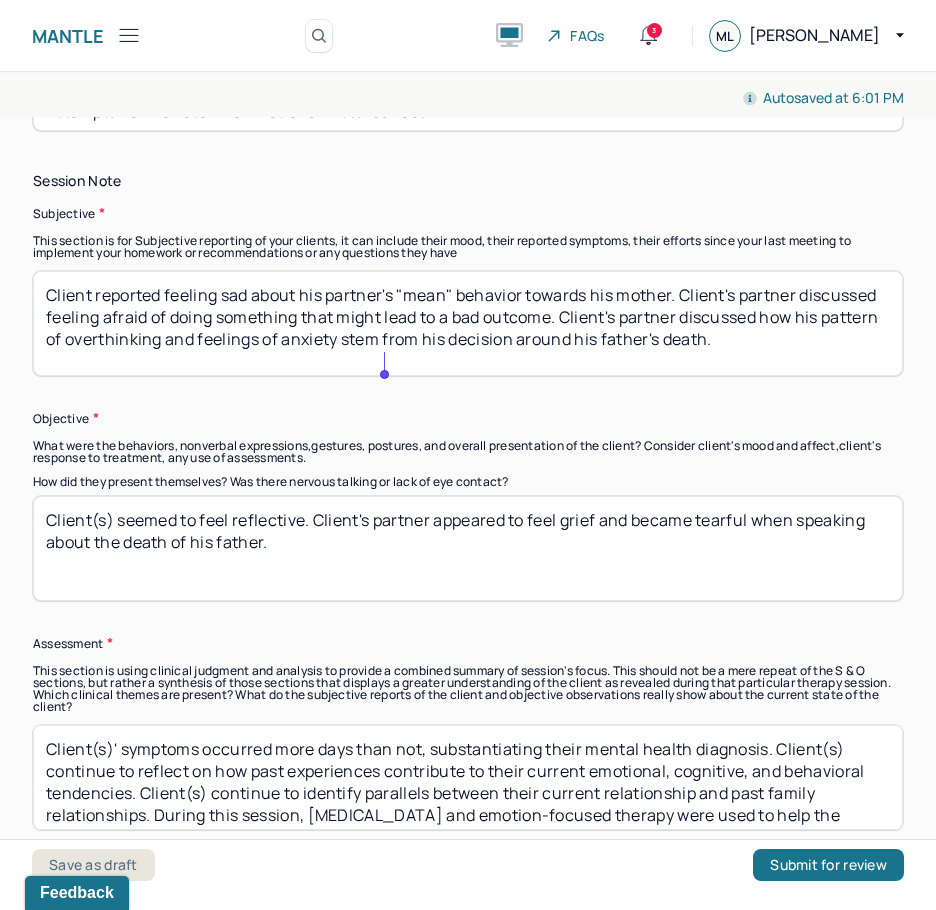 click on "Client reported feeling sad about his partner's "mean" behavior towards his mother. Client's partner discussed feeling afraid of doing something that might lead to a bad outcome. Client's partner discussed how his pattern of overthinking and feelings of anxiety stem from his decision around his father's death." at bounding box center (468, 323) 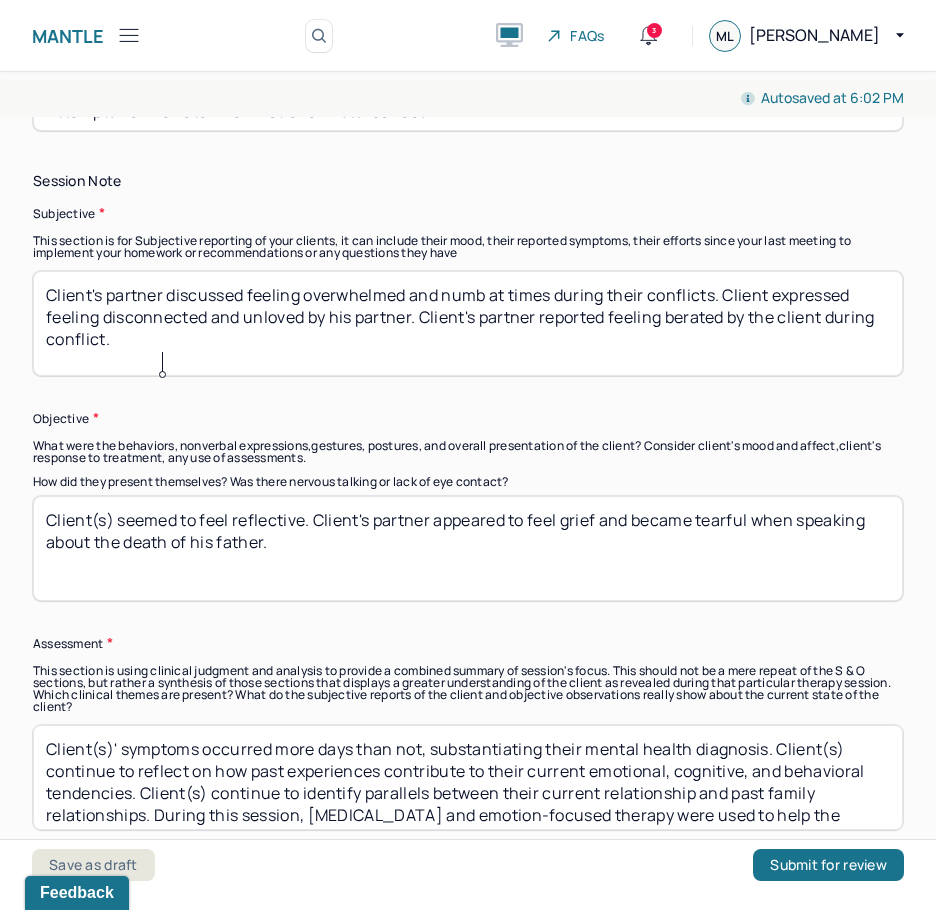 click on "Client's partner discussed feeling overwhelmed and numb at times during their conflicts. Client expressed feeling disconnected and unloved by his partner. Client's partner reported feeling berated" at bounding box center (468, 323) 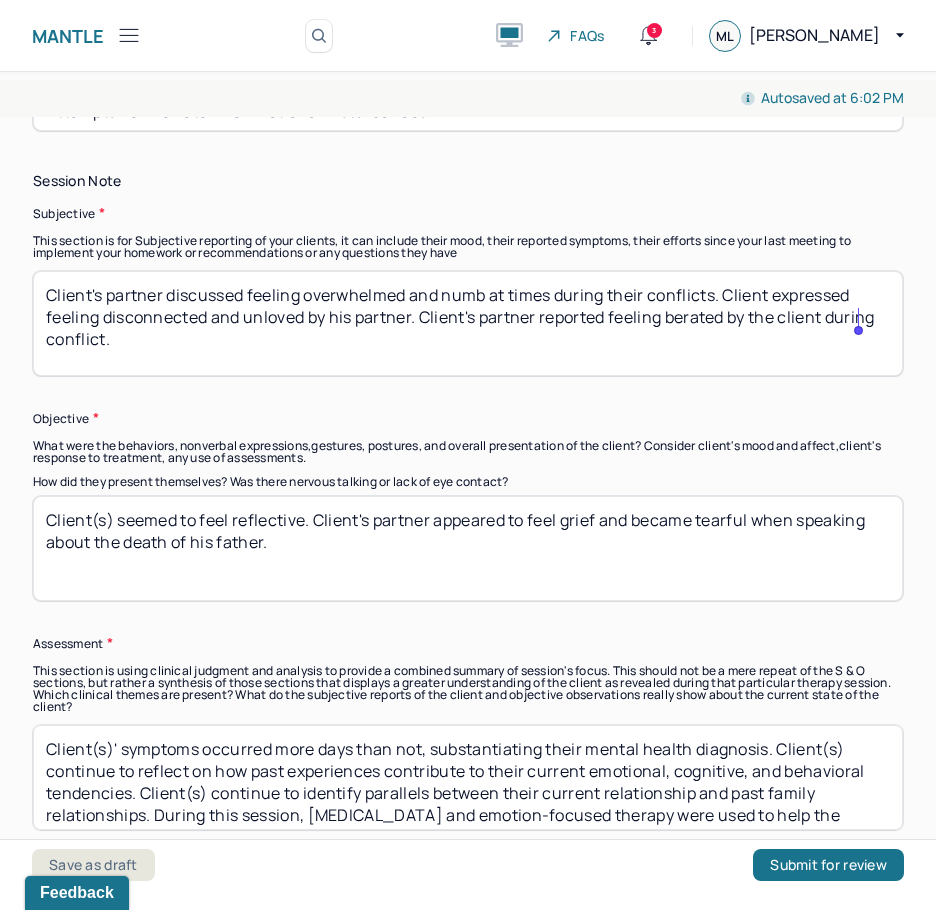 click on "Client's partner discussed feeling overwhelmed and numb at times during their conflicts. Client expressed feeling disconnected and unloved by his partner. Client's partner reported feeling berated" at bounding box center (468, 323) 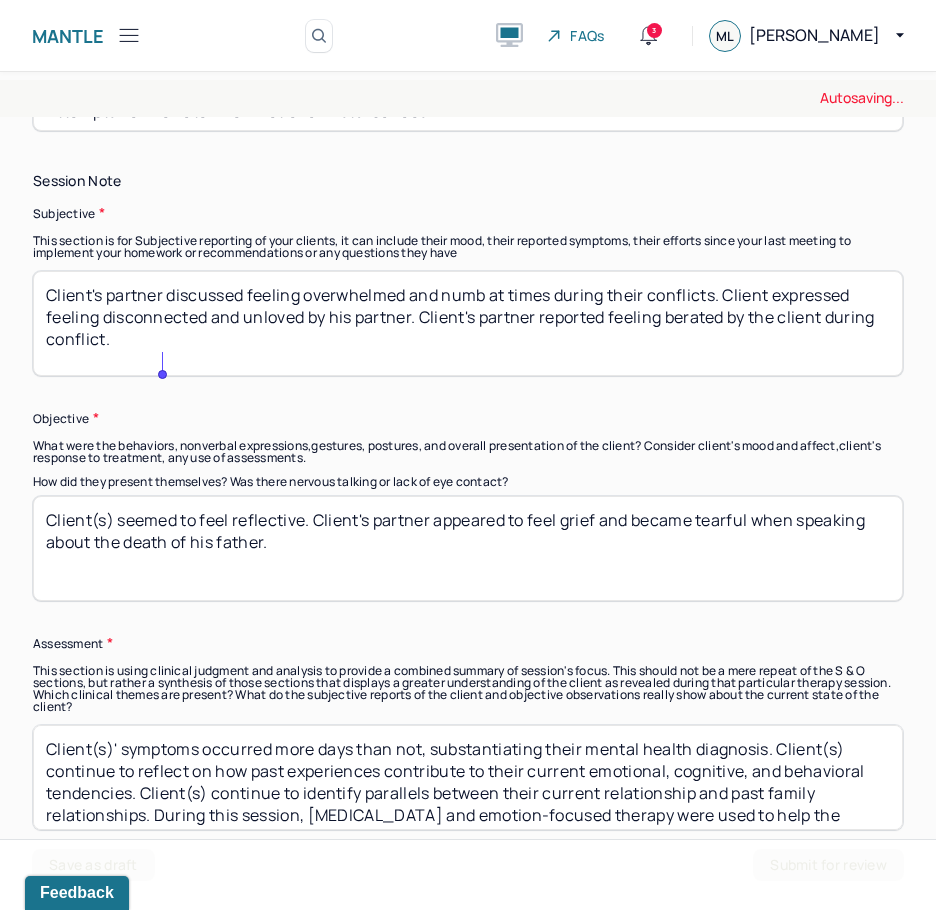 type on "Client's partner discussed feeling overwhelmed and numb at times during their conflicts. Client expressed feeling disconnected and unloved by his partner. Client's partner reported feeling berated by the client during conflict." 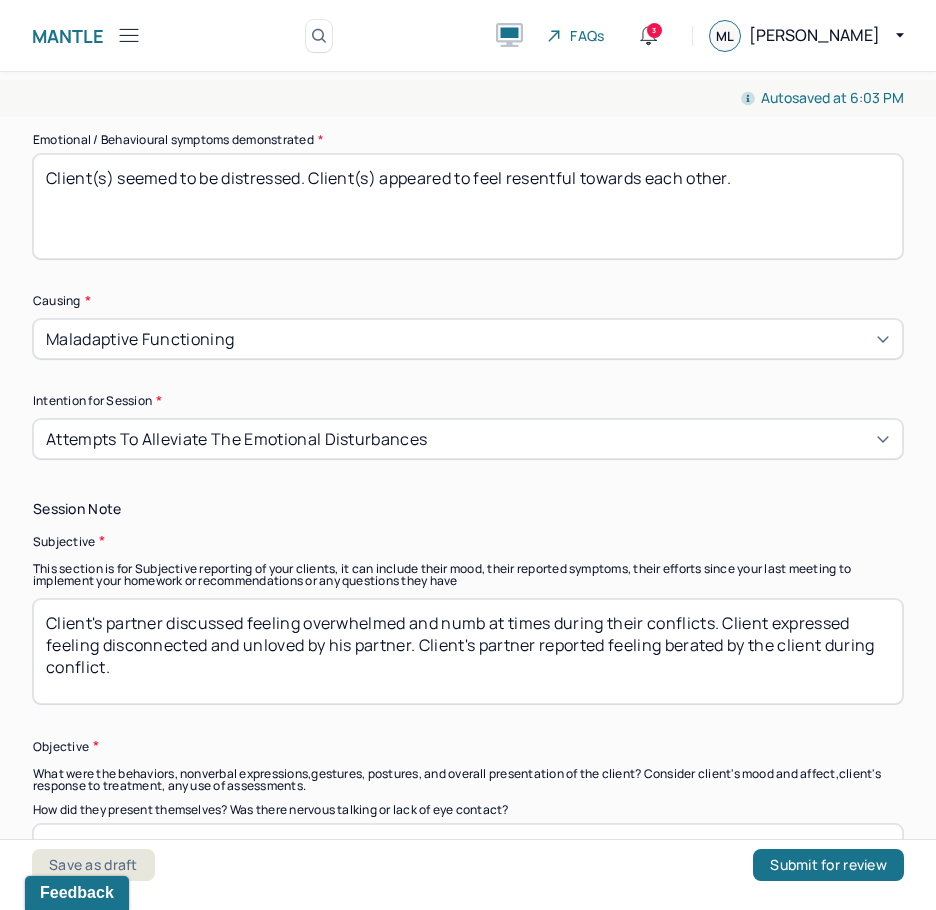 scroll, scrollTop: 1000, scrollLeft: 0, axis: vertical 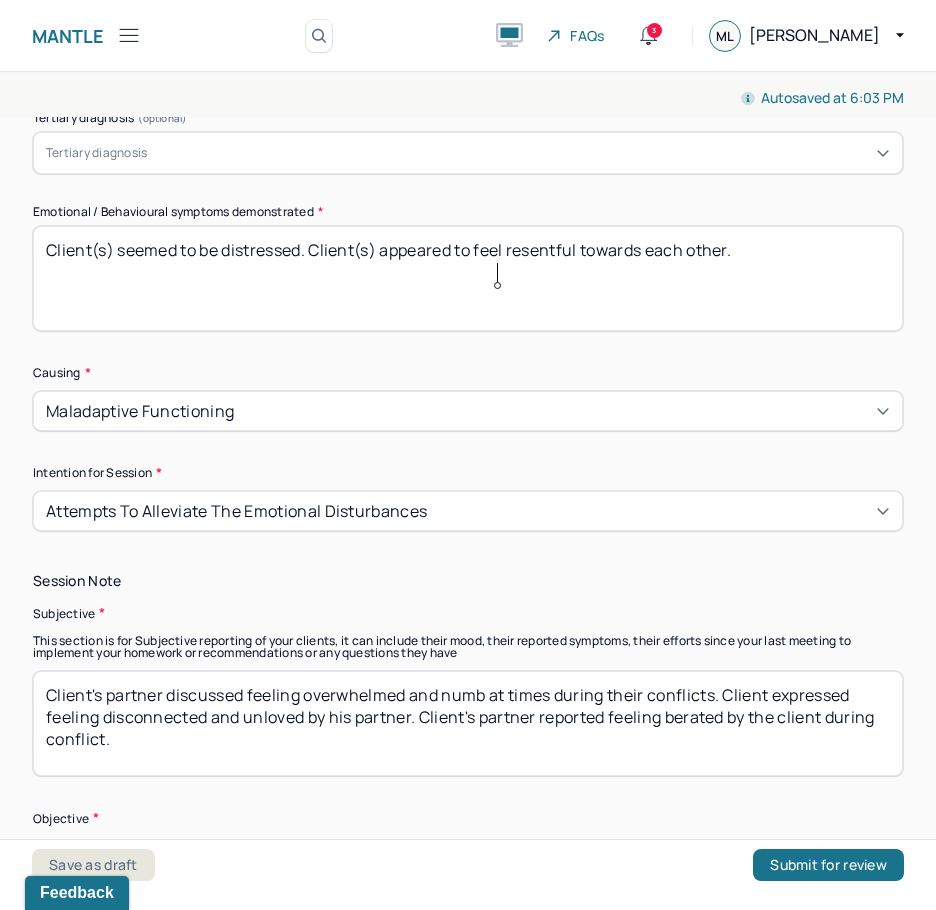 click on "Client(s) seemed to be distressed. Client(s) appeared to feel resentful towards each other." at bounding box center [468, 278] 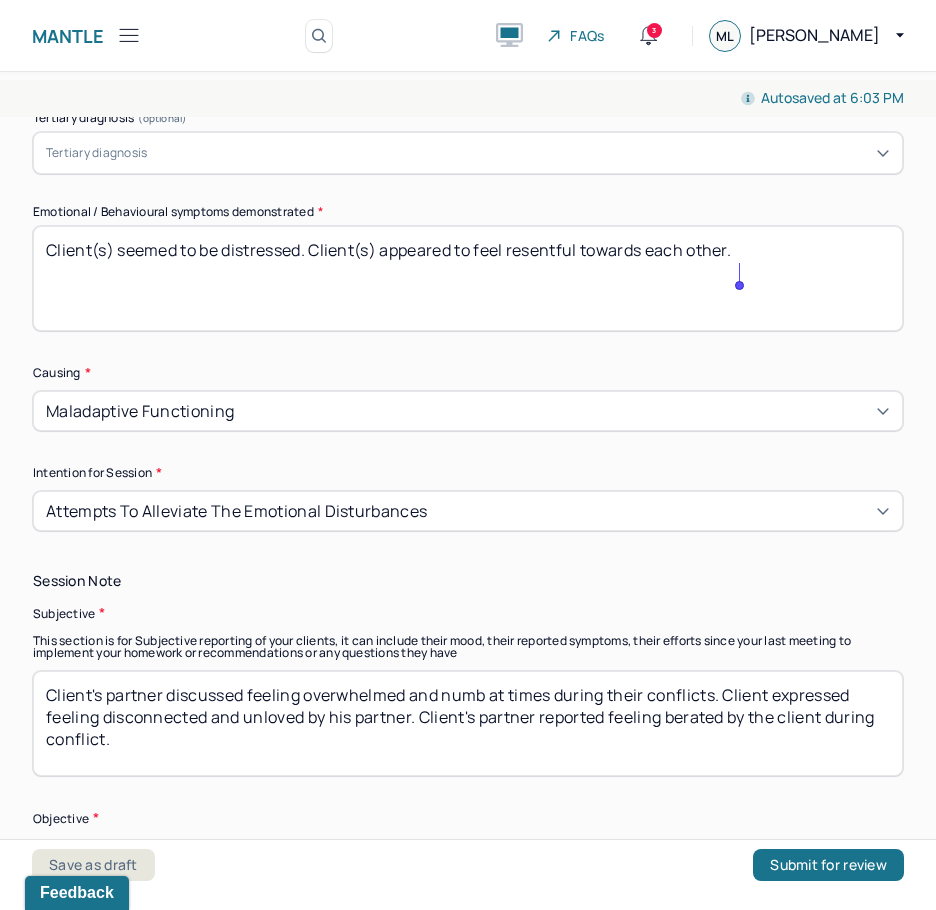 click on "Client(s) seemed to be distressed. Client(s) appeared to feel resentful towards each other." at bounding box center (468, 278) 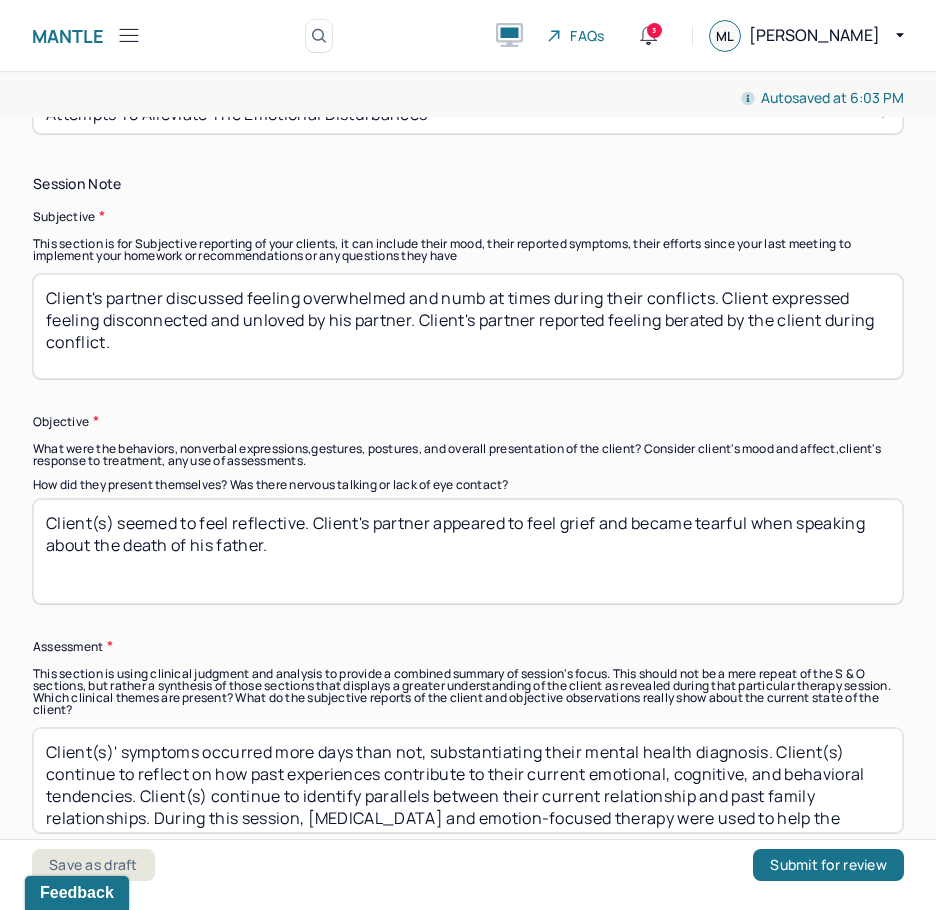 scroll, scrollTop: 1500, scrollLeft: 0, axis: vertical 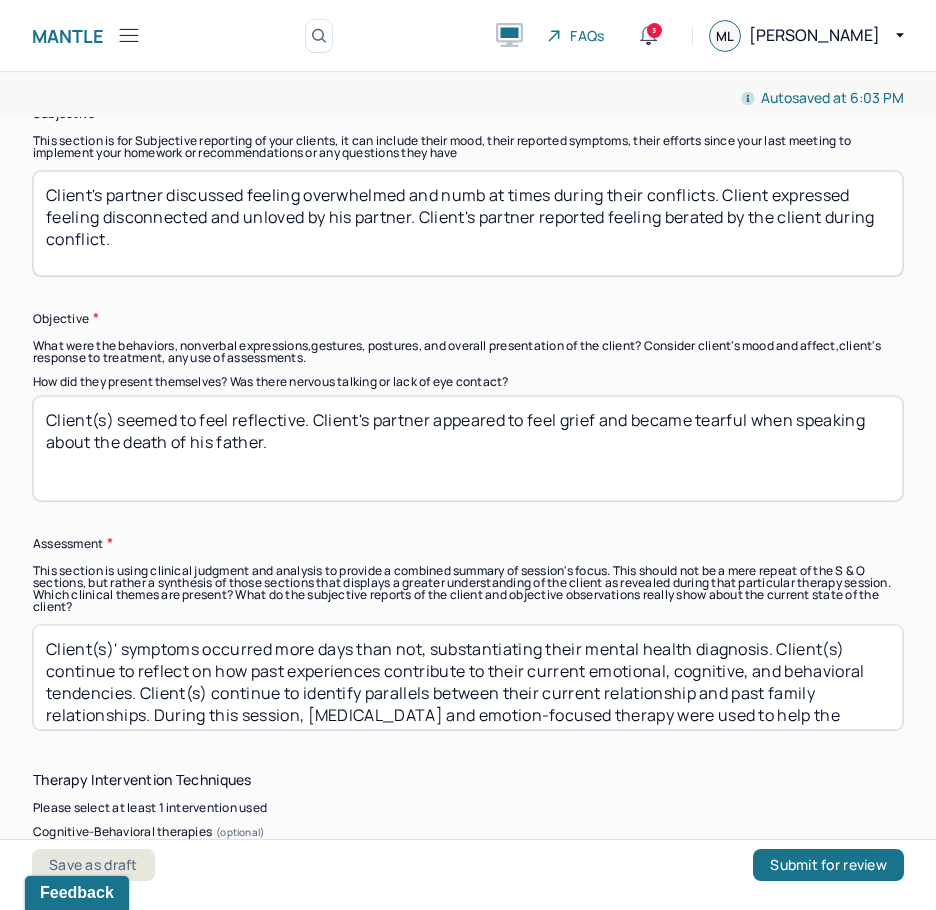 click on "Client(s) seemed to feel reflective. Client's partner appeared to feel grief and became tearful when speaking about the death of his father." at bounding box center [468, 448] 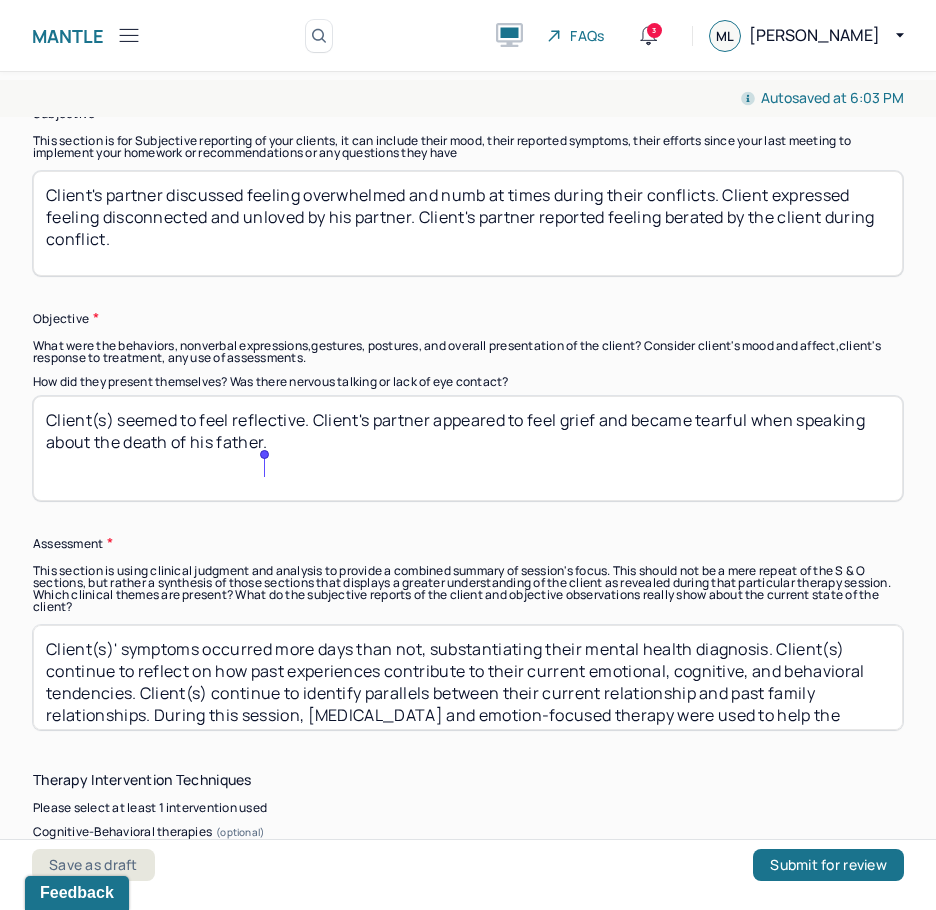 click on "Client(s) seemed to feel reflective. Client's partner appeared to feel grief and became tearful when speaking about the death of his father." at bounding box center (468, 448) 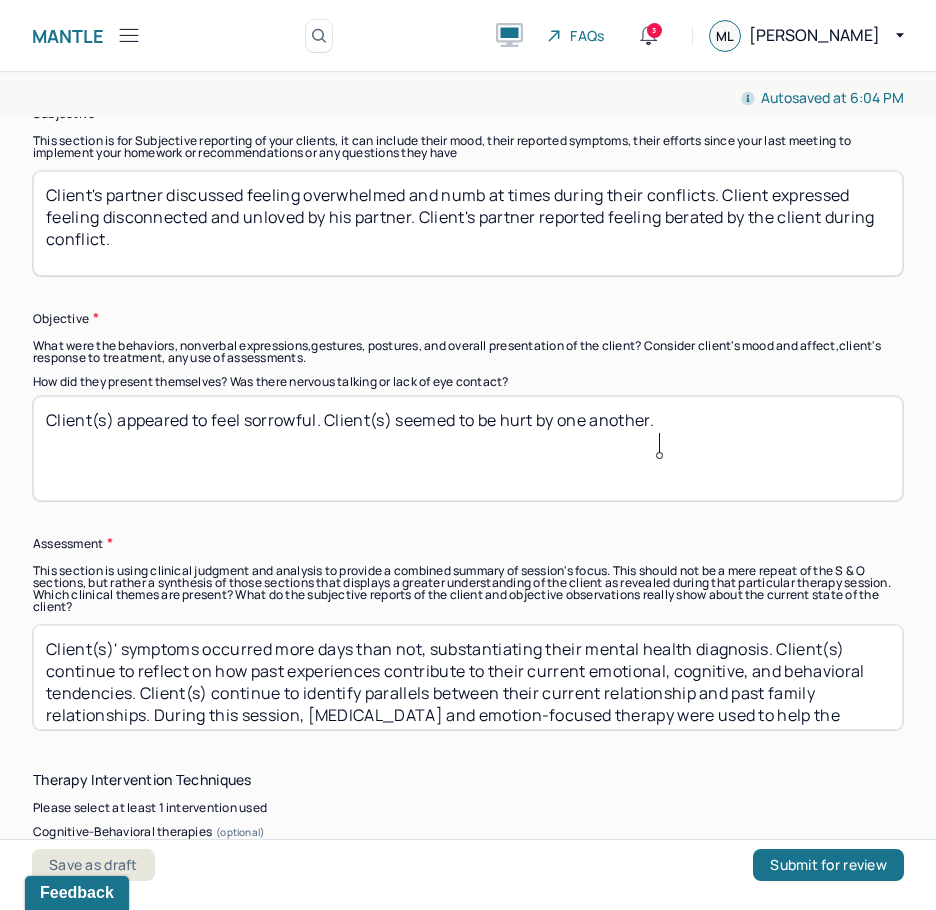 click on "Client(s) appeared to feel sorrowful. Client(s) seemed to be hurt by" at bounding box center (468, 448) 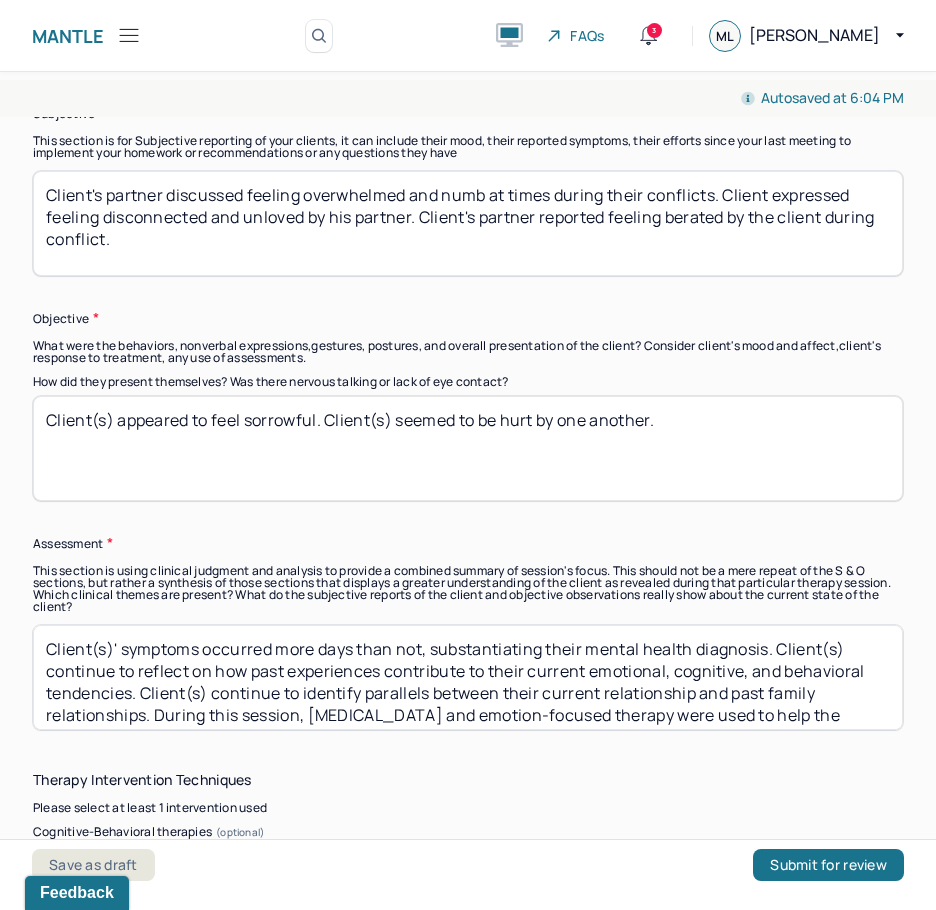 click on "Client(s) appeared to feel sorrowful. Client(s) seemed to be hurt by" at bounding box center [468, 448] 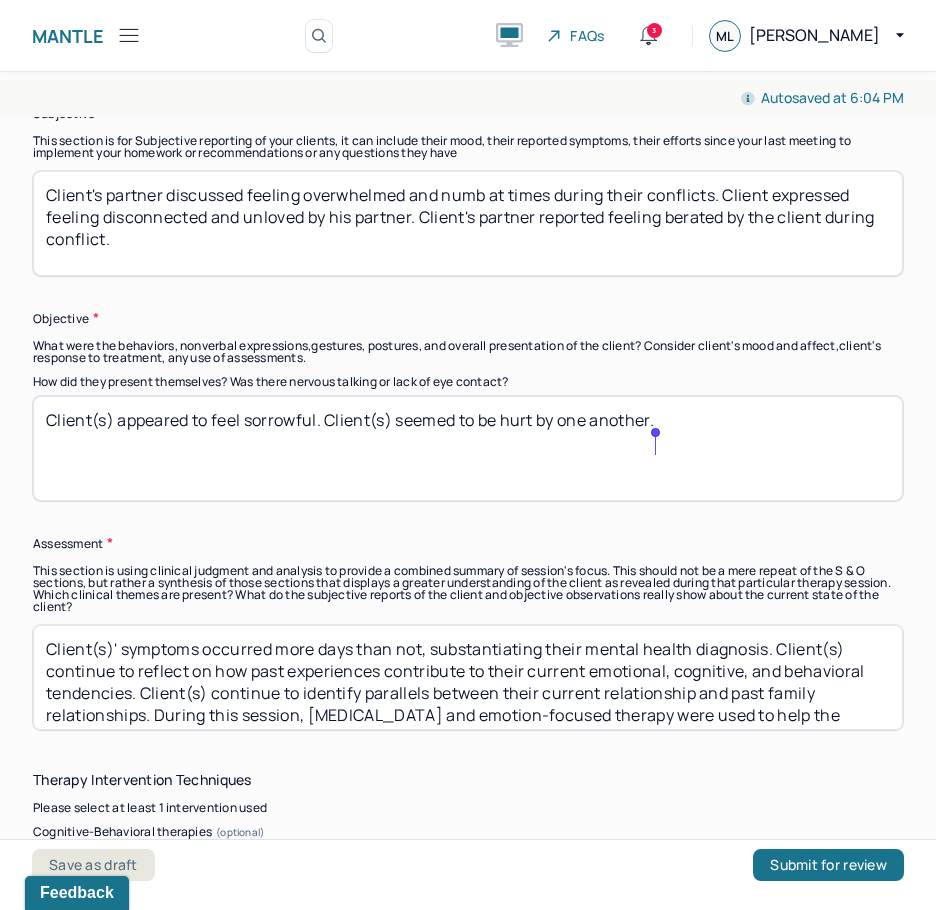 click on "Client(s) appeared to feel sorrowful. Client(s) seemed to be hurt by" at bounding box center (468, 448) 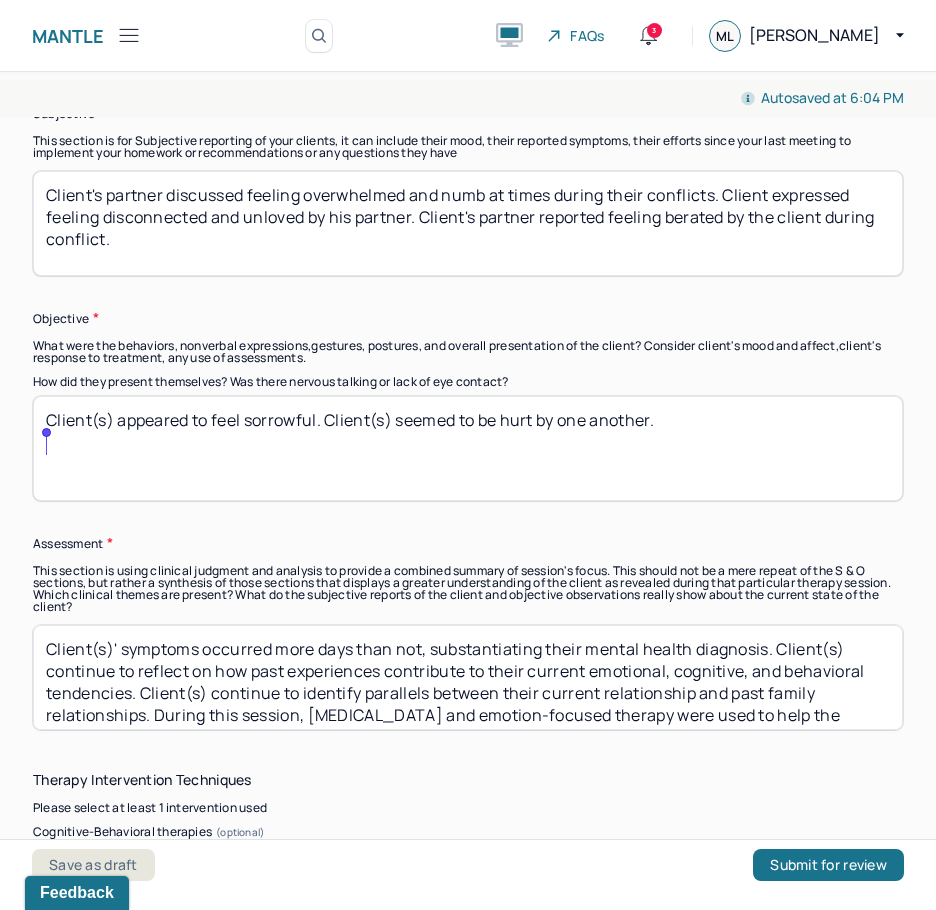 type on "Client(s) appeared to feel sorrowful. Client(s) seemed to be hurt by one another." 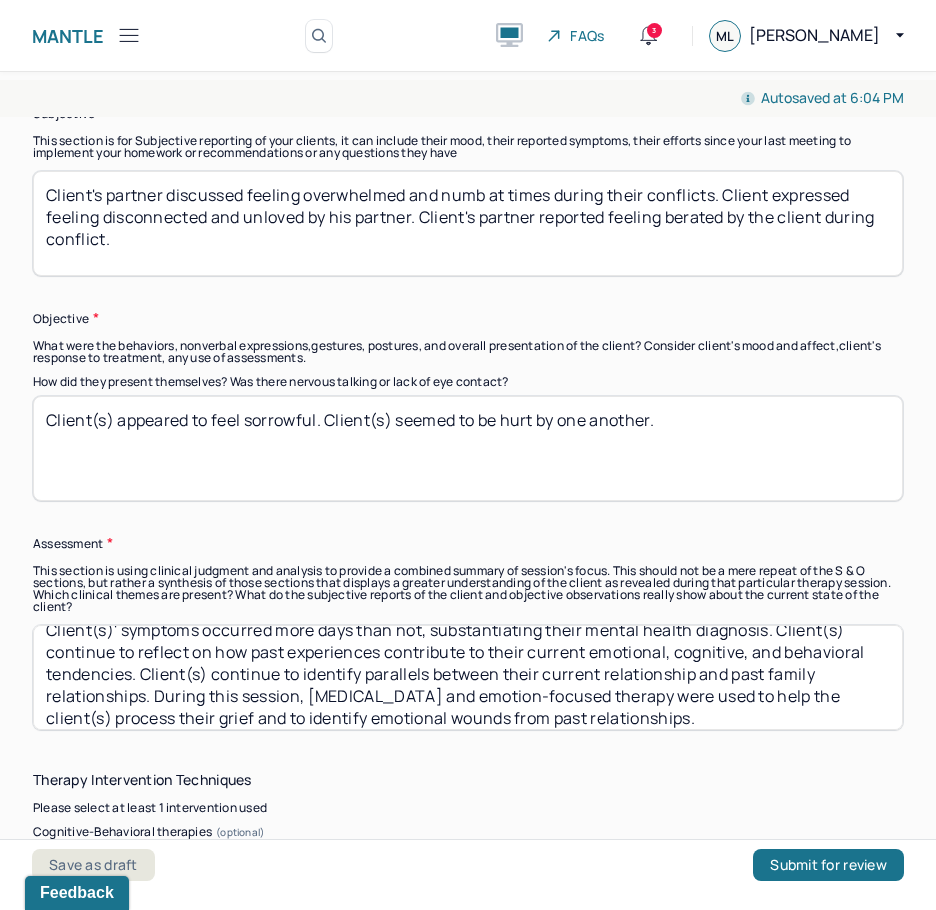 scroll, scrollTop: 31, scrollLeft: 0, axis: vertical 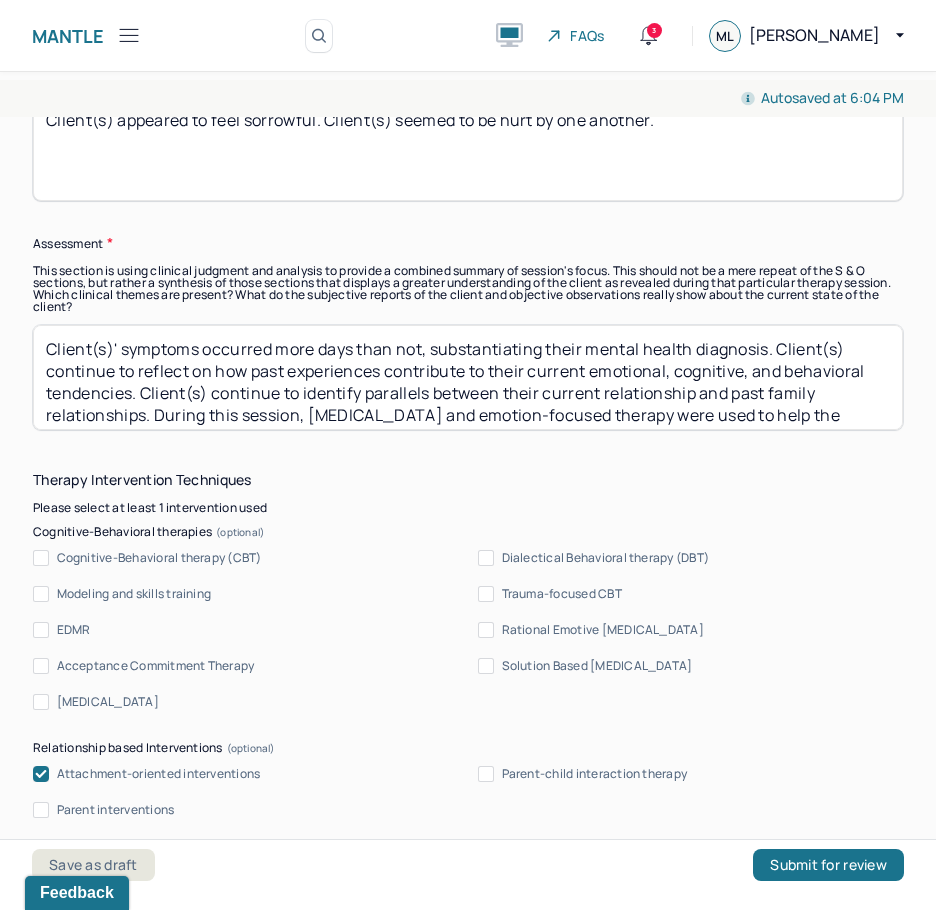 click on "Client(s)' symptoms occurred more days than not, substantiating their mental health diagnosis. Client(s) continue to reflect on how past experiences contribute to their current emotional, cognitive, and behavioral tendencies. Client(s) continue to identify parallels between their current relationship and past family relationships. During this session, [MEDICAL_DATA] and emotion-focused therapy were used to help the client(s) process their grief and to identify emotional wounds from past relationships." at bounding box center (468, 377) 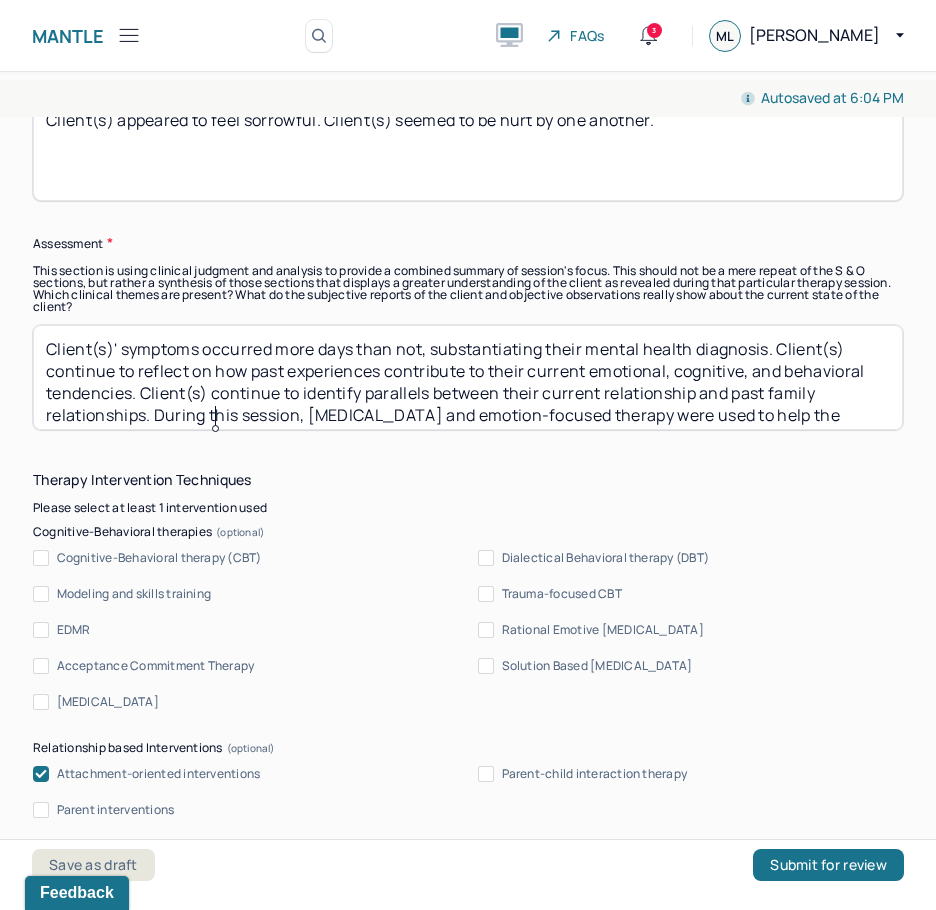 click on "Client(s)' symptoms occurred more days than not, substantiating their mental health diagnosis. Client(s) continue to reflect on how past experiences contribute to their current emotional, cognitive, and behavioral tendencies. Client(s) continue to identify parallels between their current relationship and past family relationships. During this session, [MEDICAL_DATA] and emotion-focused therapy were used to help the client(s) process their grief and to identify emotional wounds from past relationships." at bounding box center (468, 377) 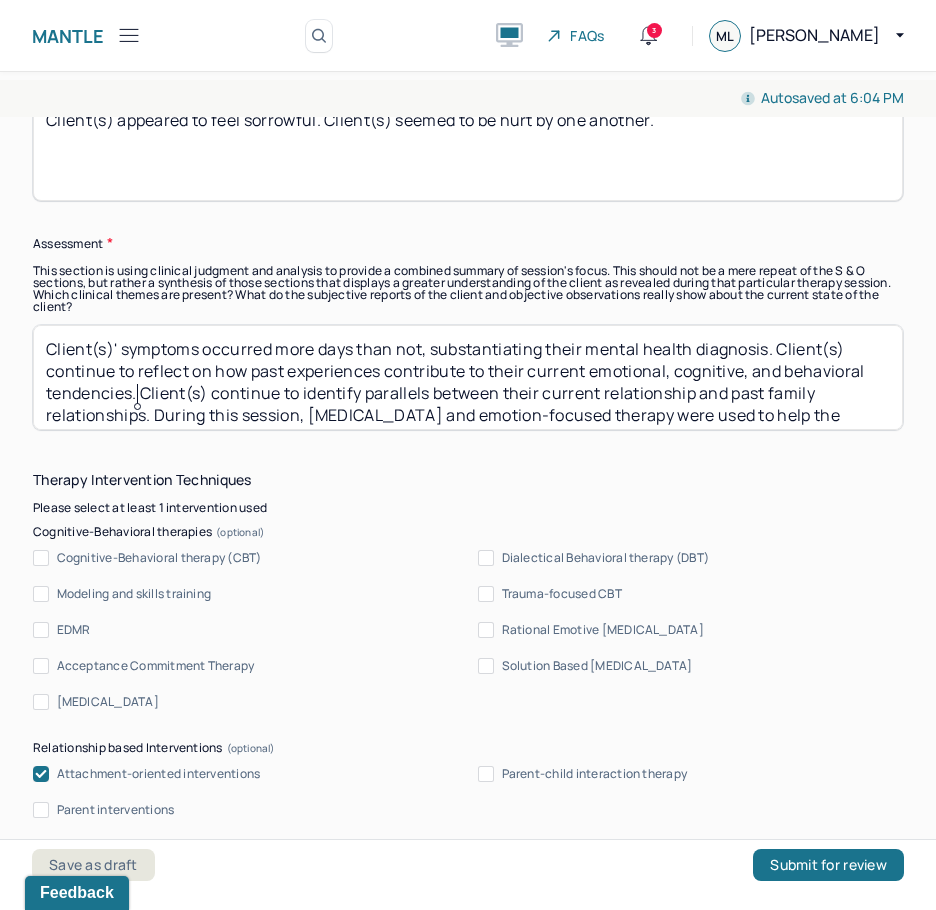 click on "Client(s)' symptoms occurred more days than not, substantiating their mental health diagnosis. Client(s) continue to reflect on how past experiences contribute to their current emotional, cognitive, and behavioral tendencies. Client(s) continue to identify parallels between their current relationship and past family relationships. During this session, [MEDICAL_DATA] and emotion-focused therapy were used to help the client(s) process their grief and to identify emotional wounds from past relationships." at bounding box center (468, 377) 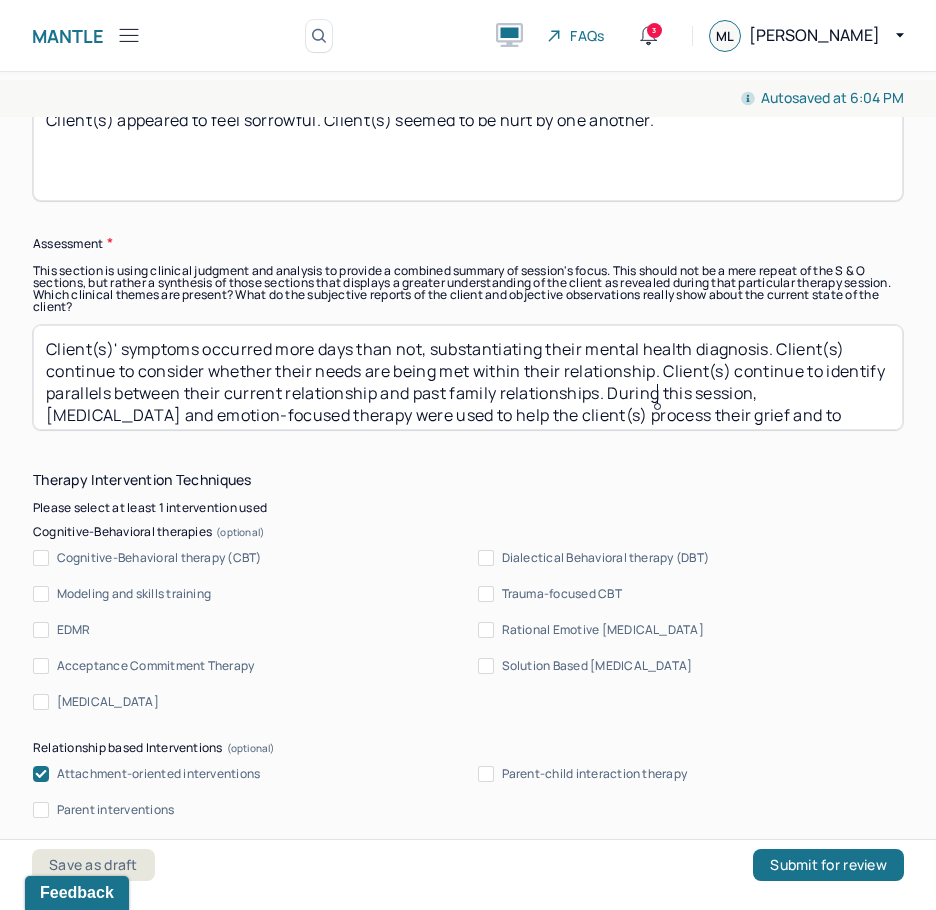 click on "Client(s)' symptoms occurred more days than not, substantiating their mental health diagnosis. Client(s) continue to reflect on how past experiences contribute to their current emotional, cognitive, and behavioral tendencies. Client(s) continue to identify parallels between their current relationship and past family relationships. During this session, [MEDICAL_DATA] and emotion-focused therapy were used to help the client(s) process their grief and to identify emotional wounds from past relationships." at bounding box center [468, 377] 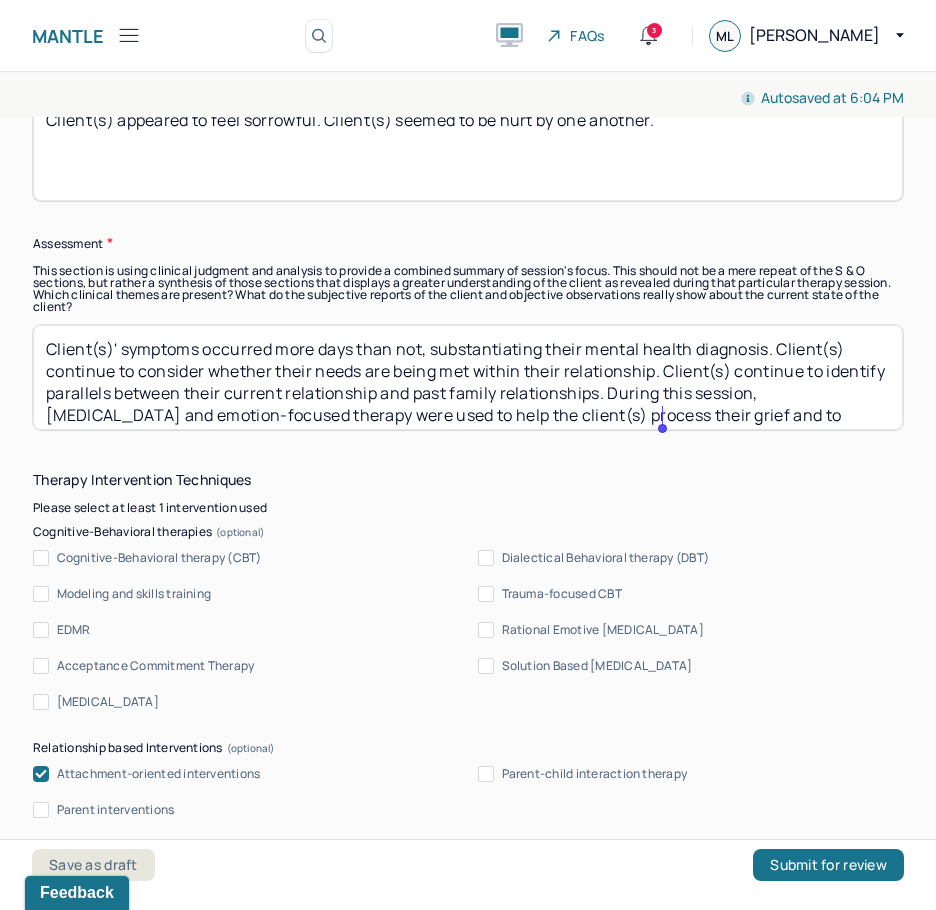drag, startPoint x: 44, startPoint y: 417, endPoint x: 655, endPoint y: 420, distance: 611.0074 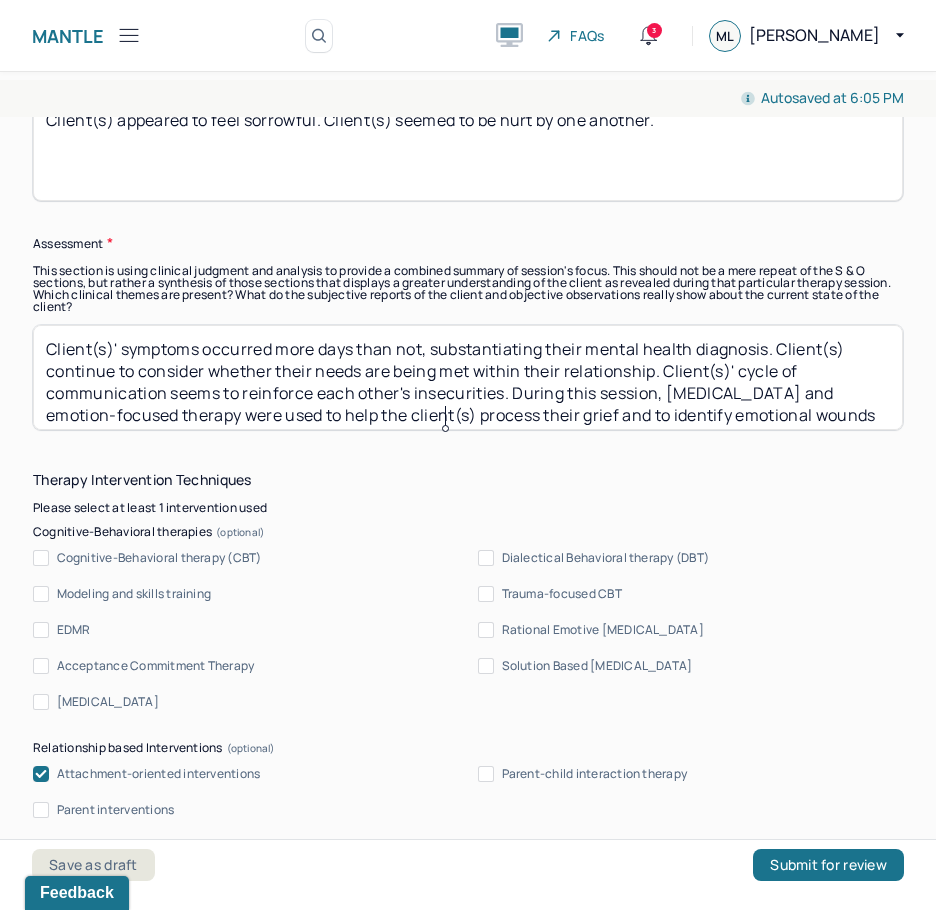 click on "Client(s)' symptoms occurred more days than not, substantiating their mental health diagnosis. Client(s) continue to consider whether their needs are being met within their relationship. Client(s)' cycle of communication seems to reinforce . During this session, [MEDICAL_DATA] and emotion-focused therapy were used to help the client(s) process their grief and to identify emotional wounds from past relationships." at bounding box center [468, 377] 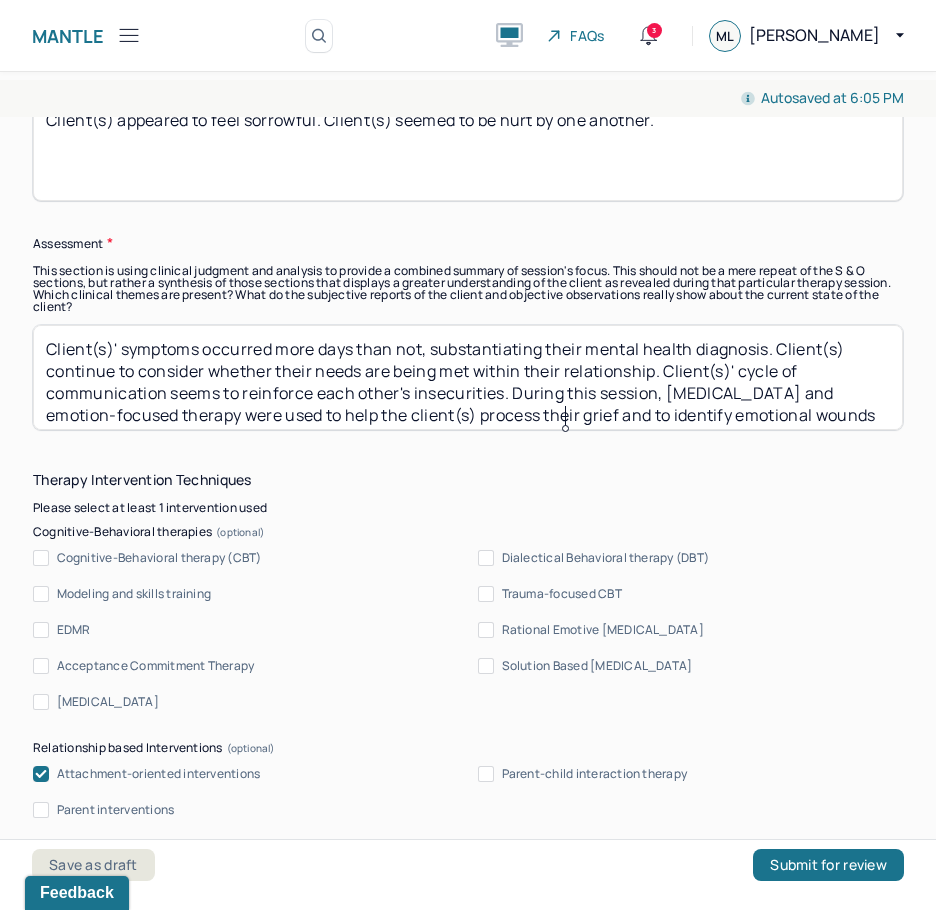 click on "Client(s)' symptoms occurred more days than not, substantiating their mental health diagnosis. Client(s) continue to consider whether their needs are being met within their relationship. Client(s)' cycle of communication seems to reinforce each other's insecurities. During this session, [MEDICAL_DATA] and emotion-focused therapy were used to help the client(s) process their grief and to identify emotional wounds from past relationships." at bounding box center [468, 377] 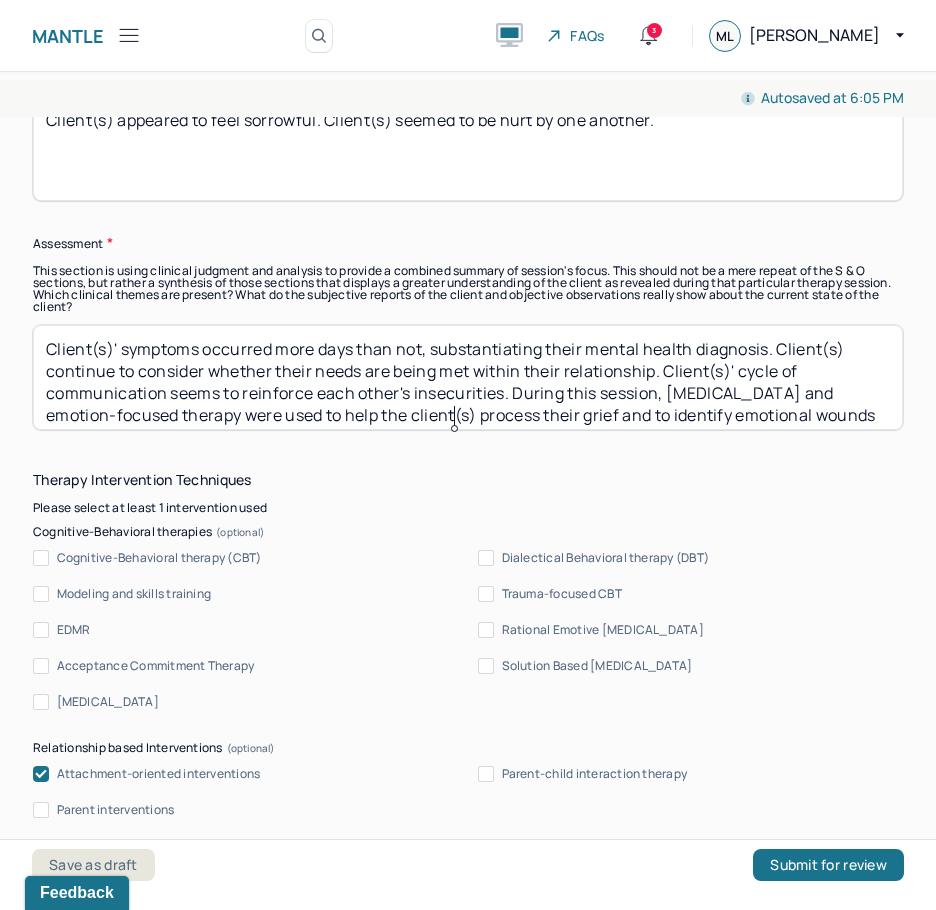 click on "Client(s)' symptoms occurred more days than not, substantiating their mental health diagnosis. Client(s) continue to consider whether their needs are being met within their relationship. Client(s)' cycle of communication seems to reinforce each other's insecurities. During this session, [MEDICAL_DATA] and emotion-focused therapy were used to help the client(s) process their grief and to identify emotional wounds from past relationships." at bounding box center [468, 377] 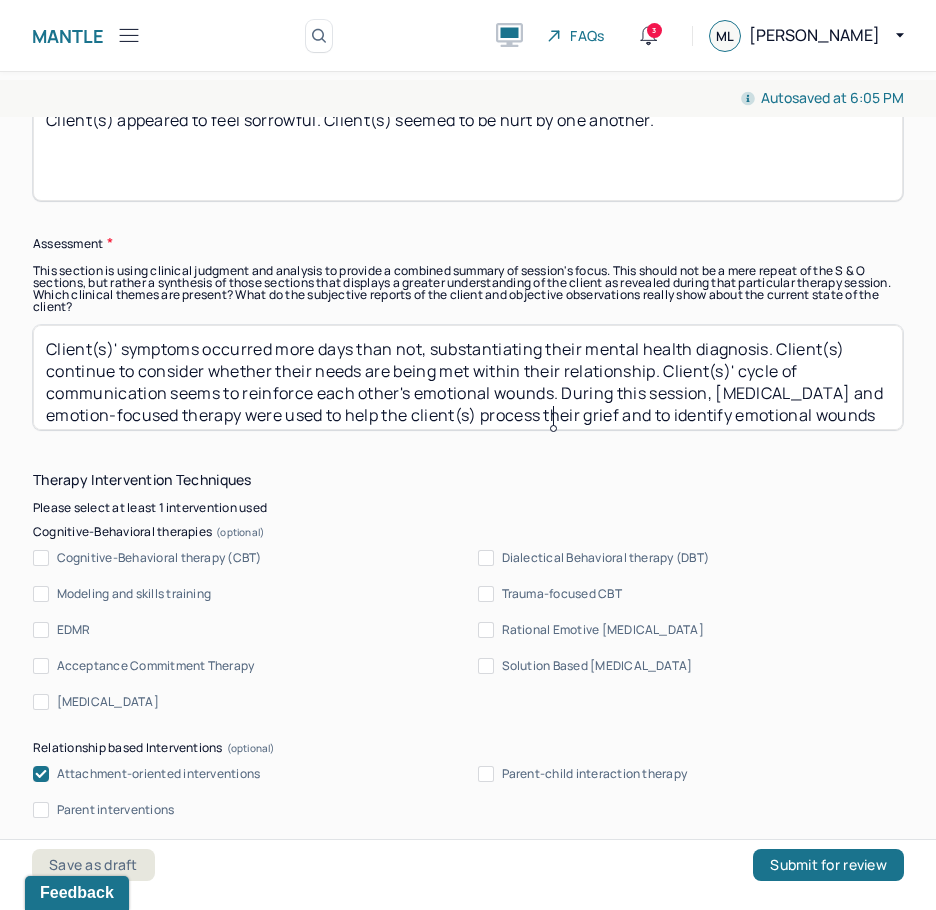 click on "Client(s)' symptoms occurred more days than not, substantiating their mental health diagnosis. Client(s) continue to consider whether their needs are being met within their relationship. Client(s)' cycle of communication seems to reinforce each other's emotional wounds. During this session, [MEDICAL_DATA] and emotion-focused therapy were used to help the client(s) process their grief and to identify emotional wounds from past relationships." at bounding box center (468, 377) 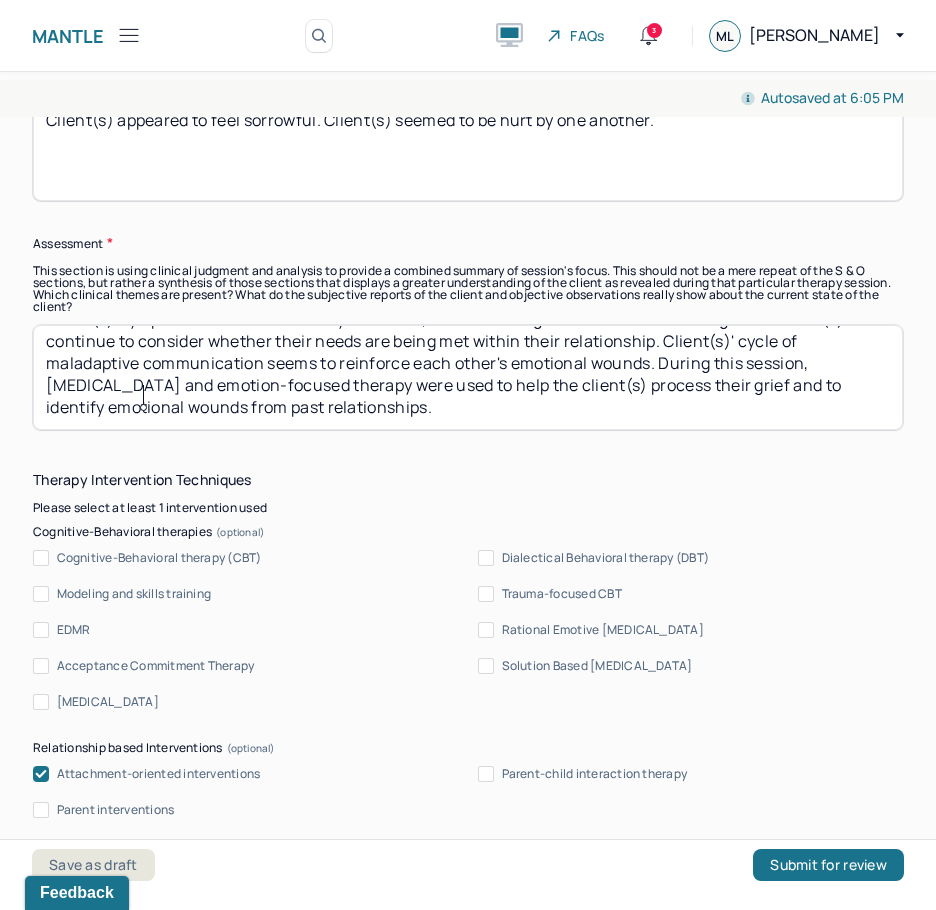 scroll, scrollTop: 31, scrollLeft: 0, axis: vertical 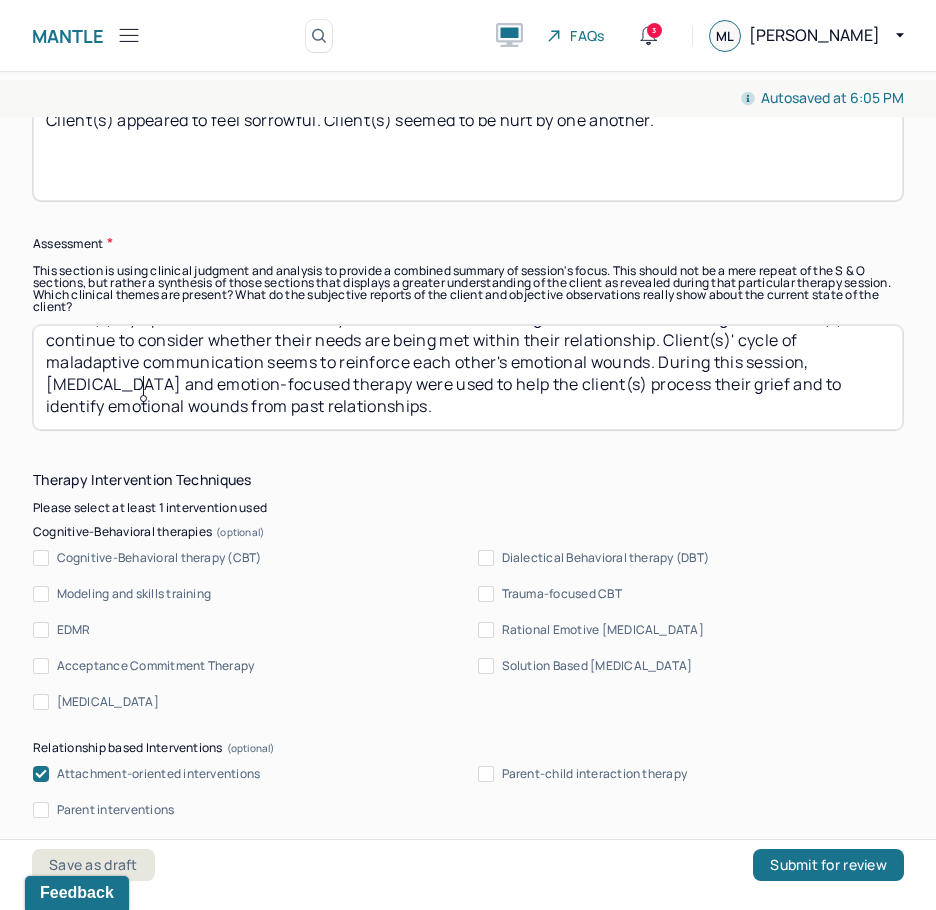 click on "Instructions The fields marked with an asterisk ( * ) are required before you can submit your notes. Before you can submit your session notes, they must be signed. You have the option to save your notes as a draft before making a submission. Is client present Appointment location * Teletherapy Client Teletherapy Location Home Office Other Provider Teletherapy Location Home Office Other Consent was received for the teletherapy session The teletherapy session was conducted via video Primary diagnosis * F41.1 [MEDICAL_DATA] Secondary diagnosis (optional) Secondary diagnosis Tertiary diagnosis (optional) Tertiary diagnosis Emotional / Behavioural symptoms demonstrated * Client(s) seemed to be distressed. Client(s) appeared to feel resentful towards each other. Causing * Maladaptive Functioning Intention for Session * Attempts to alleviate the emotional disturbances Session Note Subjective Objective How did they present themselves? Was there nervous talking or lack of eye contact? Assessment EDMR * *" at bounding box center (468, 828) 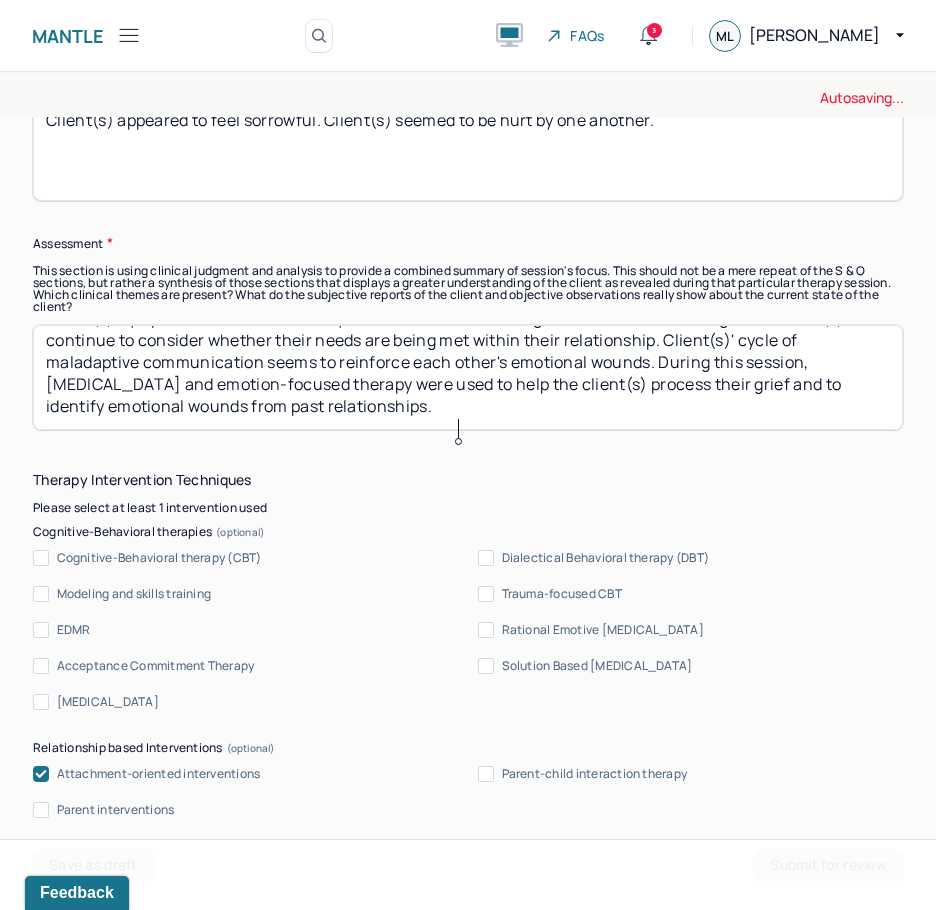 click on "Client(s)' symptoms occurred more days than not, substantiating their mental health diagnosis. Client(s) continue to consider whether their needs are being met within their relationship. Client(s)' cycle of communication seems to reinforce each other's emotional wounds. During this session, [MEDICAL_DATA] and emotion-focused therapy were used to help the client(s) process their grief and to identify emotional wounds from past relationships." at bounding box center [468, 377] 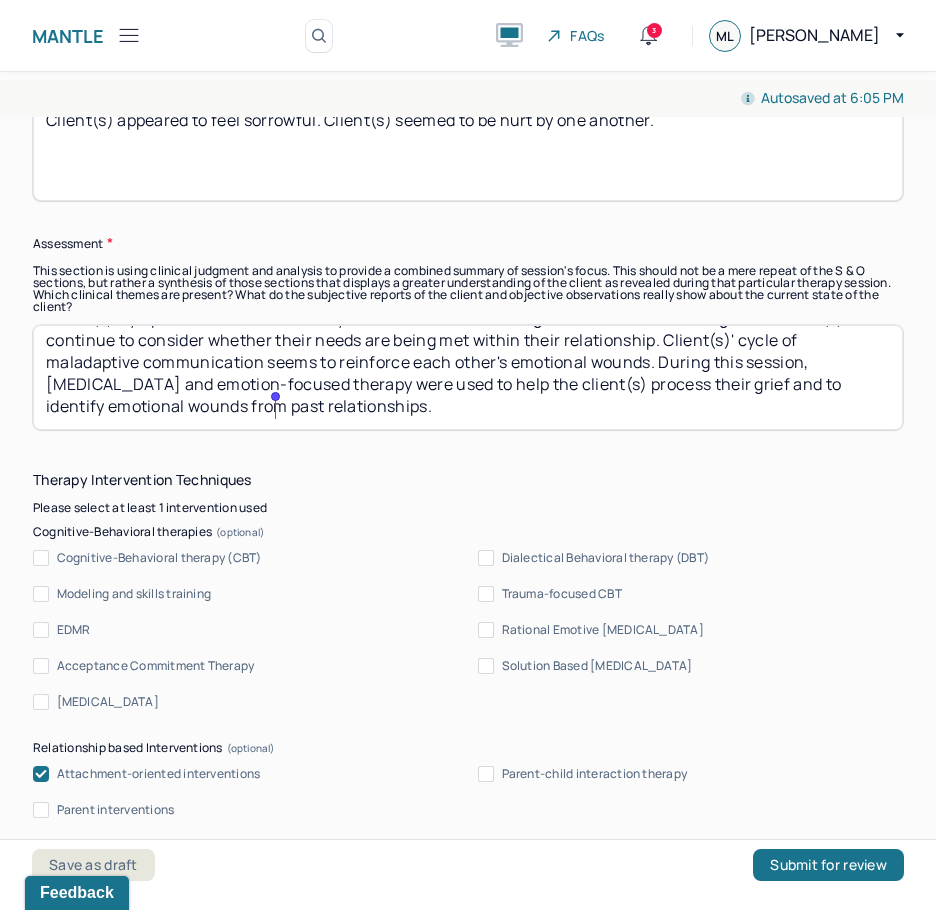 drag, startPoint x: 470, startPoint y: 409, endPoint x: 274, endPoint y: 406, distance: 196.02296 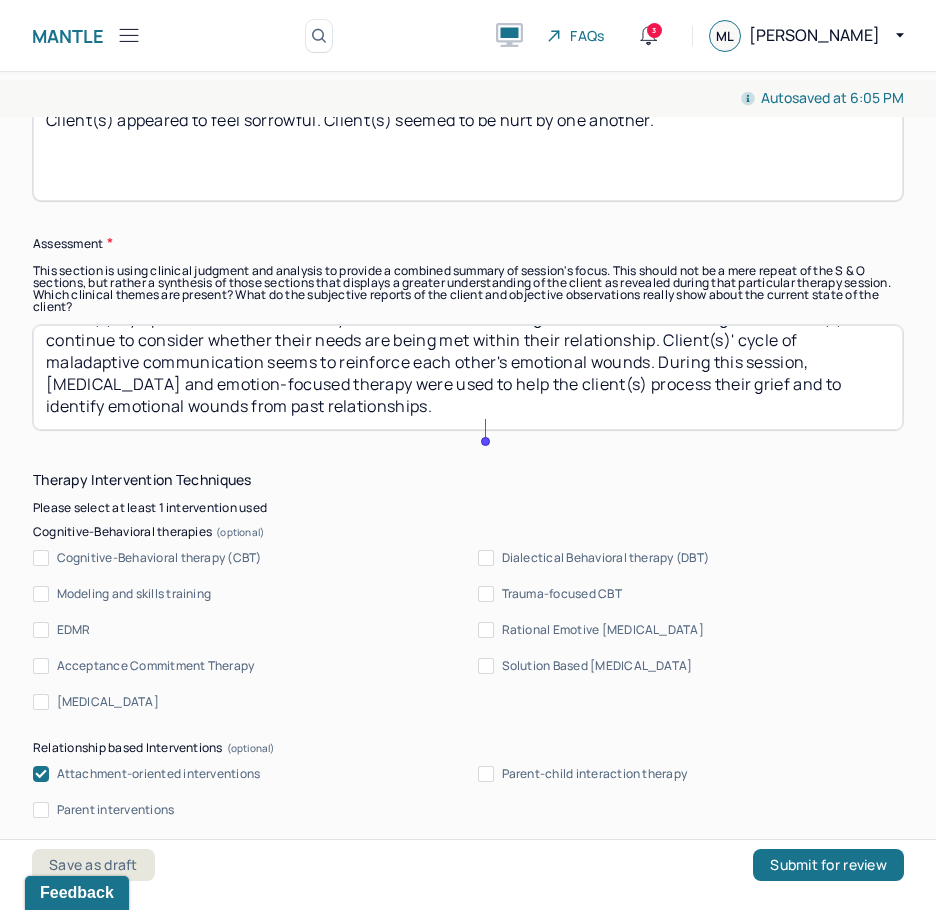 drag, startPoint x: 711, startPoint y: 408, endPoint x: 721, endPoint y: 459, distance: 51.971146 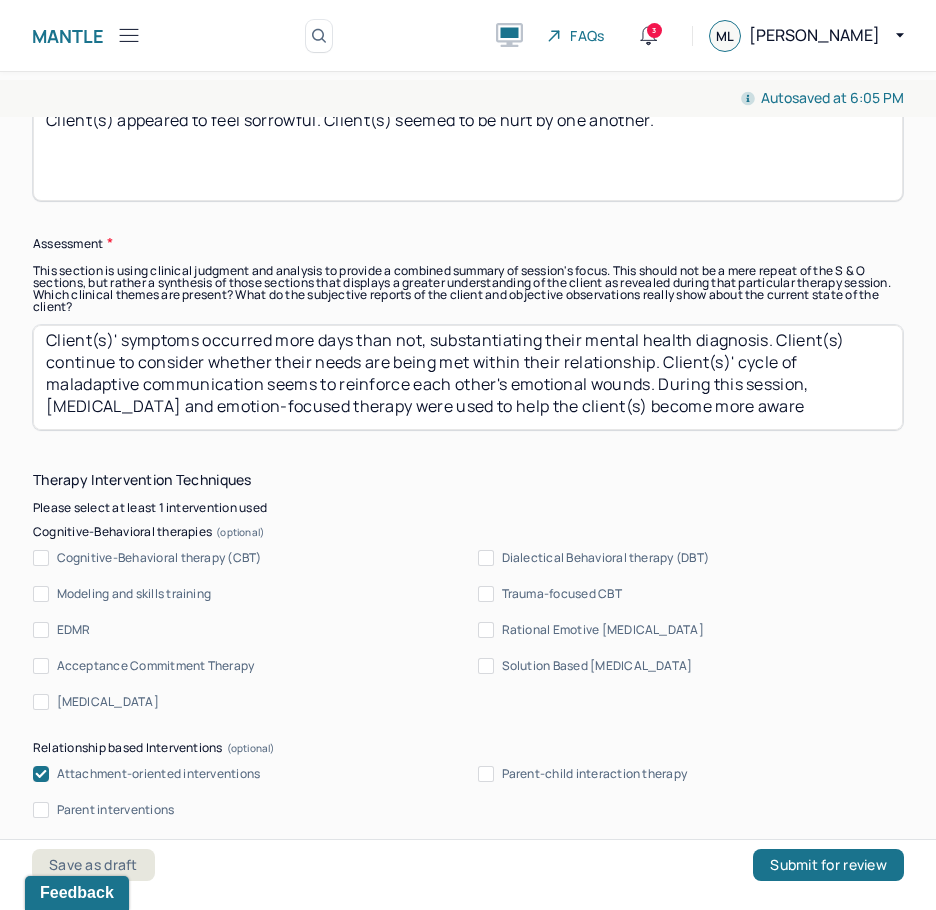 scroll, scrollTop: 31, scrollLeft: 0, axis: vertical 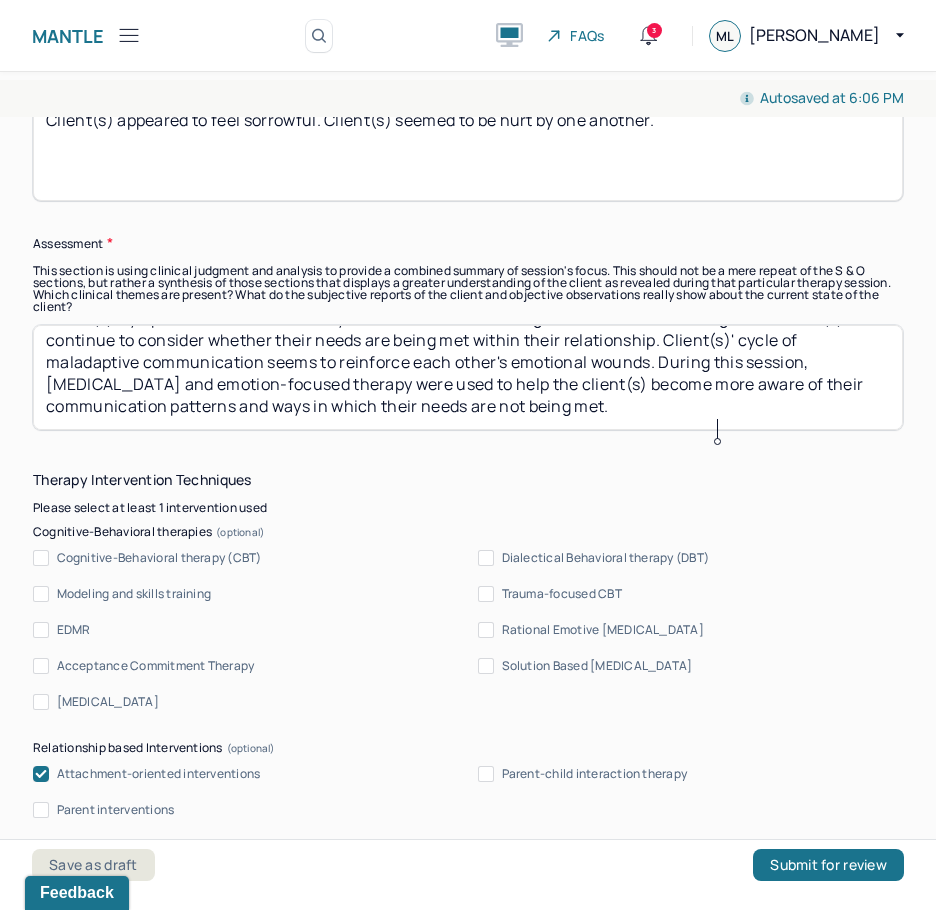 click on "Client(s)' symptoms occurred more days than not, substantiating their mental health diagnosis. Client(s) continue to consider whether their needs are being met within their relationship. Client(s)' cycle of maladaptive communication seems to reinforce each other's emotional wounds. During this session, [MEDICAL_DATA] and emotion-focused therapy were used to help the client(s) become more aware of their communication patterns and" at bounding box center [468, 377] 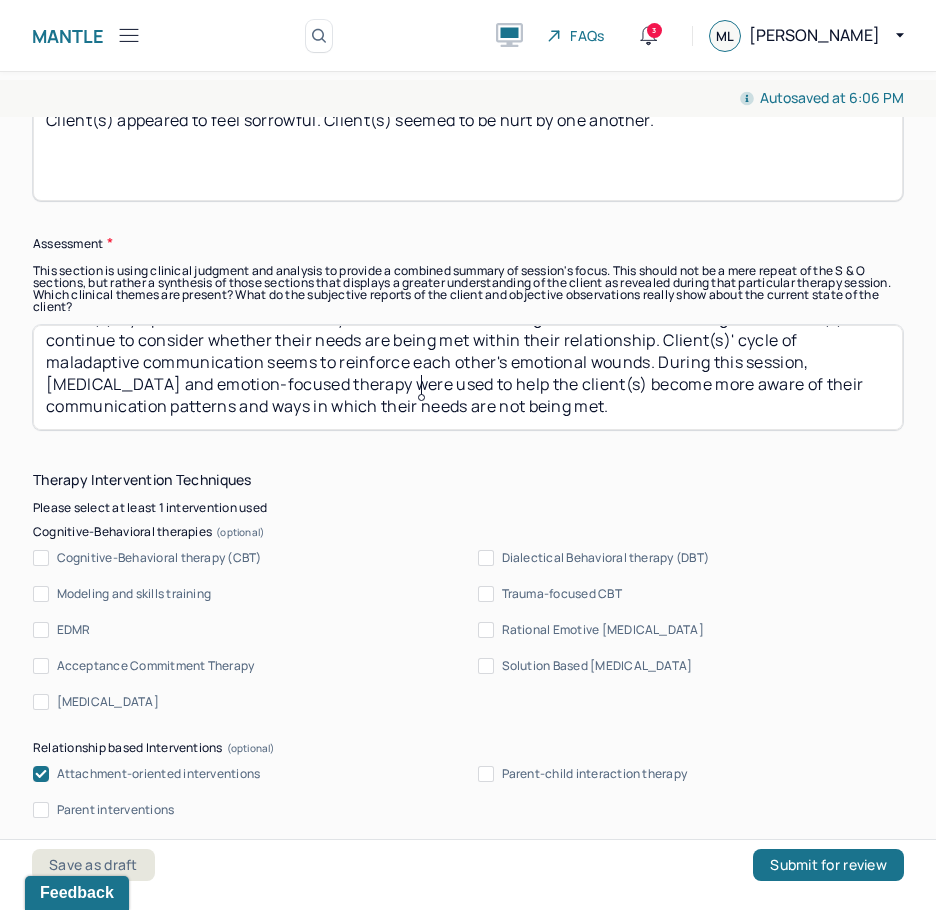 click on "Client(s)' symptoms occurred more days than not, substantiating their mental health diagnosis. Client(s) continue to consider whether their needs are being met within their relationship. Client(s)' cycle of maladaptive communication seems to reinforce each other's emotional wounds. During this session, [MEDICAL_DATA] and emotion-focused therapy were used to help the client(s) become more aware of their communication patterns and" at bounding box center [468, 377] 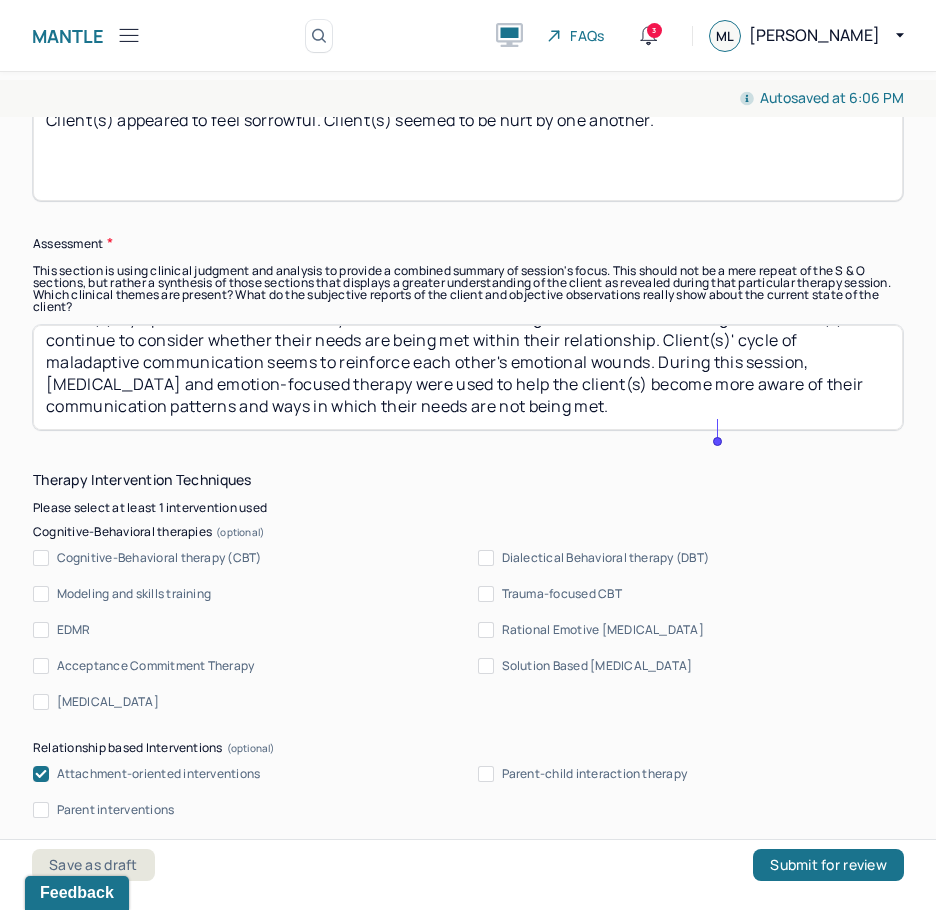 type on "Client(s)' symptoms occurred more days than not, substantiating their mental health diagnosis. Client(s) continue to consider whether their needs are being met within their relationship. Client(s)' cycle of maladaptive communication seems to reinforce each other's emotional wounds. During this session, [MEDICAL_DATA] and emotion-focused therapy were used to help the client(s) become more aware of their communication patterns and ways in which their needs are not being met." 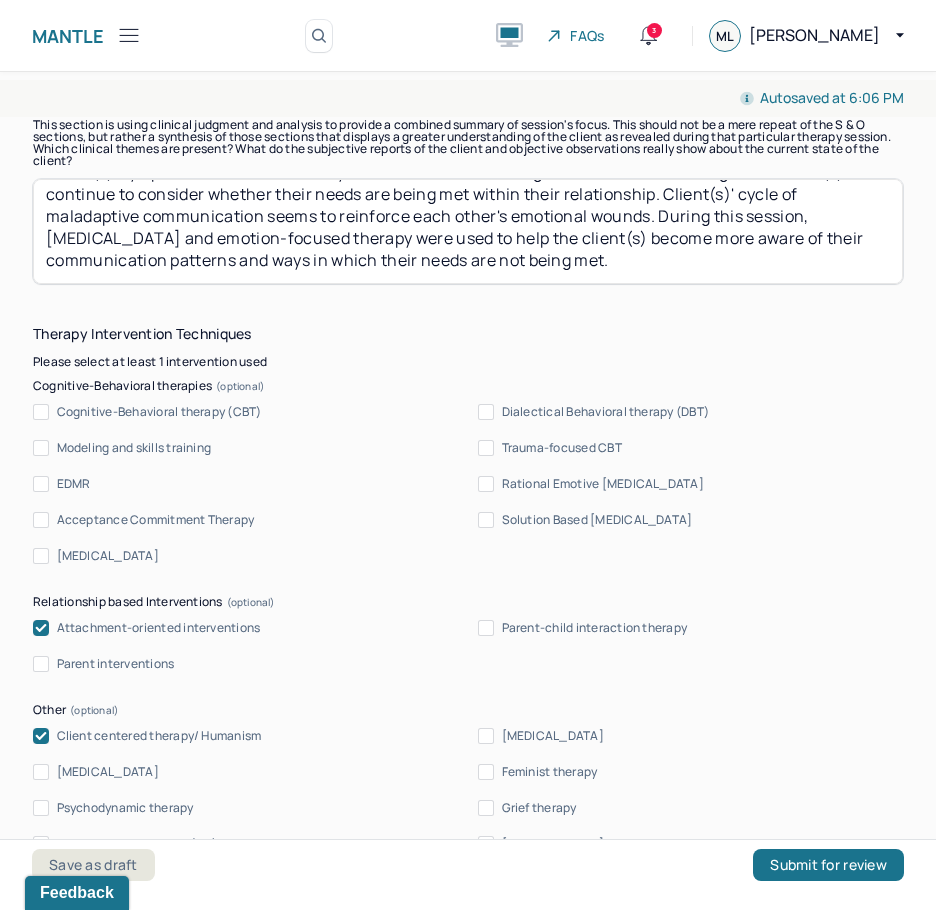 scroll, scrollTop: 1900, scrollLeft: 0, axis: vertical 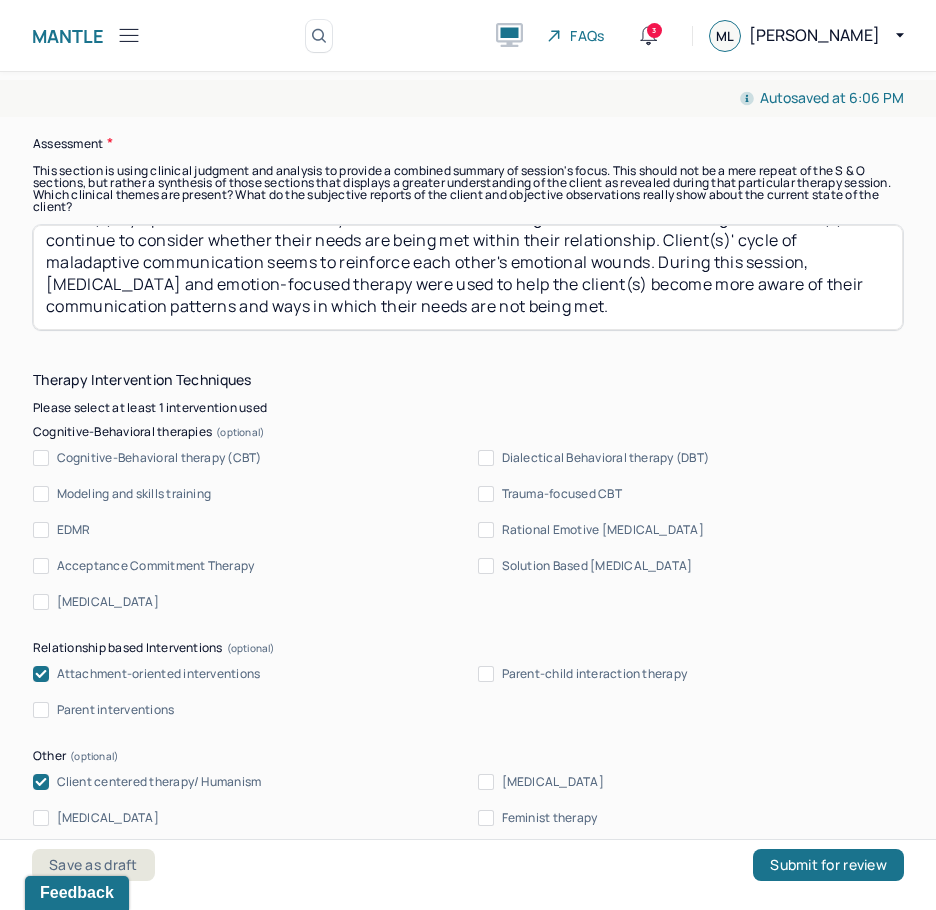 click on "Client(s)' symptoms occurred more days than not, substantiating their mental health diagnosis. Client(s) continue to consider whether their needs are being met within their relationship. Client(s)' cycle of maladaptive communication seems to reinforce each other's emotional wounds. During this session, [MEDICAL_DATA] and emotion-focused therapy were used to help the client(s) become more aware of their communication patterns and ways in which their needs are not being met." at bounding box center (468, 277) 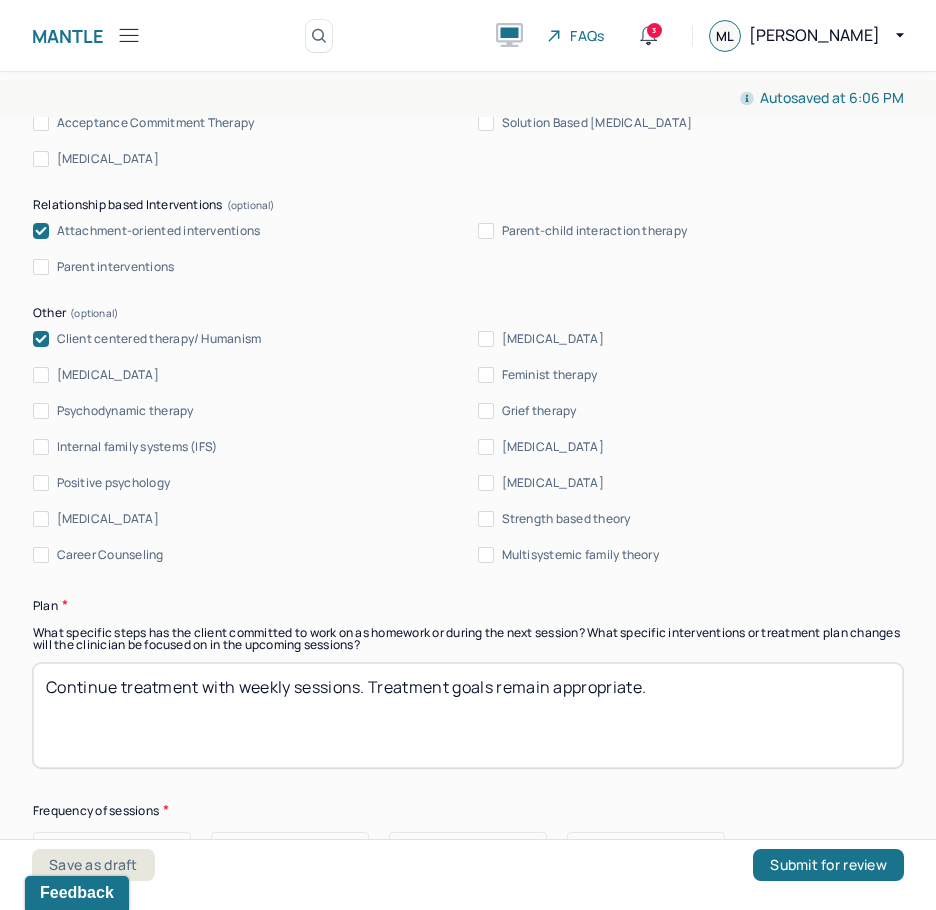 scroll, scrollTop: 2400, scrollLeft: 0, axis: vertical 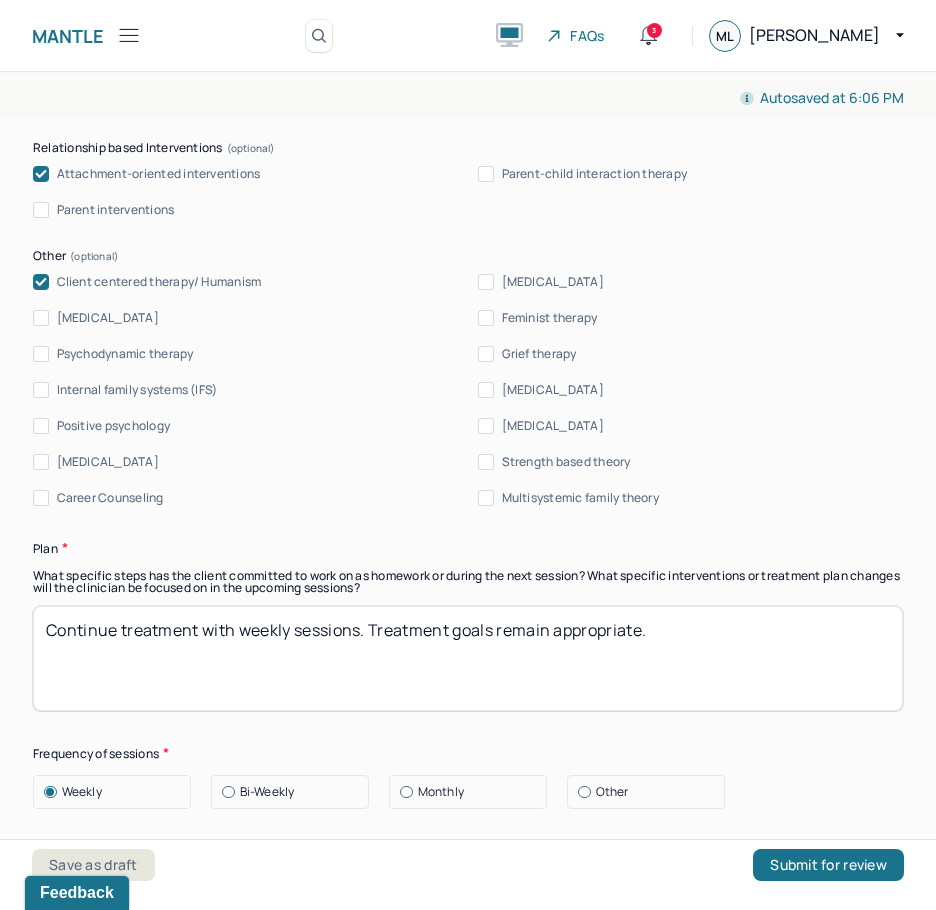 click on "Continue treatment with weekly sessions. Treatment goals remain appropriate." at bounding box center [468, 658] 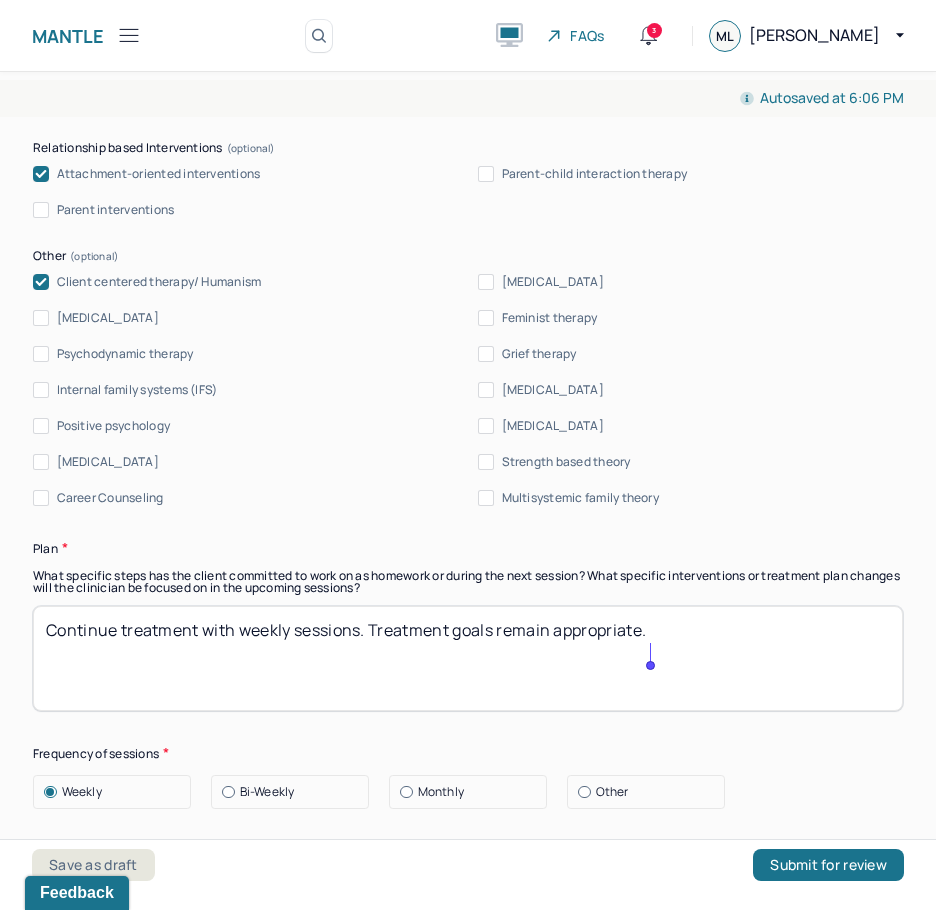 click on "Continue treatment with weekly sessions. Treatment goals remain appropriate." at bounding box center [468, 658] 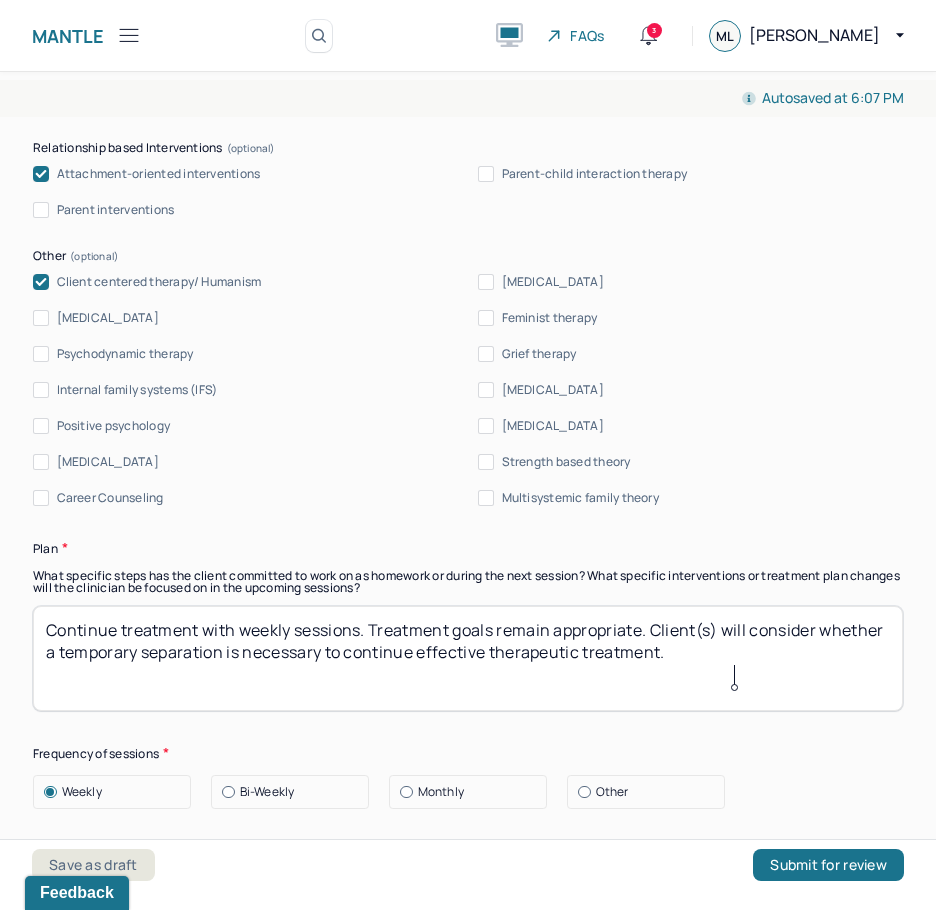 click on "Continue treatment with weekly sessions. Treatment goals remain appropriate. Client(s) will consider whether a temporary separation is necessary to continue" at bounding box center (468, 658) 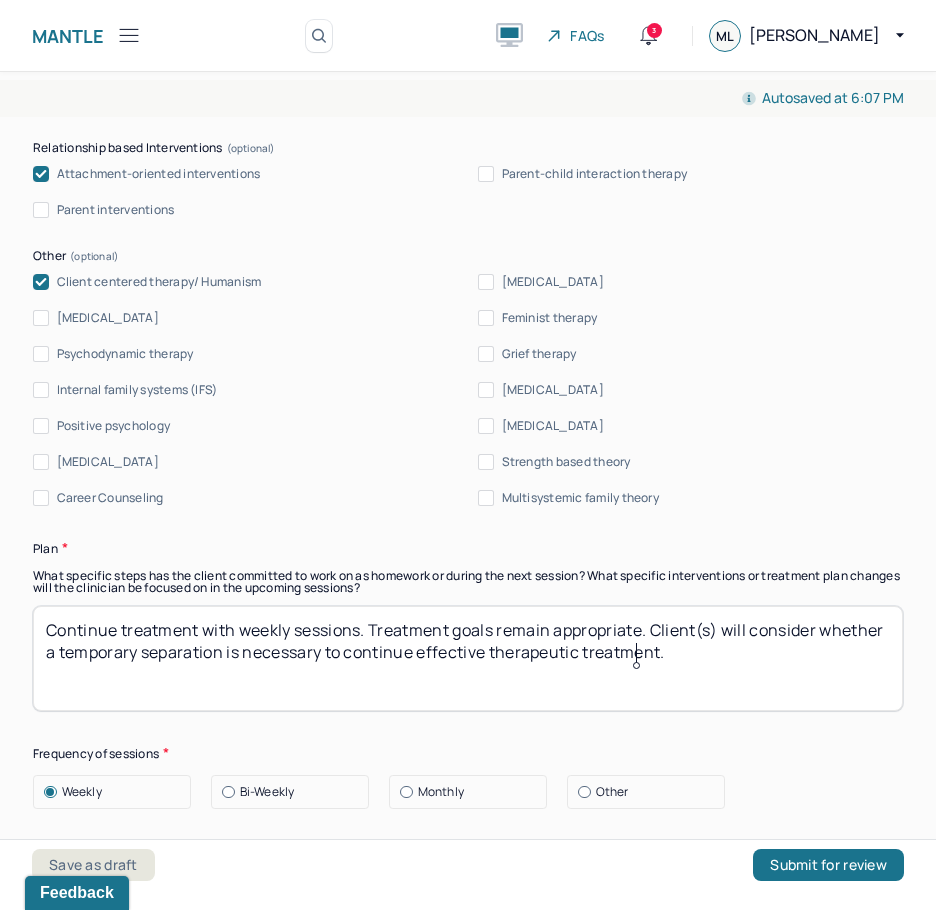 click on "Continue treatment with weekly sessions. Treatment goals remain appropriate. Client(s) will consider whether a temporary separation is necessary to continue" at bounding box center [468, 658] 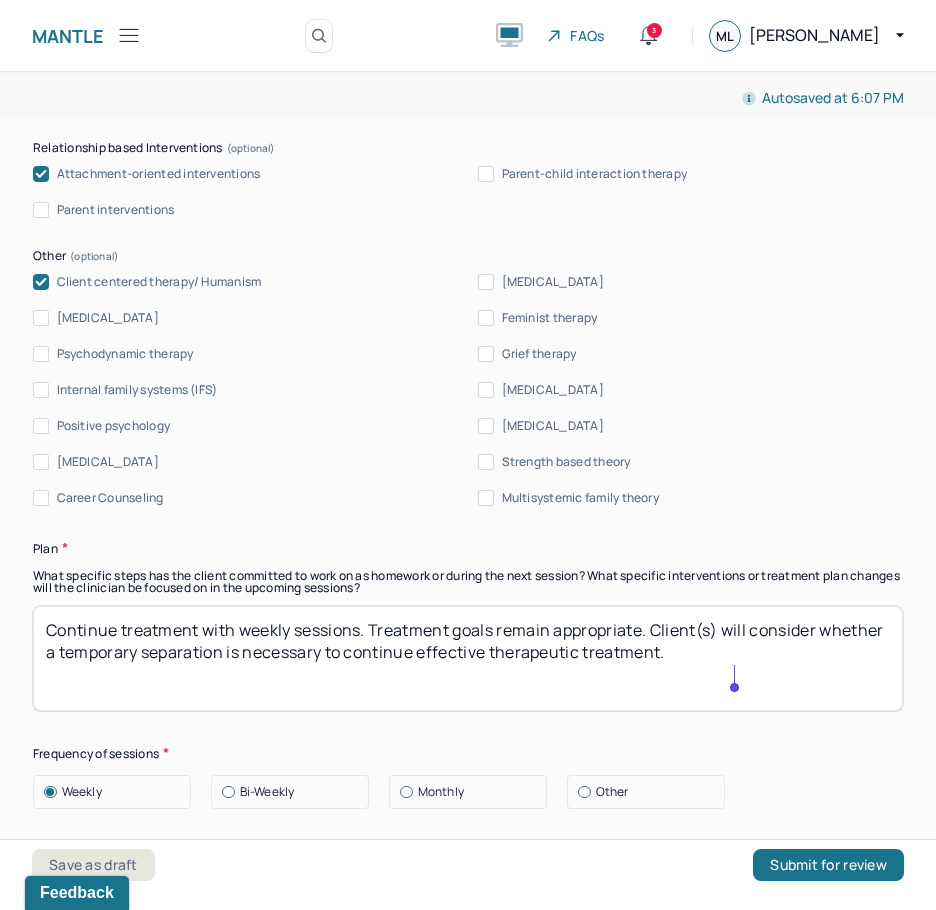 click on "Continue treatment with weekly sessions. Treatment goals remain appropriate. Client(s) will consider whether a temporary separation is necessary to continue" at bounding box center [468, 658] 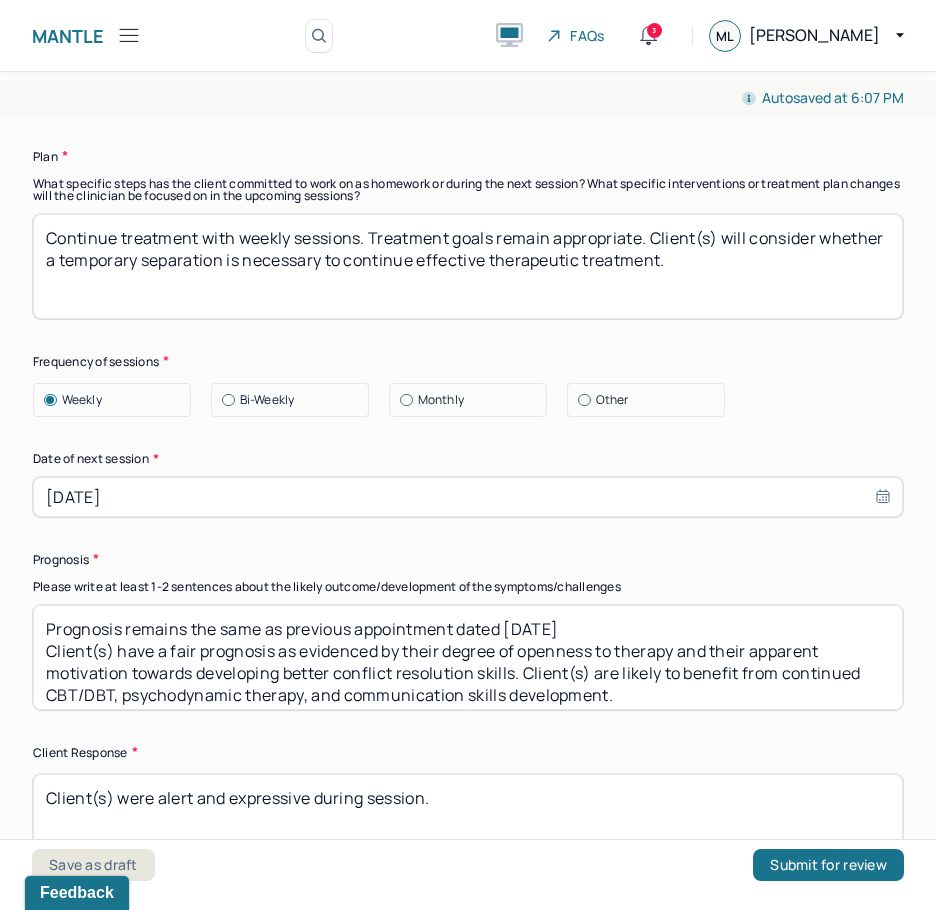 scroll, scrollTop: 2900, scrollLeft: 0, axis: vertical 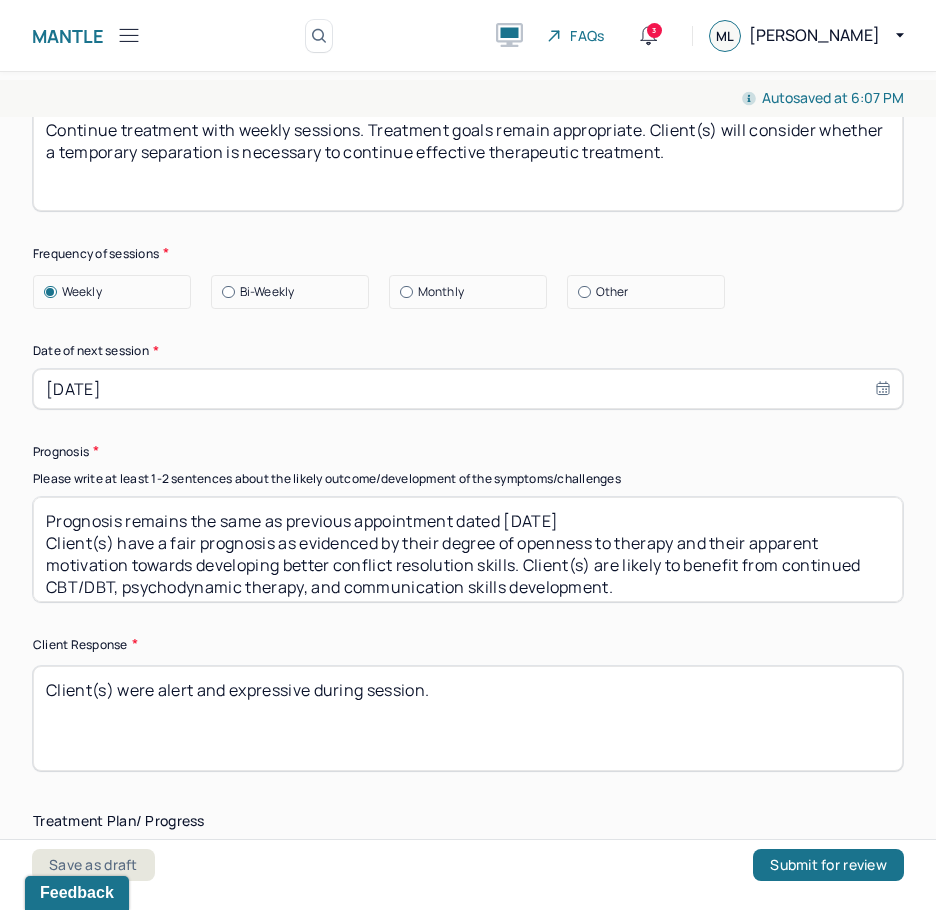 select on "6" 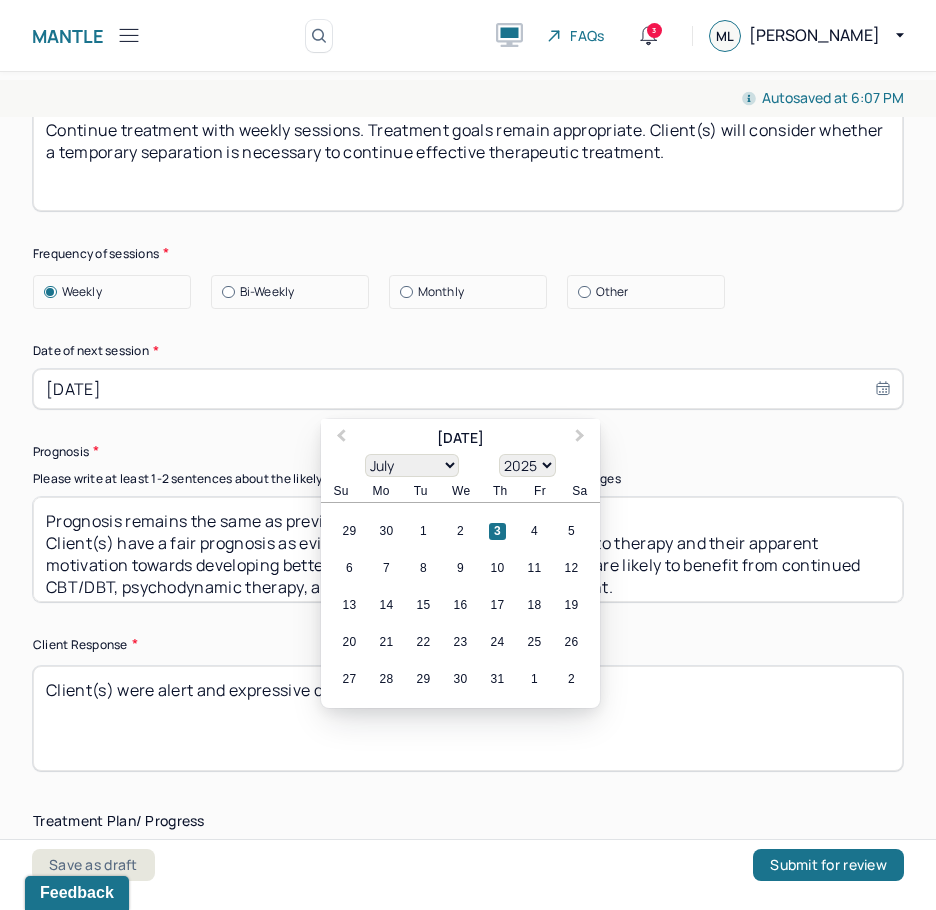 click on "[DATE]" at bounding box center (468, 389) 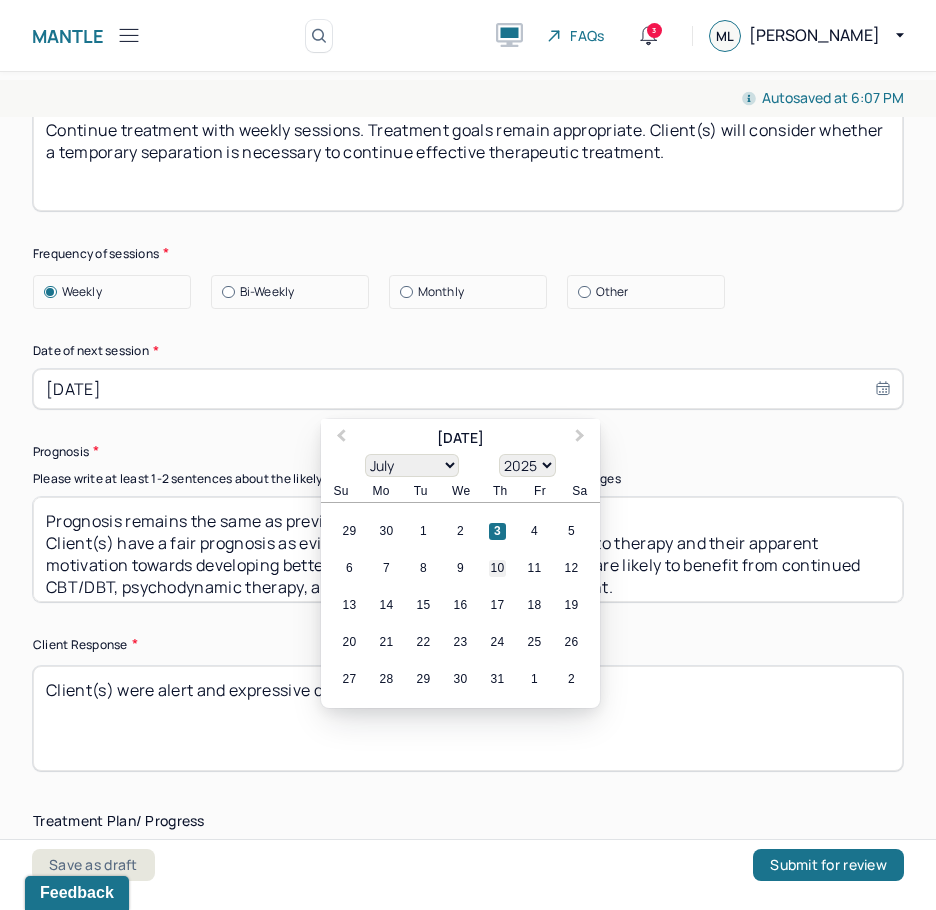 click on "10" at bounding box center [497, 568] 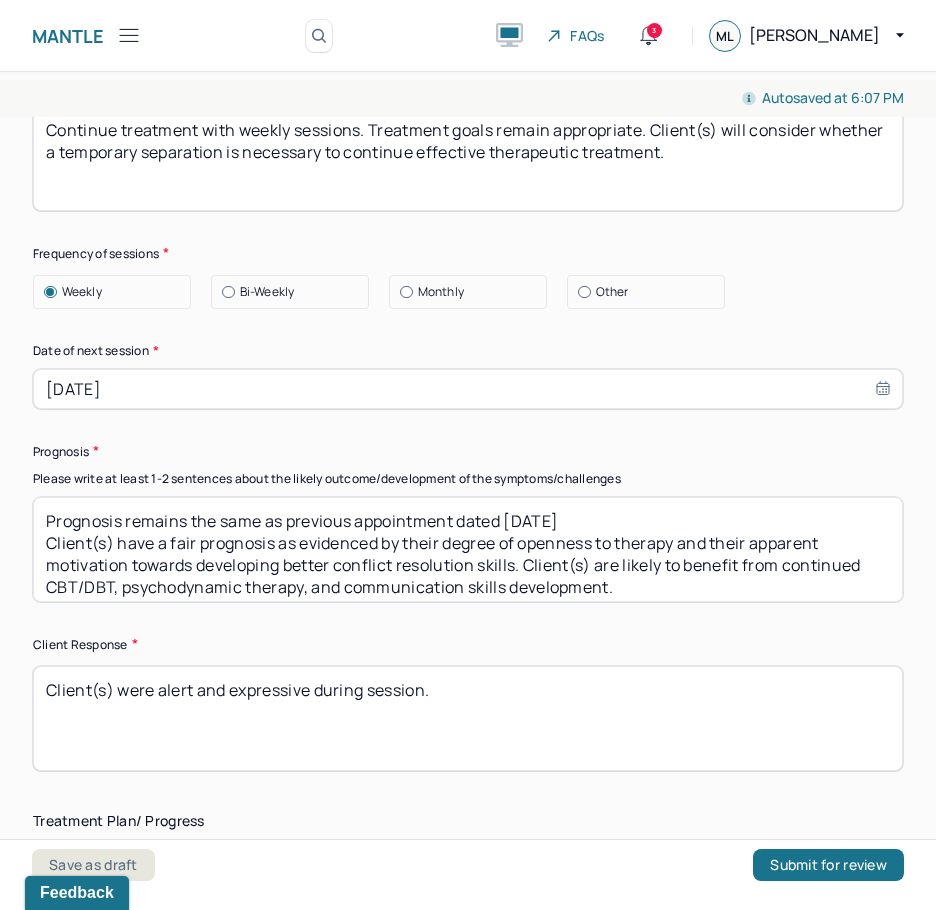 click on "Prognosis remains the same as previous appointment dated [DATE]
Client(s) have a fair prognosis as evidenced by their degree of openness to therapy and their apparent motivation towards developing better conflict resolution skills. Client(s) are likely to benefit from continued CBT/DBT, psychodynamic therapy, and communication skills development." at bounding box center (468, 549) 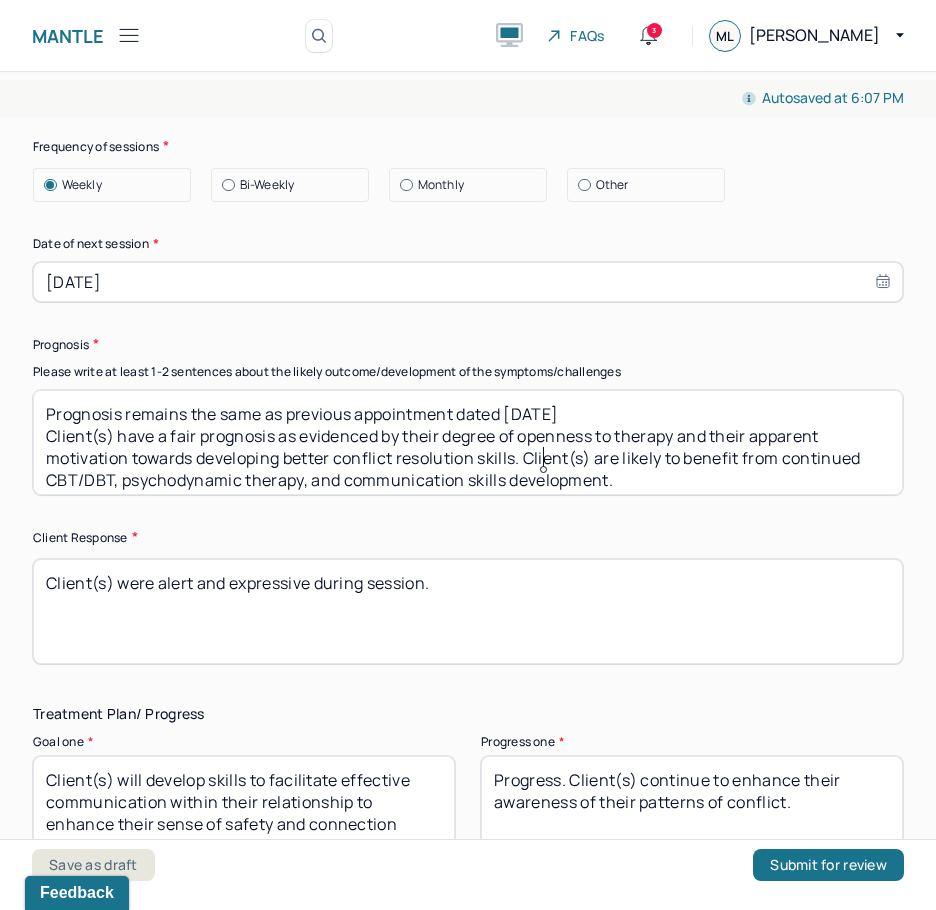 scroll, scrollTop: 3100, scrollLeft: 0, axis: vertical 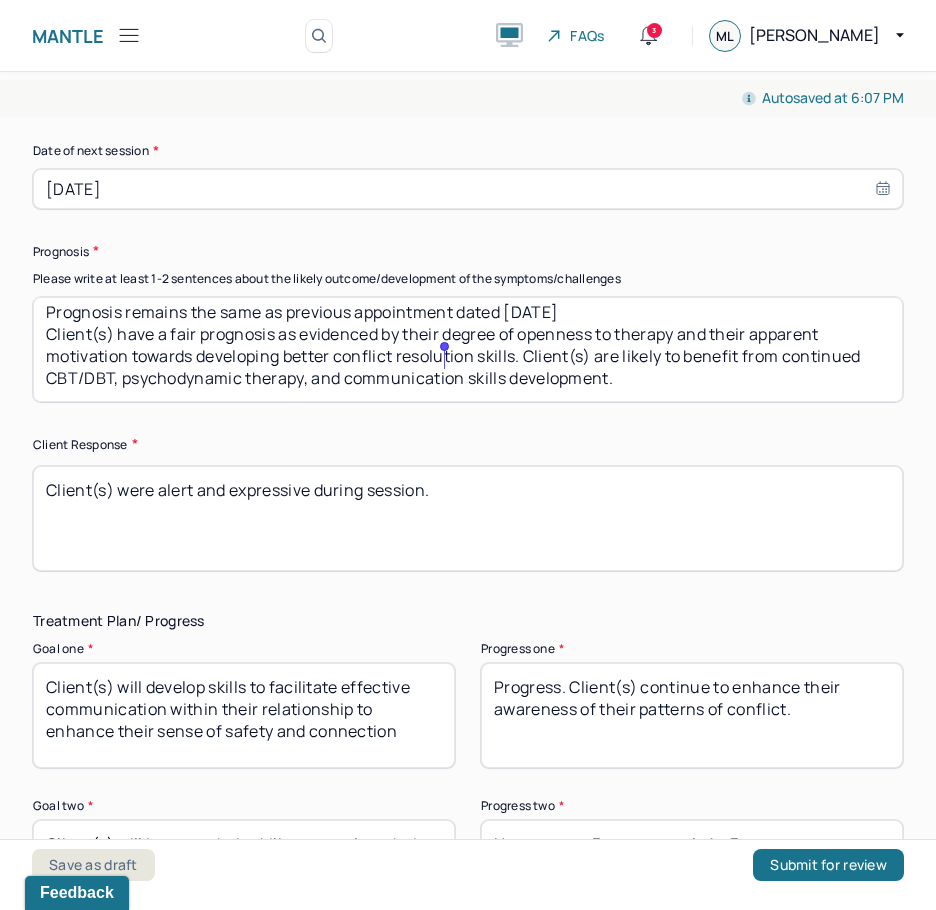 drag, startPoint x: 780, startPoint y: 397, endPoint x: 53, endPoint y: 320, distance: 731.06635 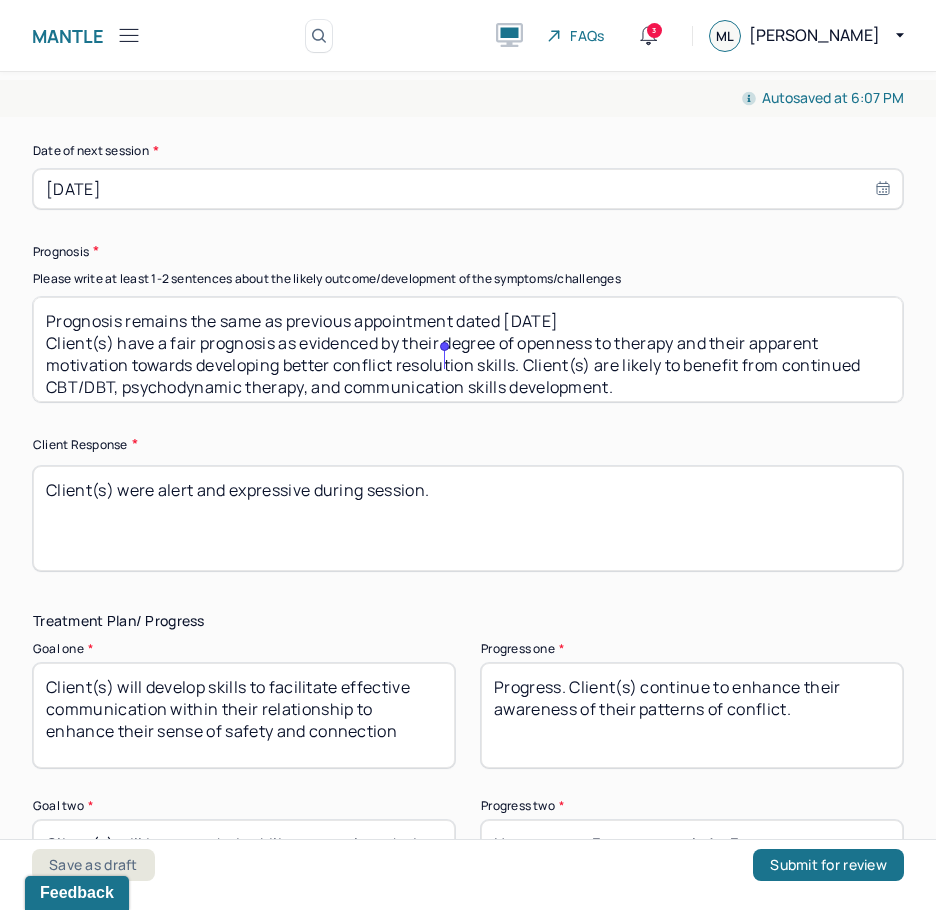 click on "Prognosis remains the same as previous appointment dated [DATE]
Client(s) have a fair prognosis as evidenced by their degree of openness to therapy and their apparent motivation towards developing better conflict resolution skills. Client(s) are likely to benefit from continued CBT/DBT, psychodynamic therapy, and communication skills development." at bounding box center (468, 349) 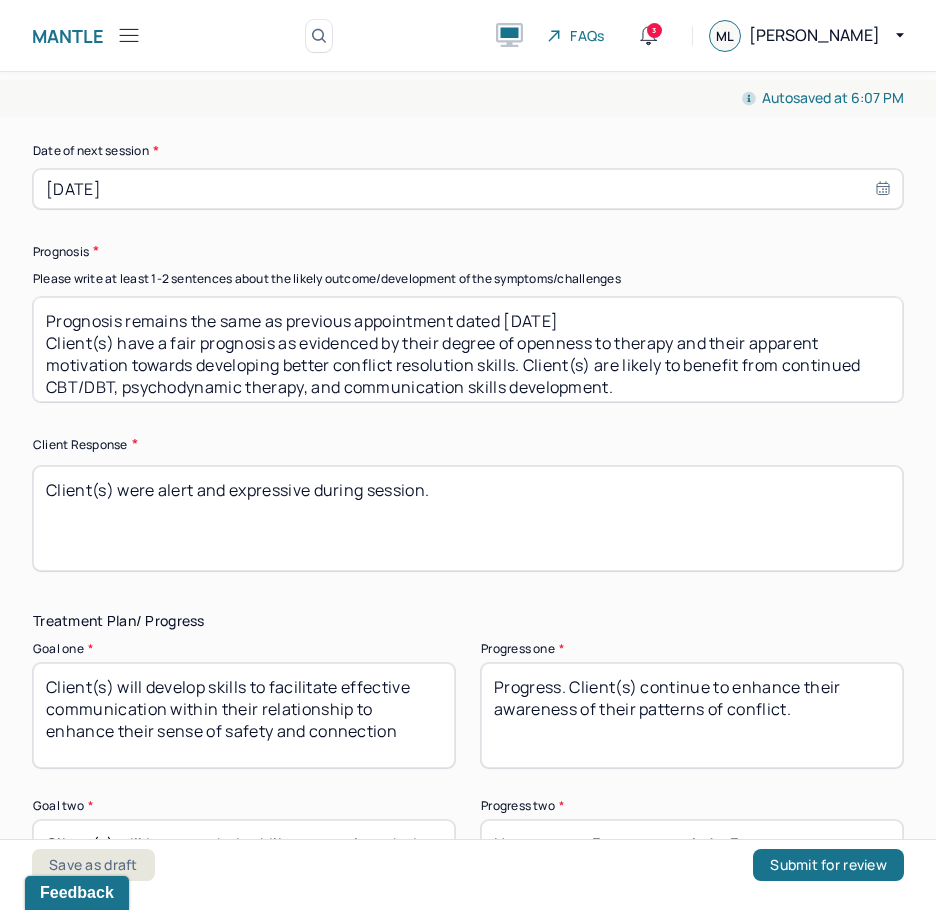 drag, startPoint x: 3, startPoint y: 319, endPoint x: 326, endPoint y: 357, distance: 325.2276 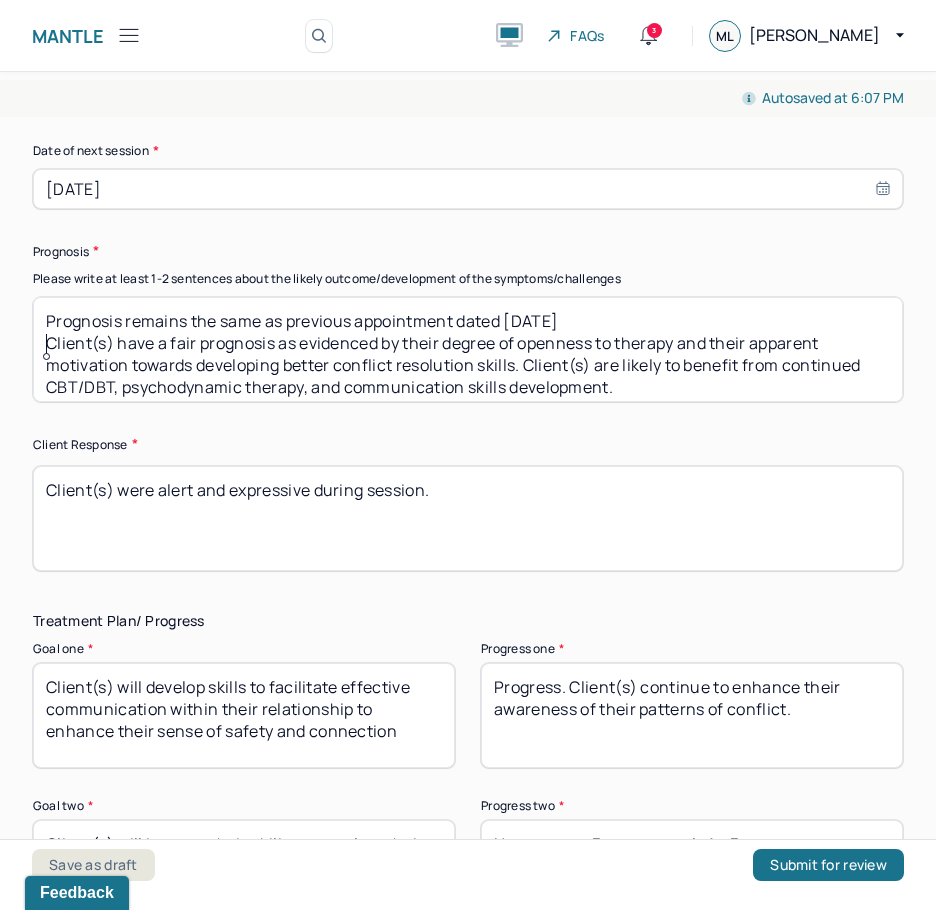 click on "Prognosis remains the same as previous appointment dated [DATE]
Client(s) have a fair prognosis as evidenced by their degree of openness to therapy and their apparent motivation towards developing better conflict resolution skills. Client(s) are likely to benefit from continued CBT/DBT, psychodynamic therapy, and communication skills development." at bounding box center [468, 349] 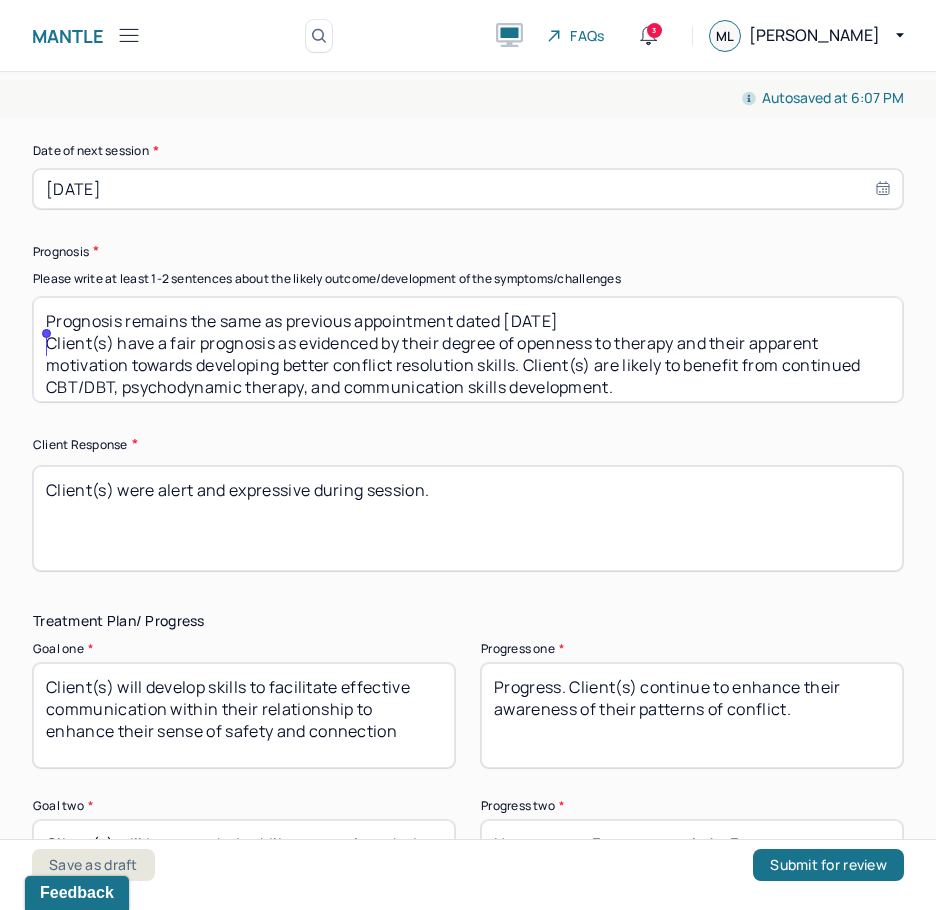 drag, startPoint x: 767, startPoint y: 402, endPoint x: 48, endPoint y: 322, distance: 723.43695 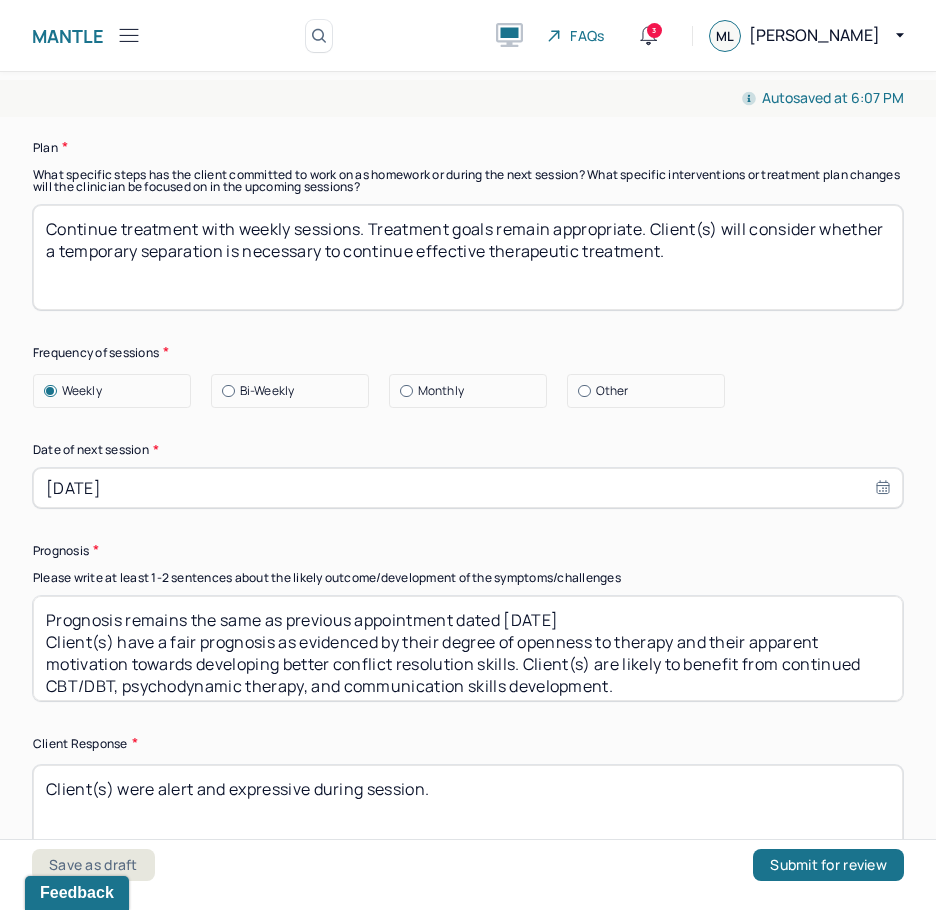 scroll, scrollTop: 2800, scrollLeft: 0, axis: vertical 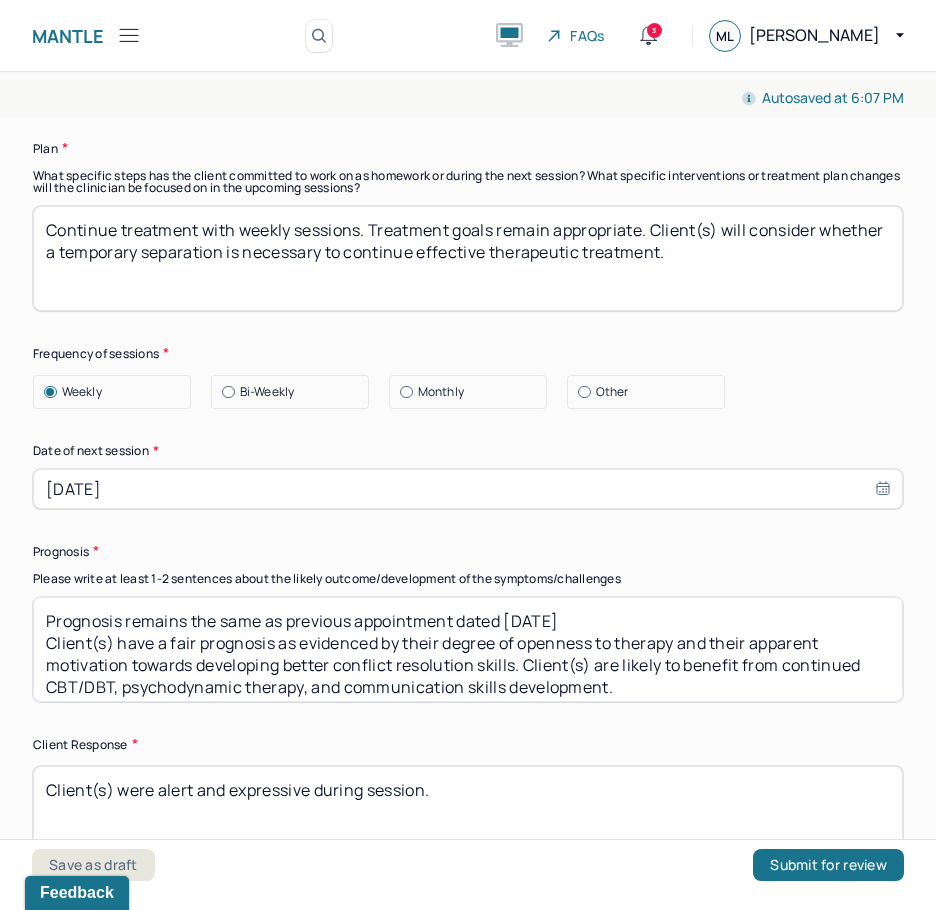 click on "Continue treatment with weekly sessions. Treatment goals remain appropriate. Client(s) will consider whether a temporary separation is necessary to continue effective therapeutic treatment." at bounding box center [468, 258] 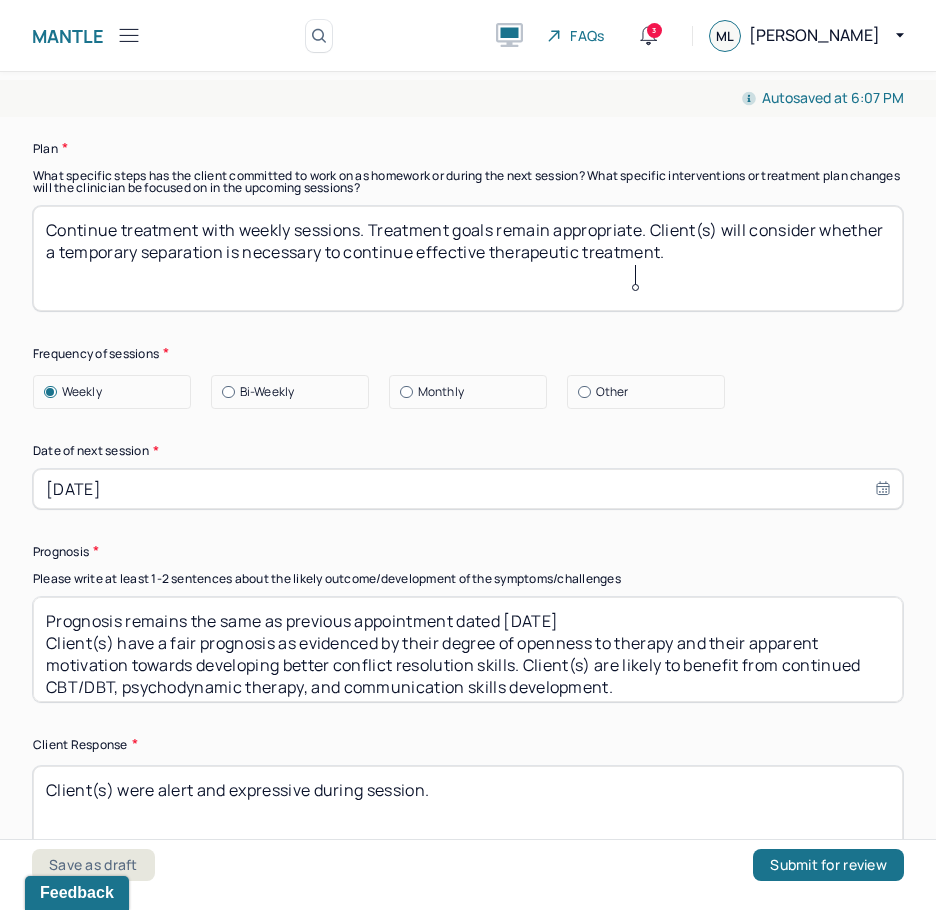 click on "*********" 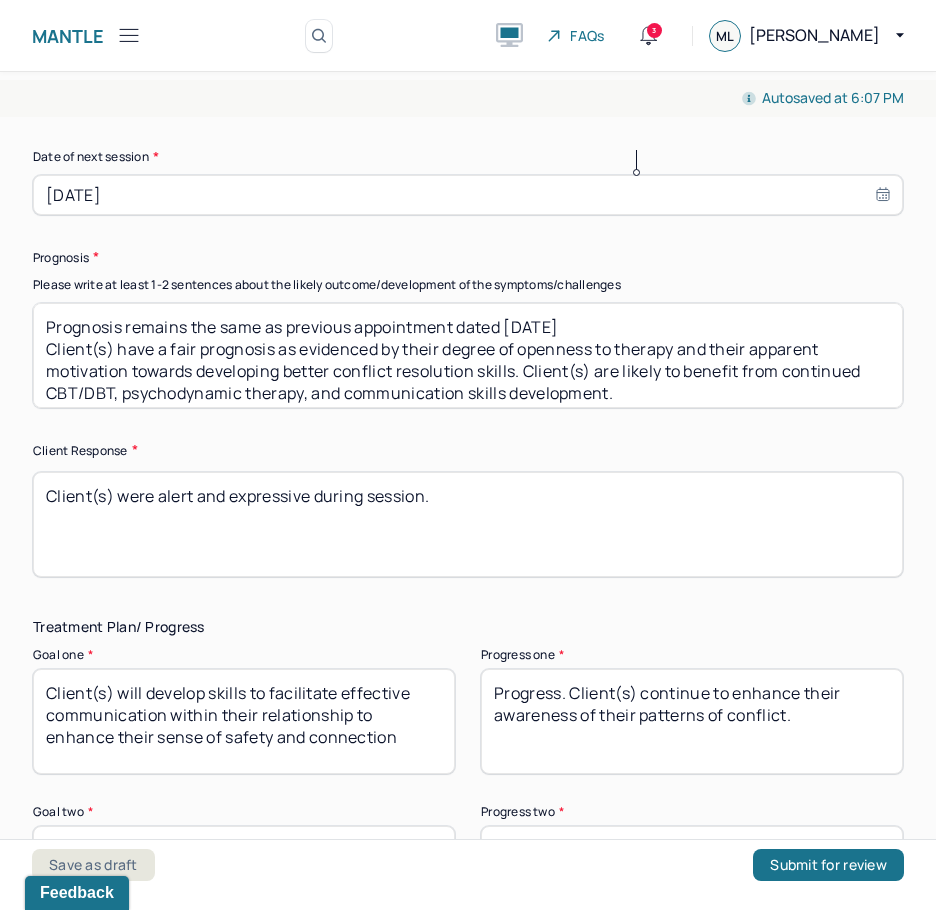 scroll, scrollTop: 3100, scrollLeft: 0, axis: vertical 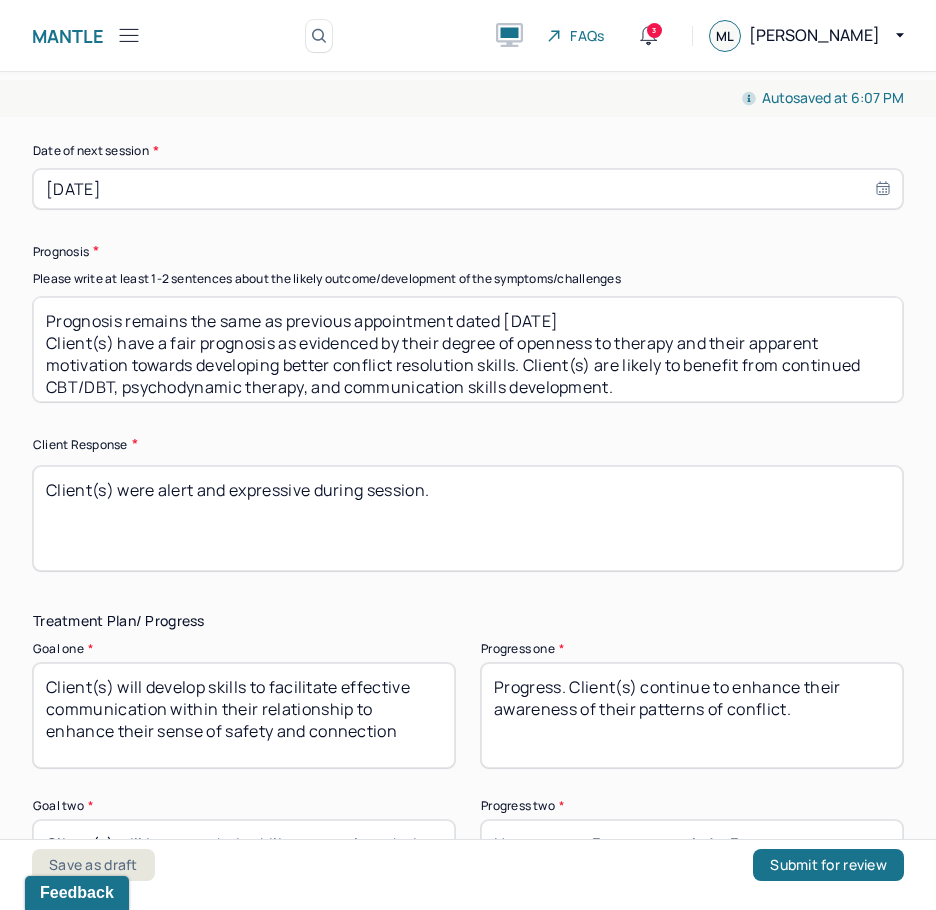 type on "Continue treatment with weekly sessions. Treatment goals remain appropriate. Client(s) will consider whether a temporary separation is necessary to continue effective treatment." 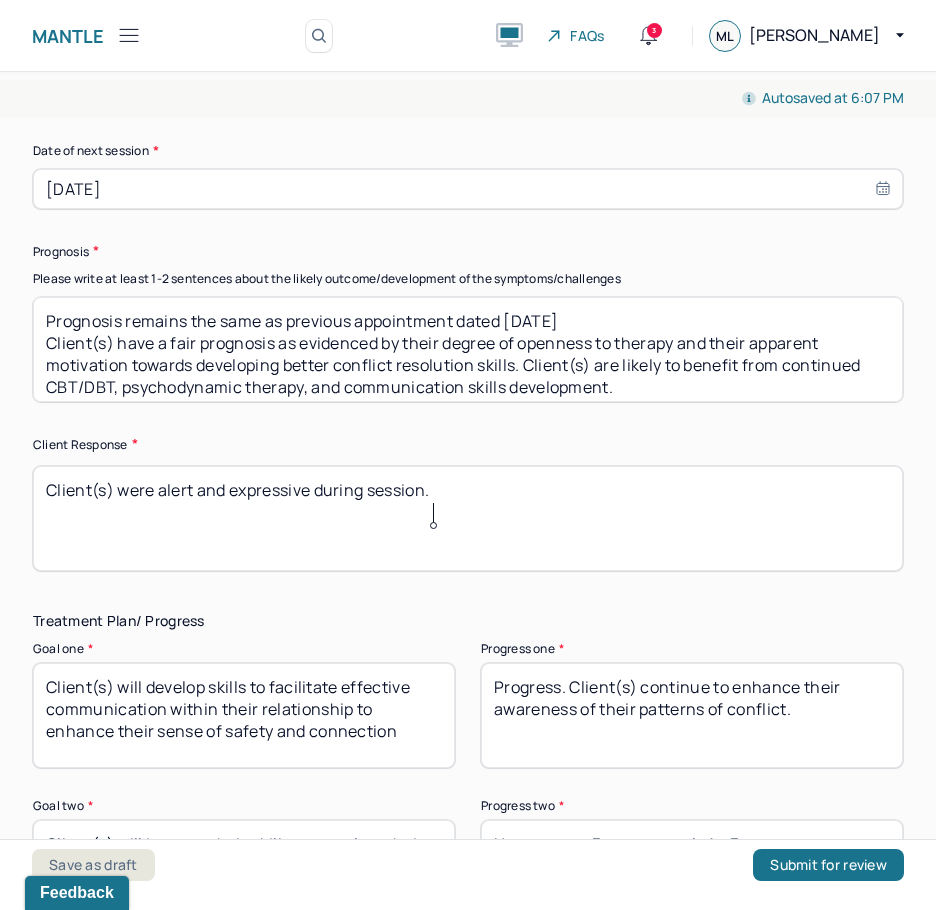 click on "Client(s) were alert and expressive during session." at bounding box center [468, 518] 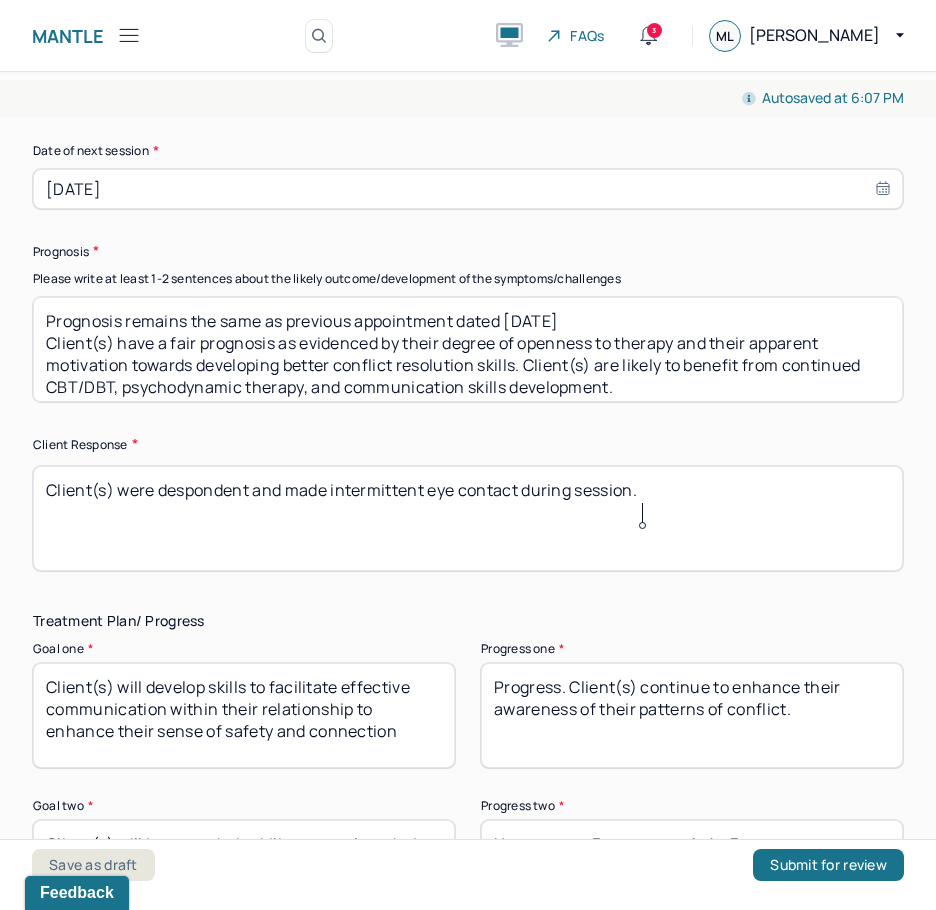 click on "Client(s) were alert and expressive during session." at bounding box center (468, 518) 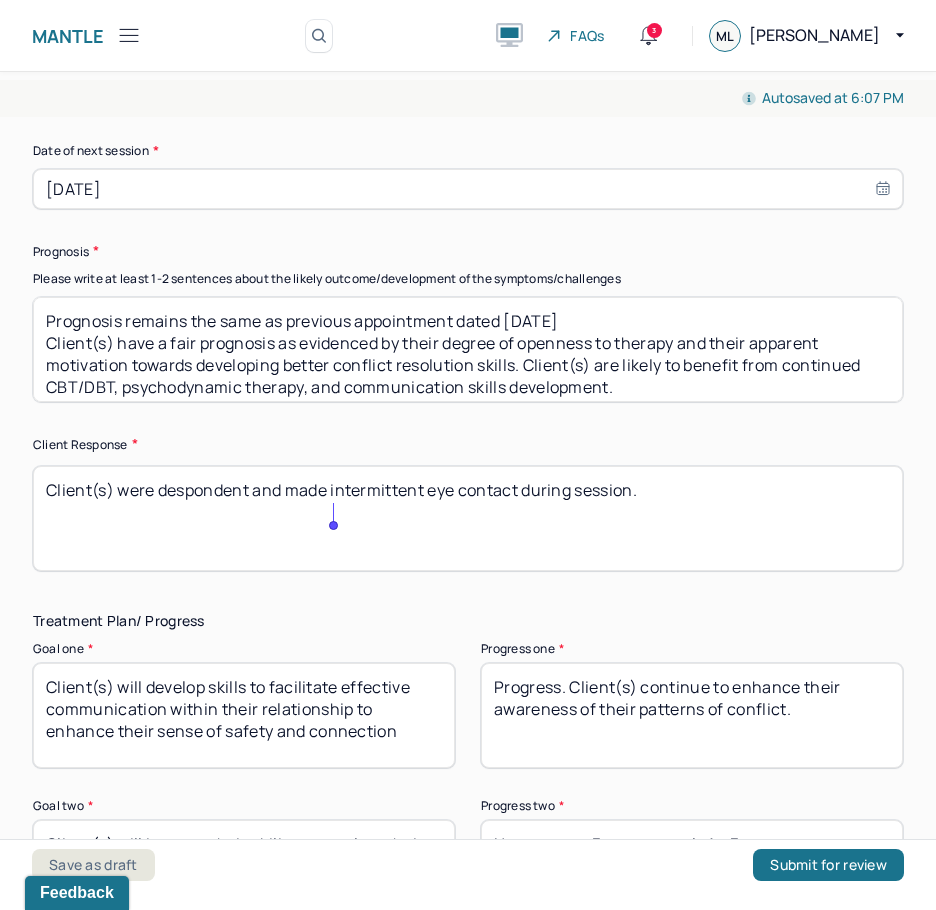 click on "Client(s) were alert and expressive during session." at bounding box center [468, 518] 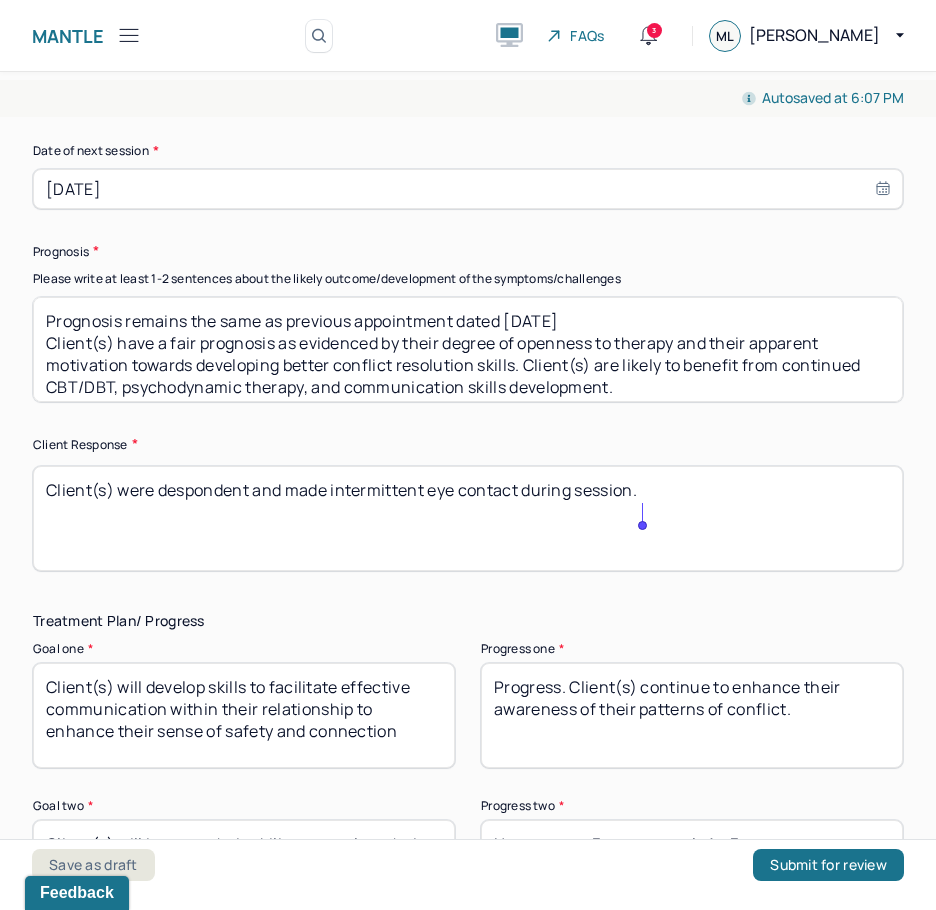 type on "Client(s) were despondent and made intermittent eye contact during session." 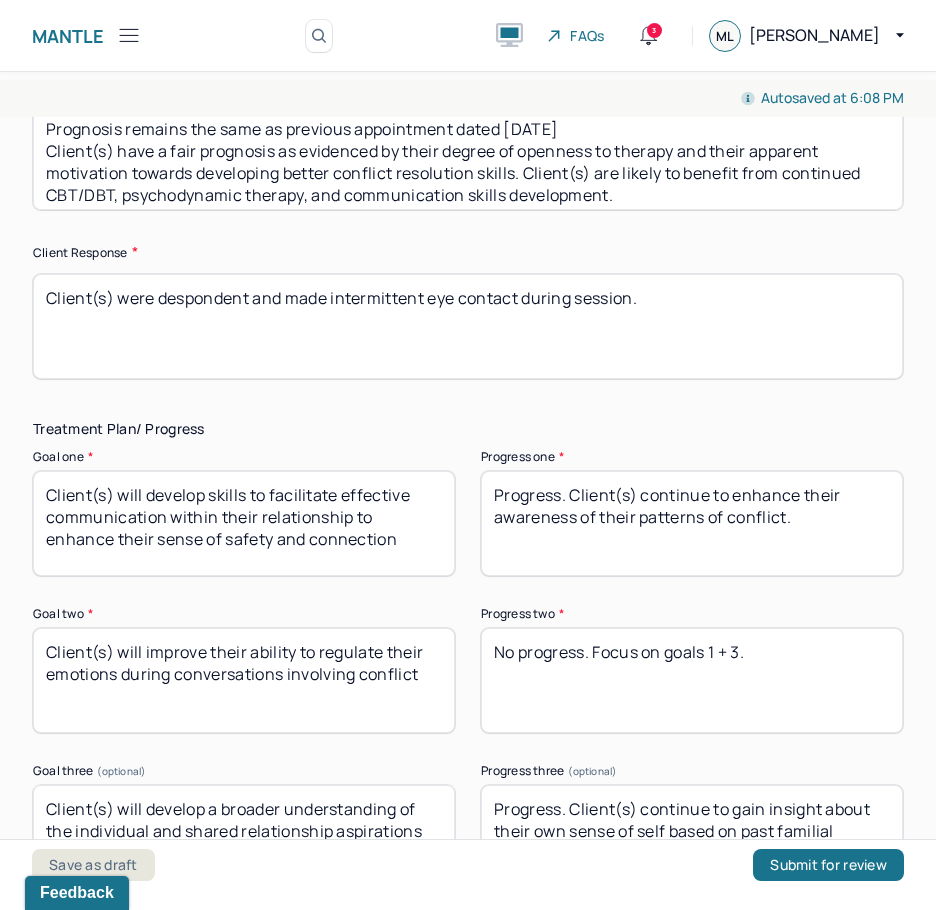 scroll, scrollTop: 3400, scrollLeft: 0, axis: vertical 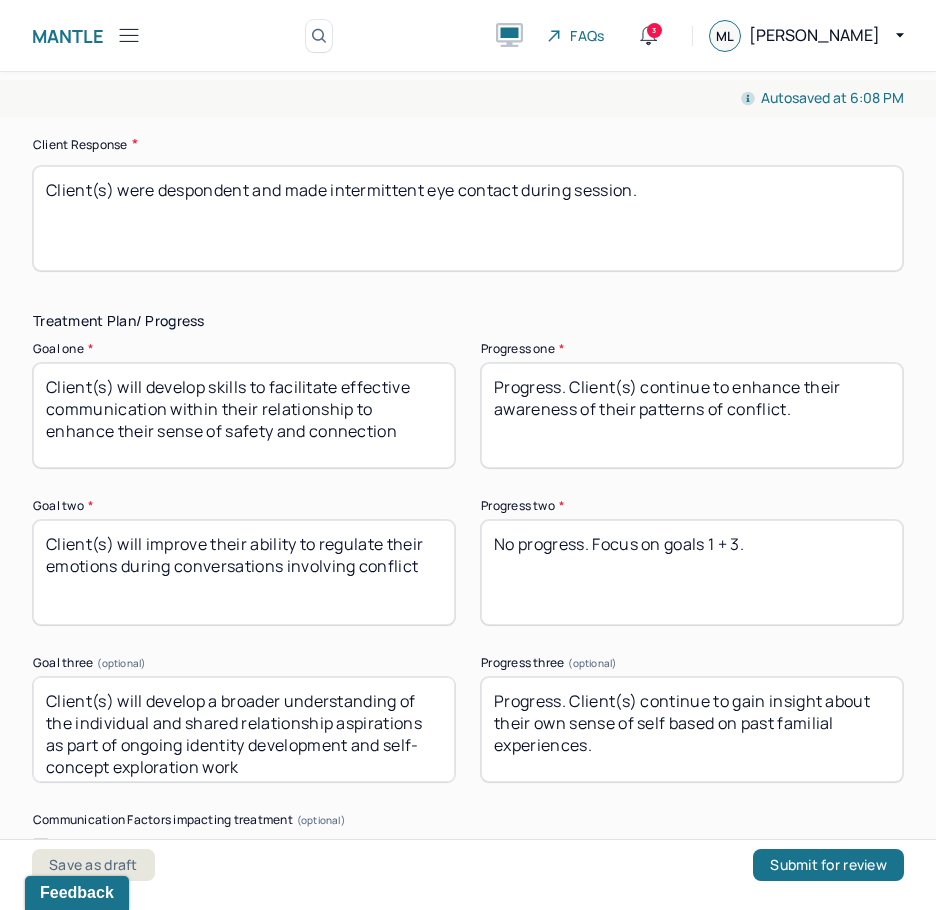 click on "Progress. Client(s) continue to enhance their awareness of their patterns of conflict." at bounding box center (692, 415) 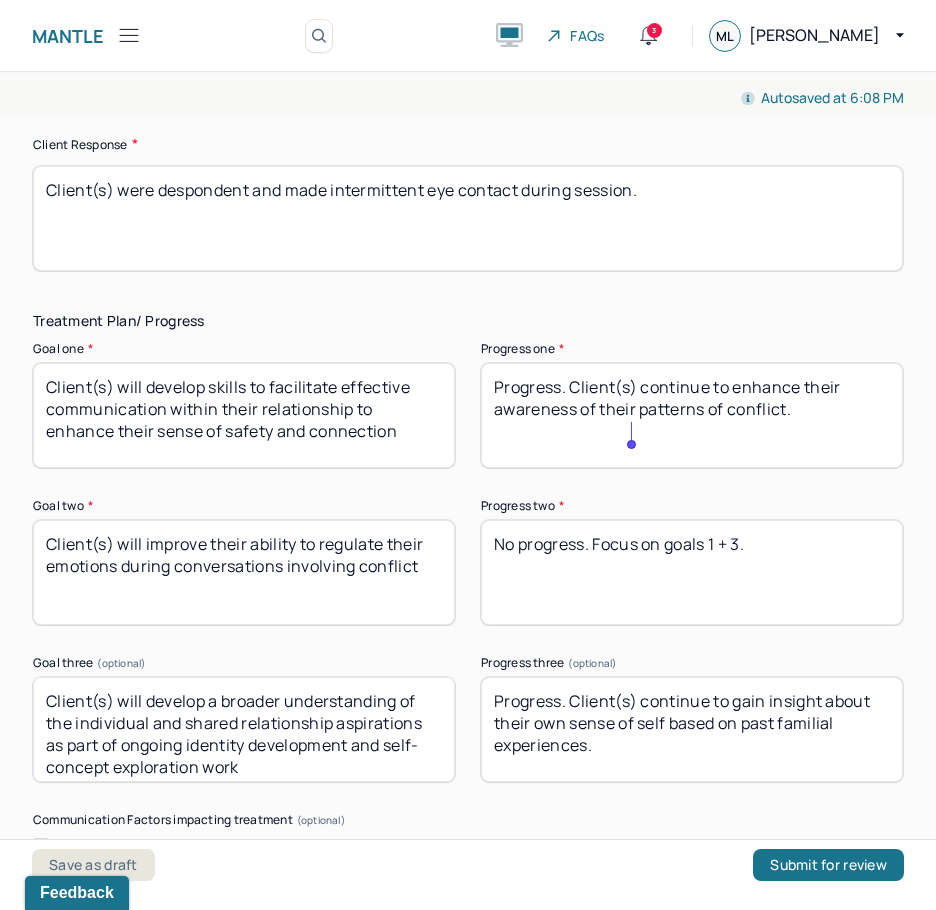 click on "Progress. Client(s) continue to enhance their awareness of their patterns of conflict." at bounding box center [692, 415] 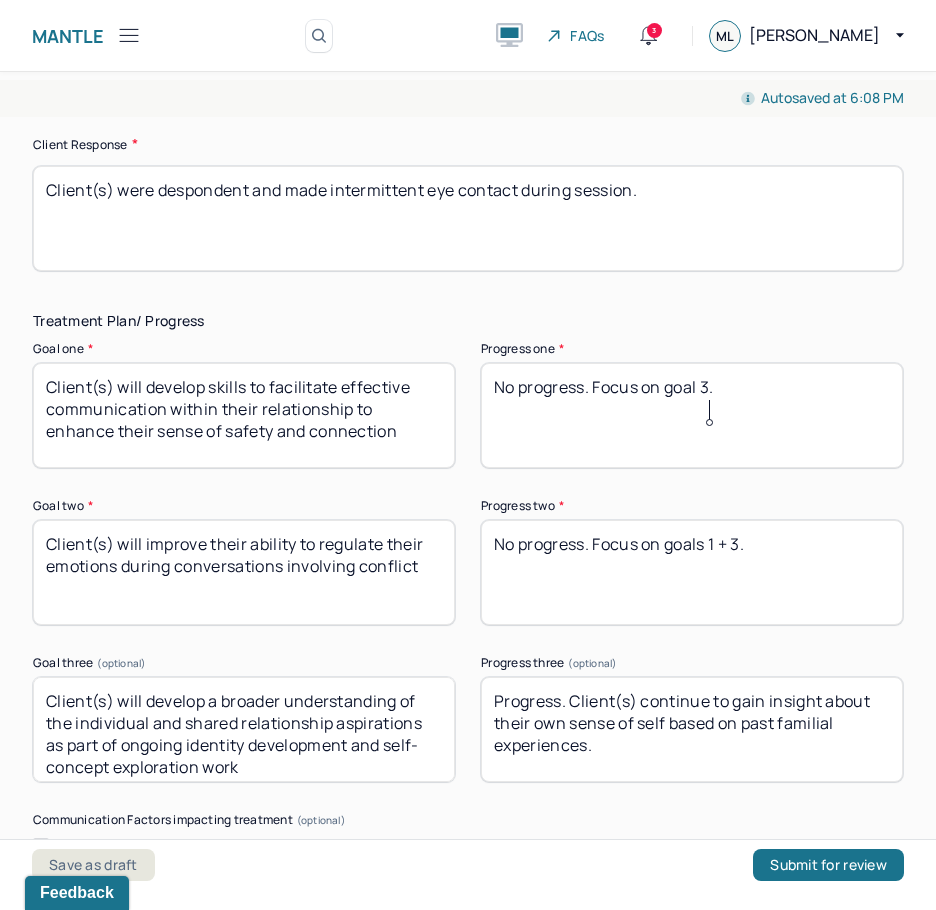 click on "No progress." at bounding box center (692, 415) 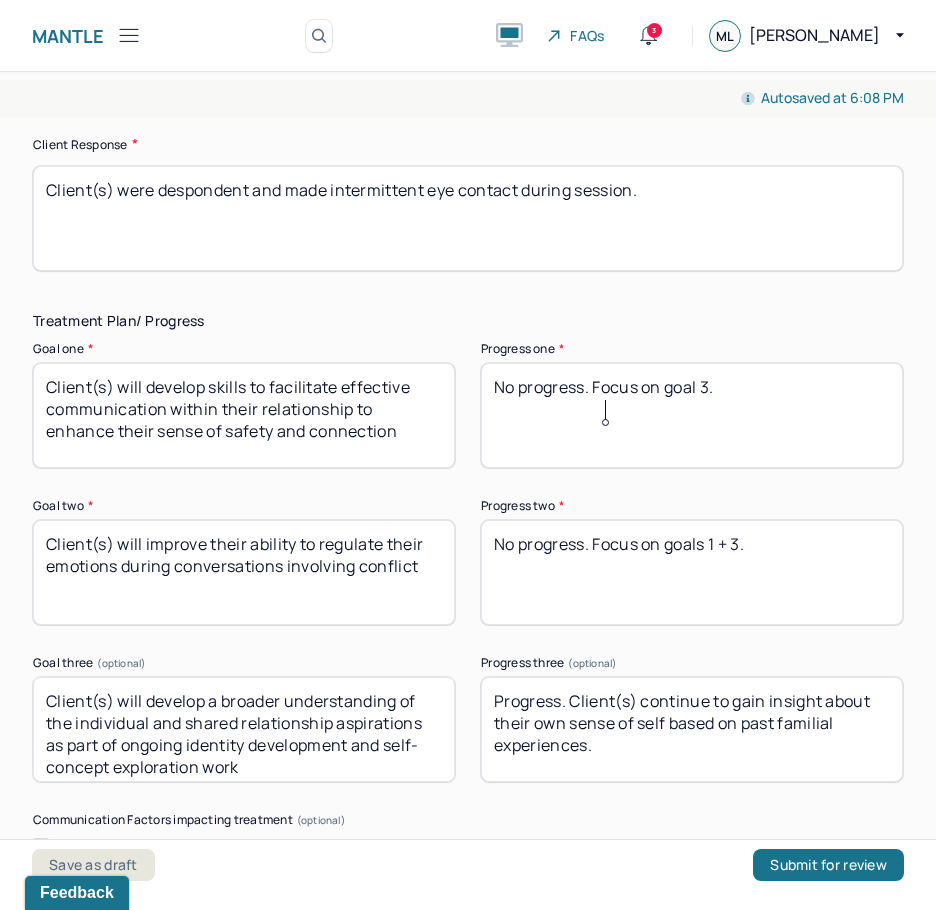 click on "No progress." at bounding box center (692, 415) 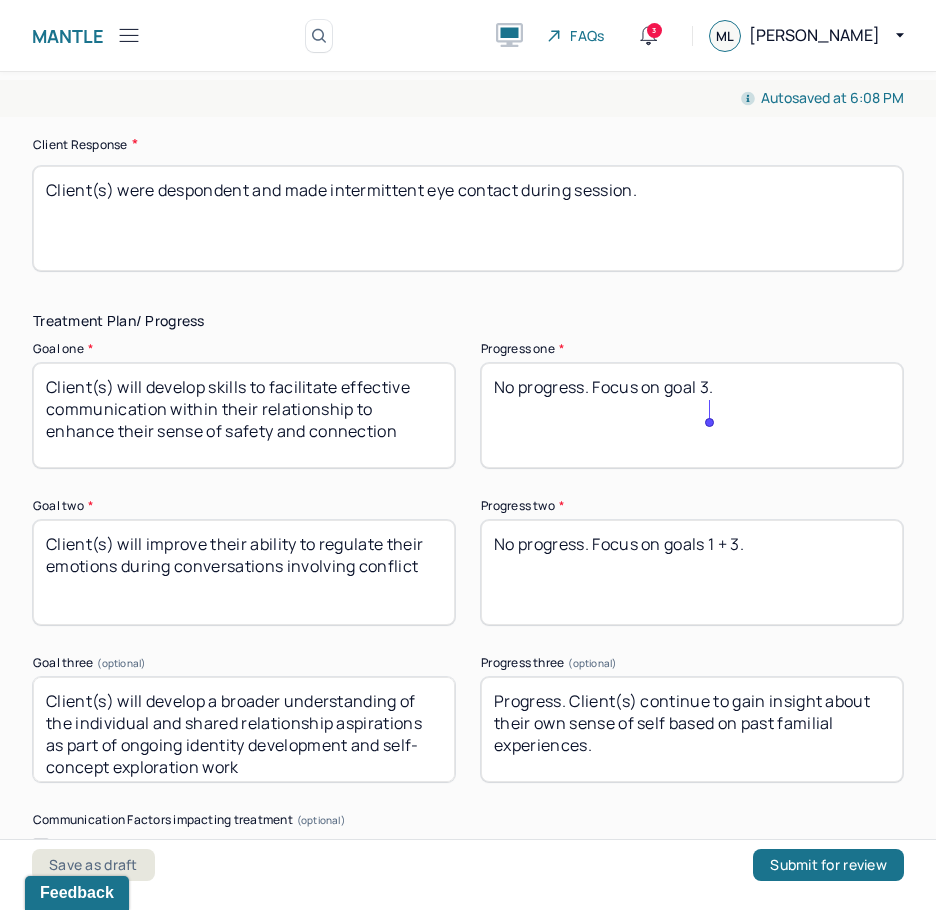 type on "No progress. Focus on goal 3." 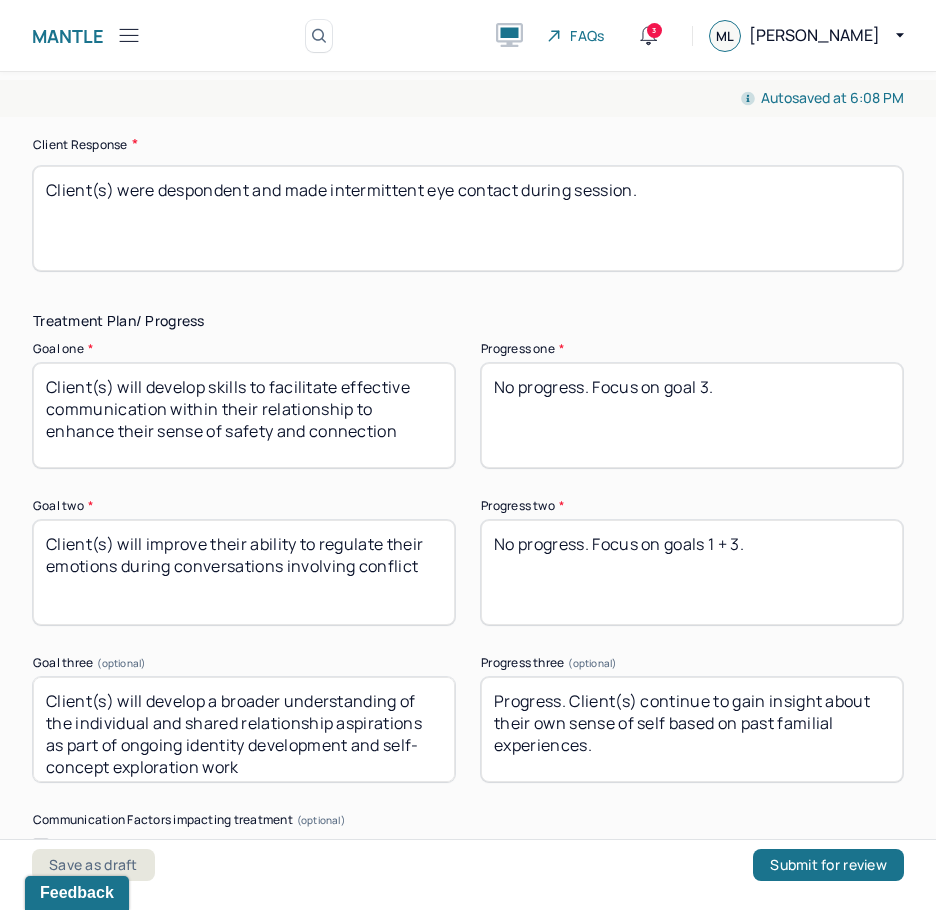 click on "No progress. Focus on goals 1 + 3." at bounding box center (692, 572) 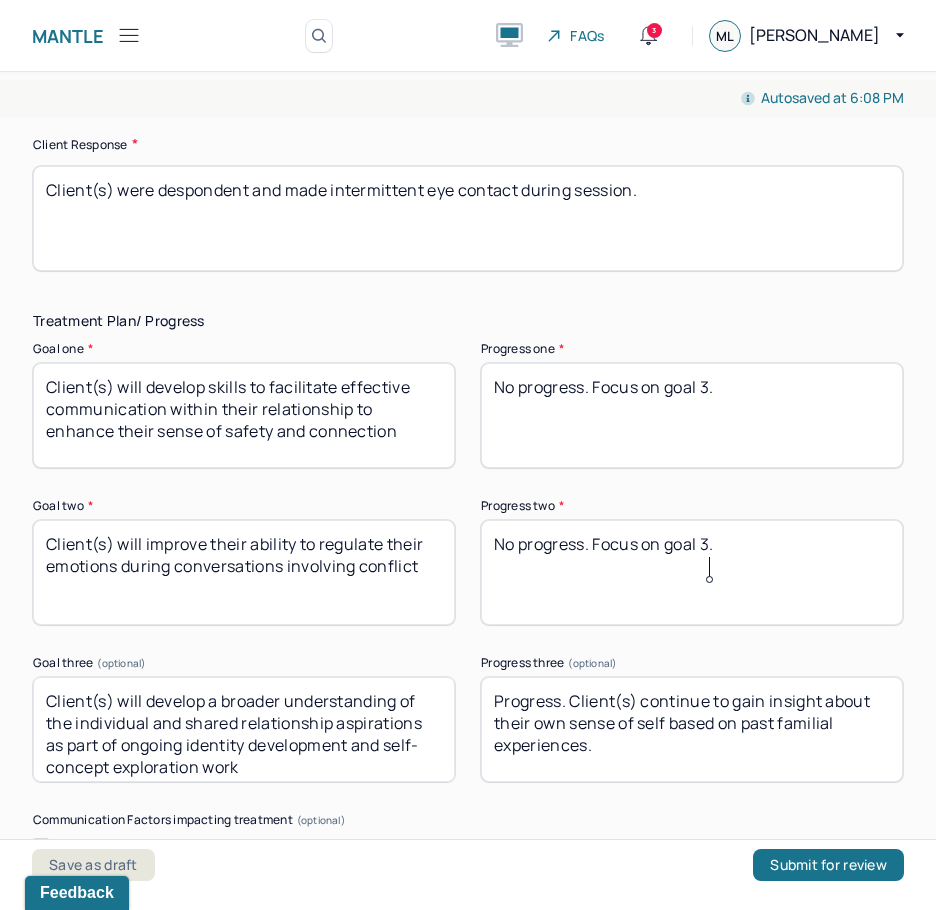 type on "No progress. Focus on goal 3." 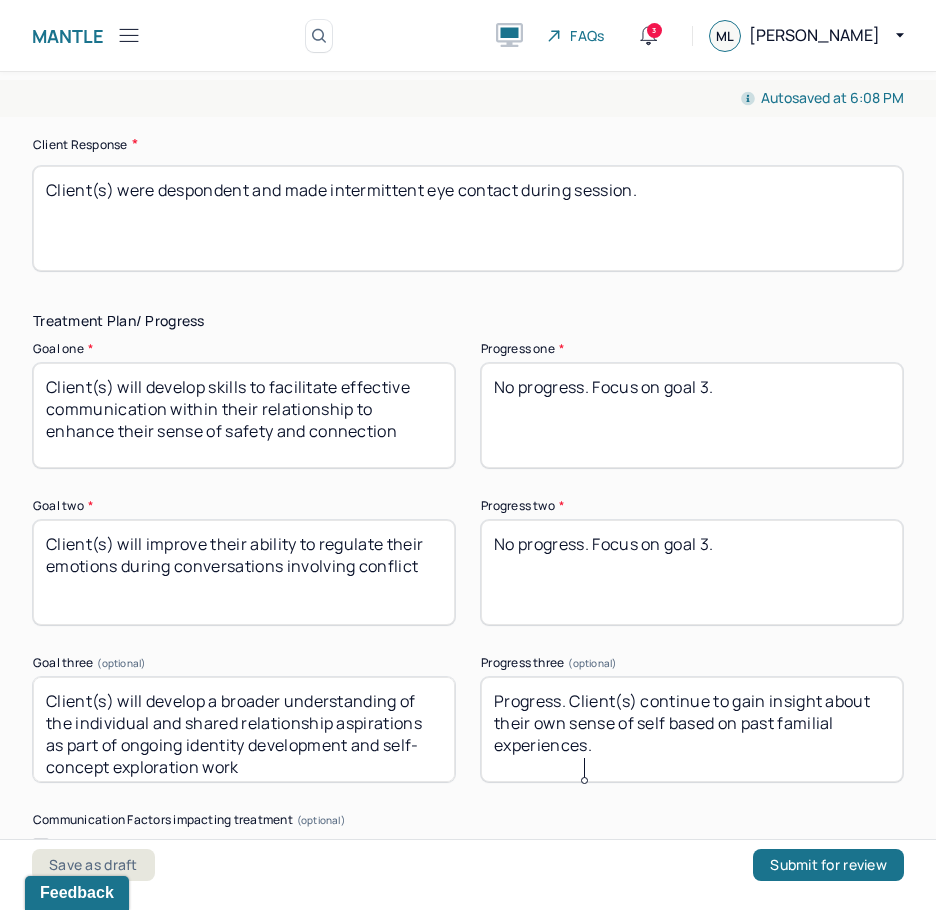 click on "Progress. Client(s) continue to gain insight about their own sense of self based on past familial experiences." at bounding box center [692, 729] 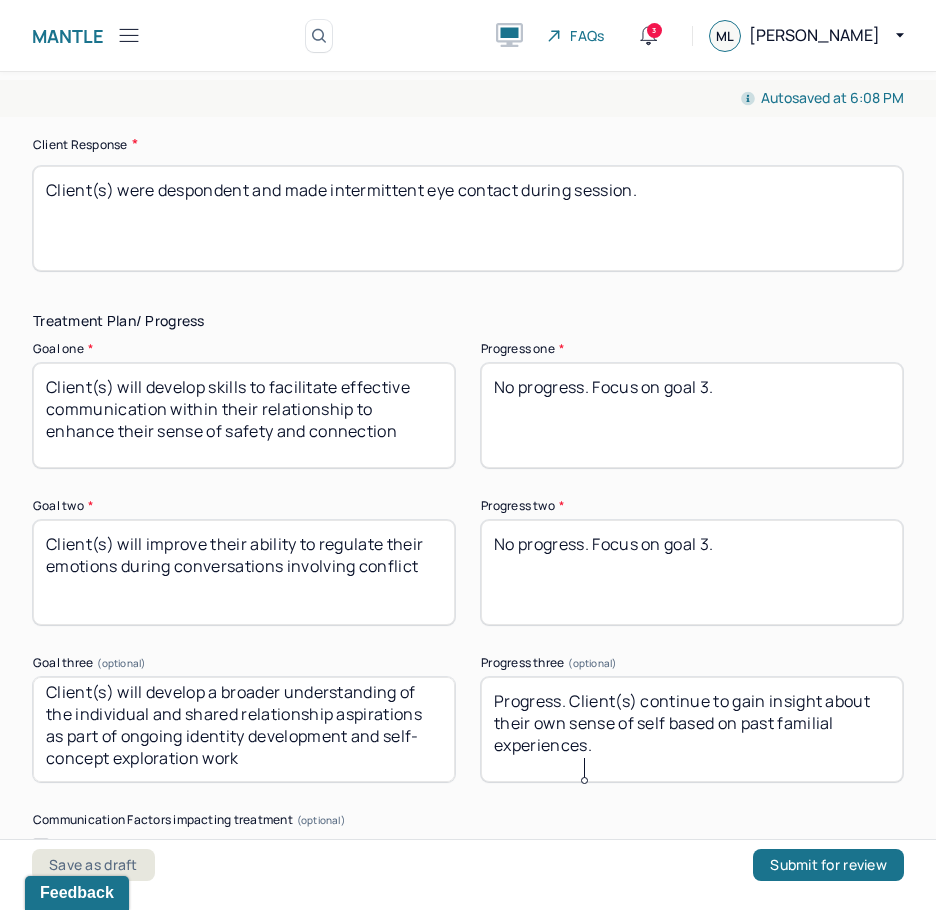 scroll, scrollTop: 31, scrollLeft: 0, axis: vertical 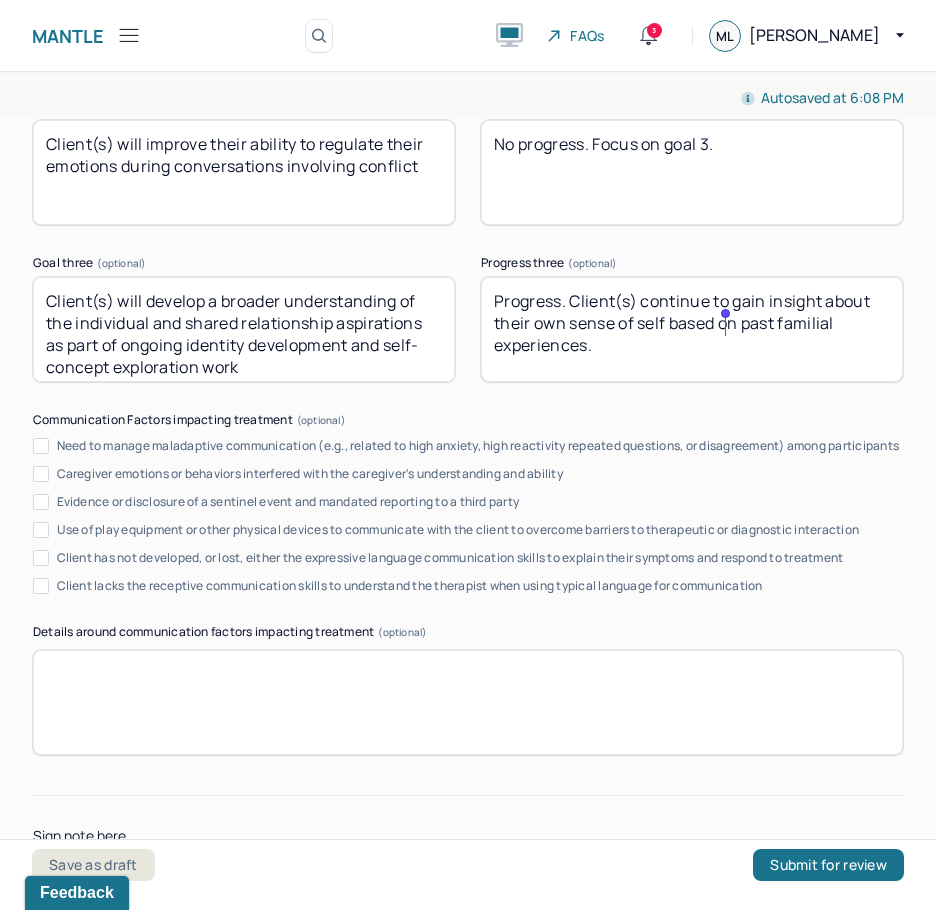 drag, startPoint x: 641, startPoint y: 369, endPoint x: 730, endPoint y: 296, distance: 115.10864 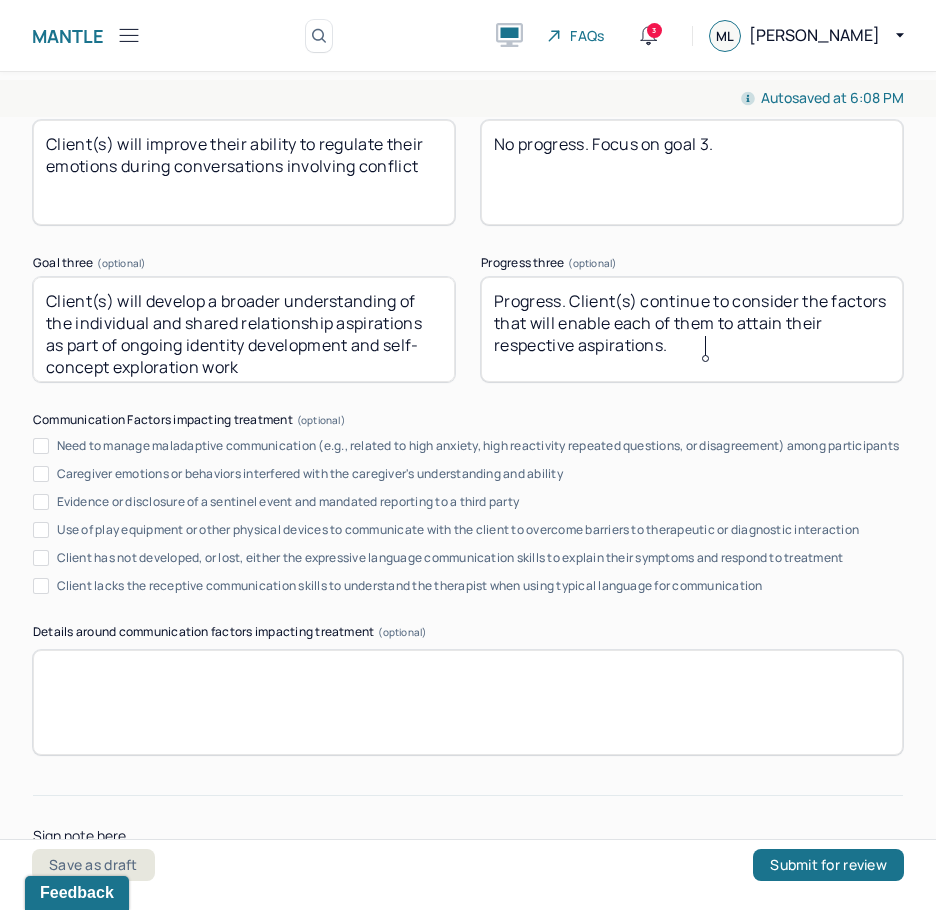 click on "Progress. Client(s) continue to consider the factors that will enable each of them to atta" at bounding box center [692, 329] 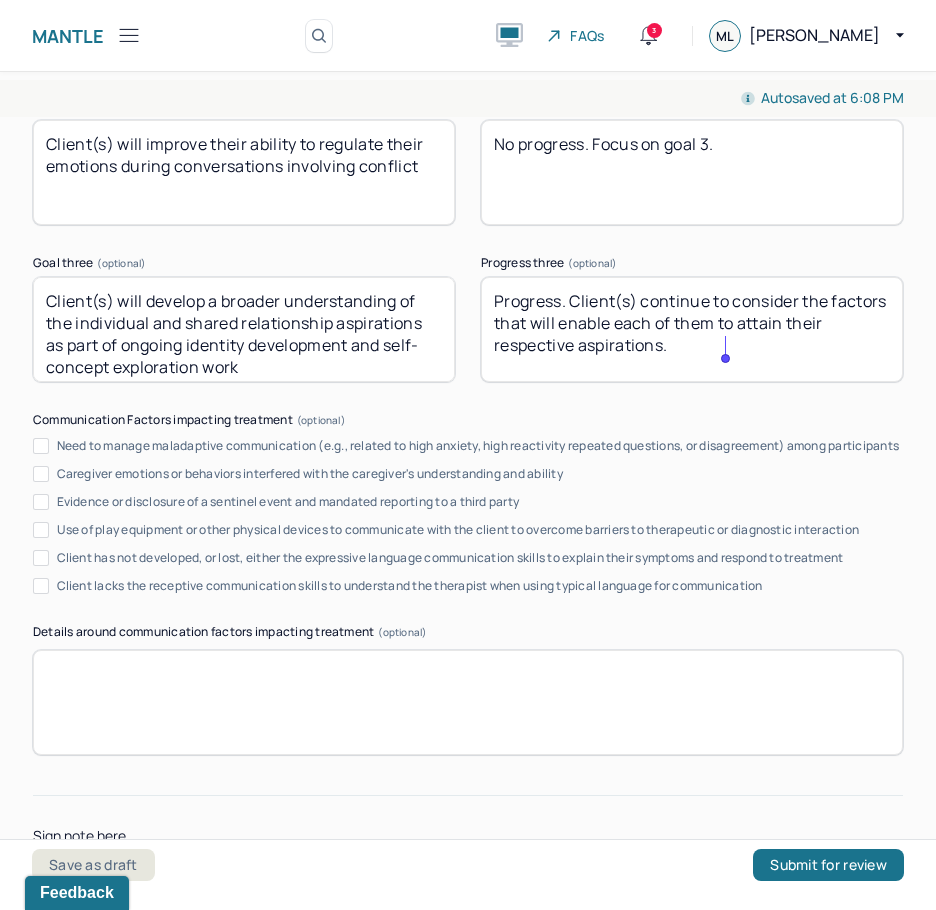click on "Progress. Client(s) continue to consider the factors that will enable each of them to atta" at bounding box center (692, 329) 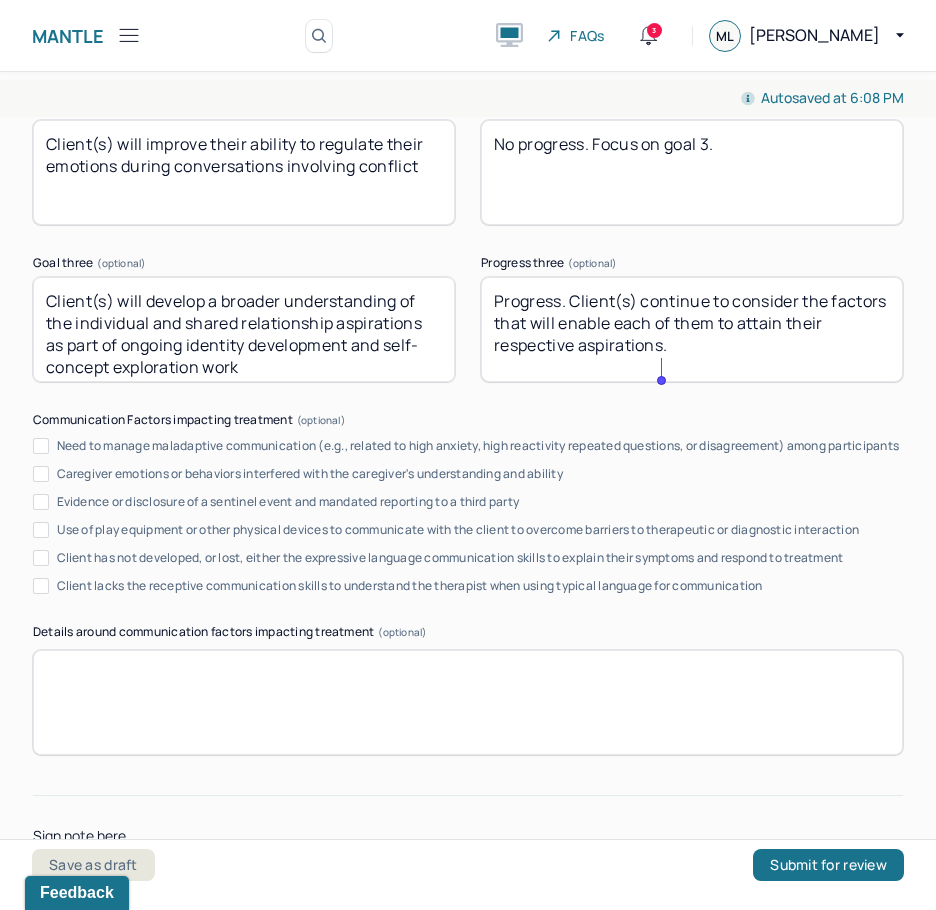 click on "Progress. Client(s) continue to consider the factors that will enable each of them to atta" at bounding box center [692, 329] 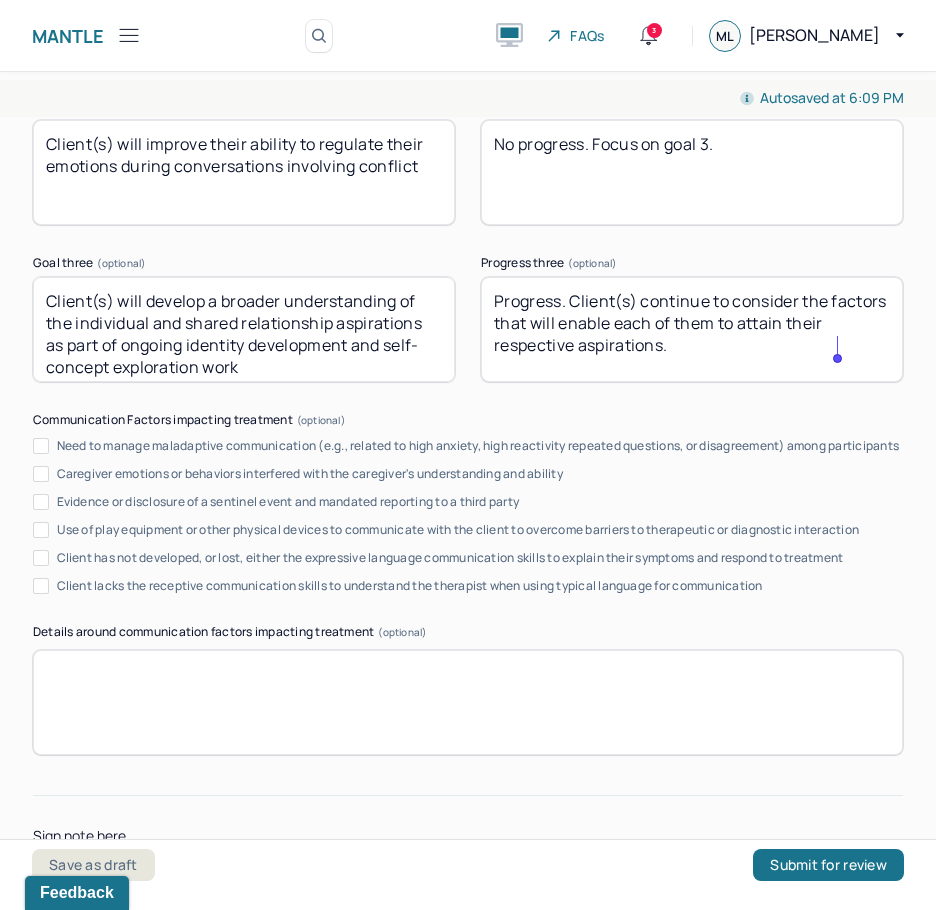 click on "Progress. Client(s) continue to consider the factors that will enable each of them to attain their respective aspirations." at bounding box center [692, 329] 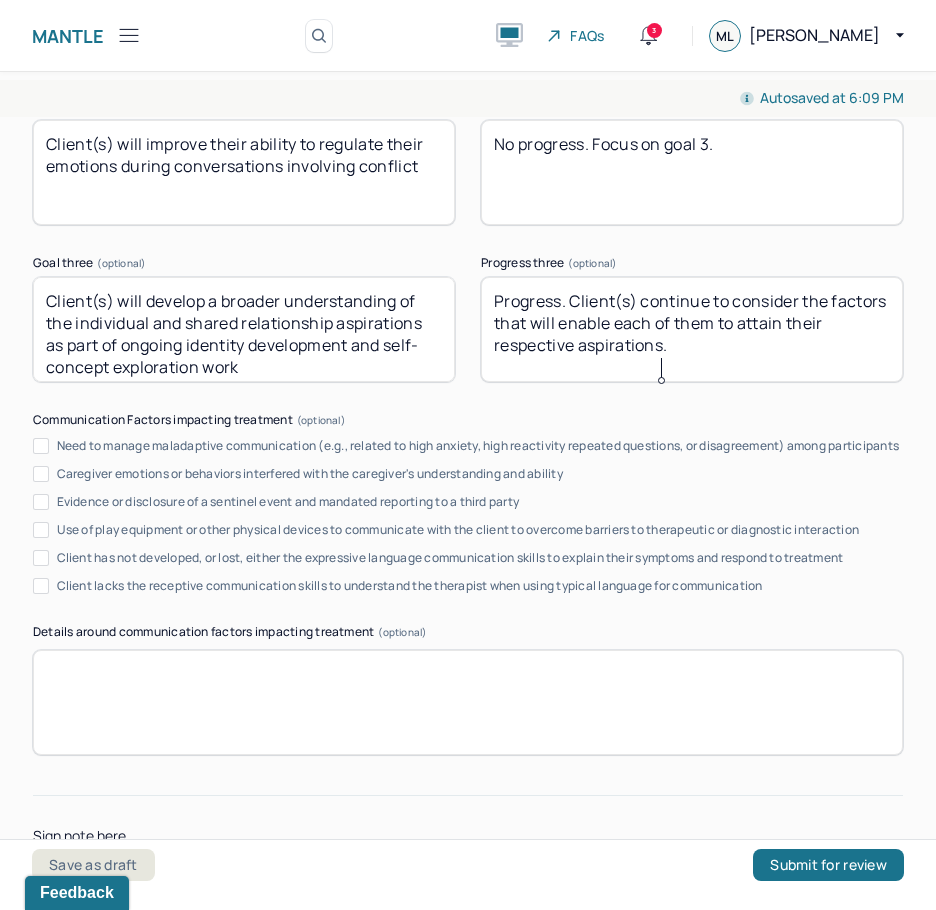 click on "Progress. Client(s) continue to consider the factors that will enable each of them to attain their respective aspirations." at bounding box center (692, 329) 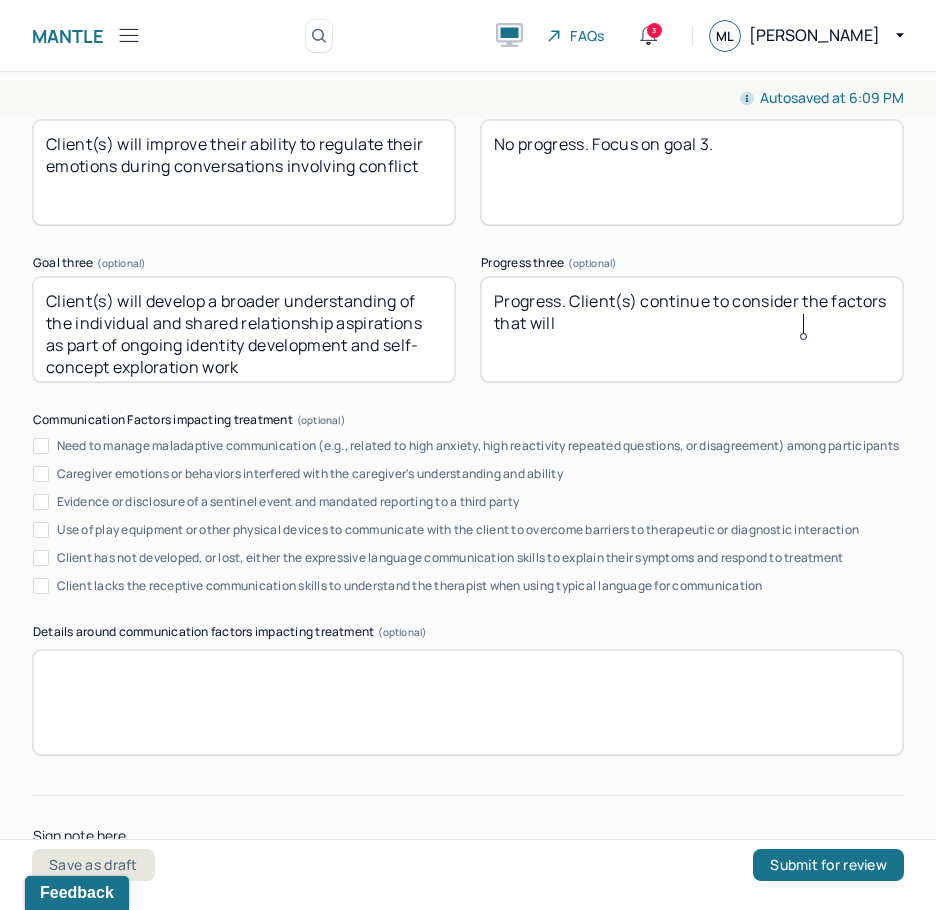click on "Progress. Client(s) continue to consider the factors that will" at bounding box center (692, 329) 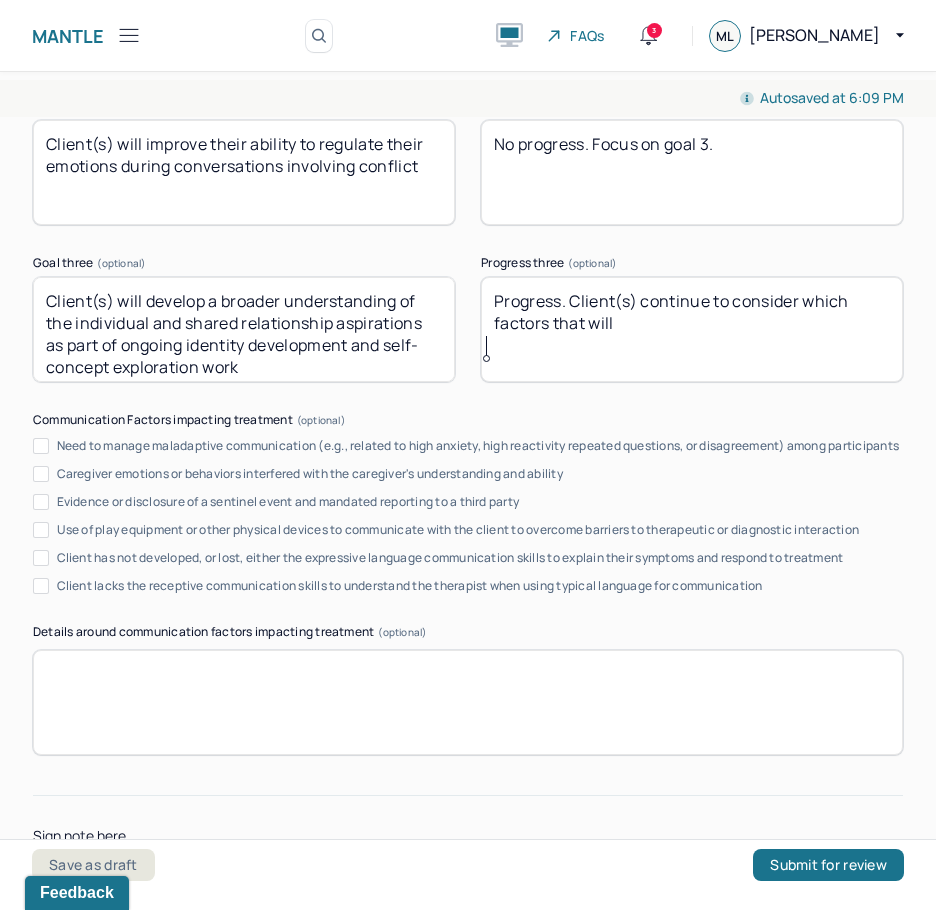 click on "Progress. Client(s) continue to consider the factors that will" at bounding box center [692, 329] 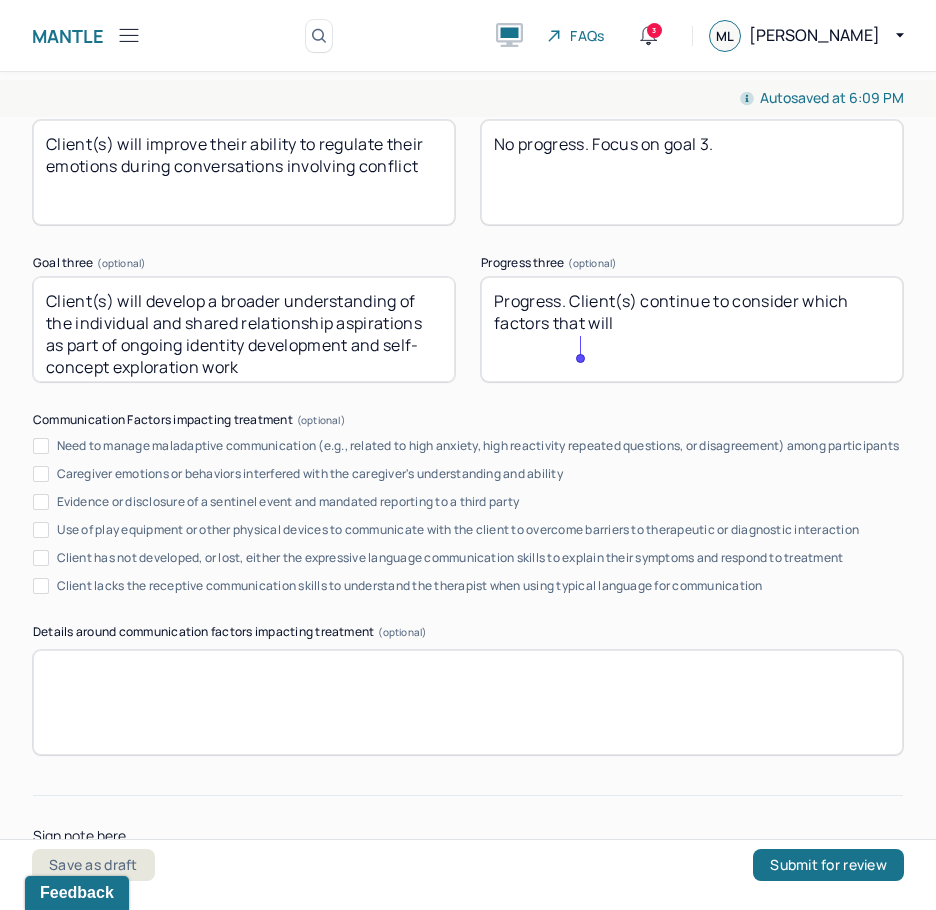 click on "Progress. Client(s) continue to consider the factors that will" at bounding box center [692, 329] 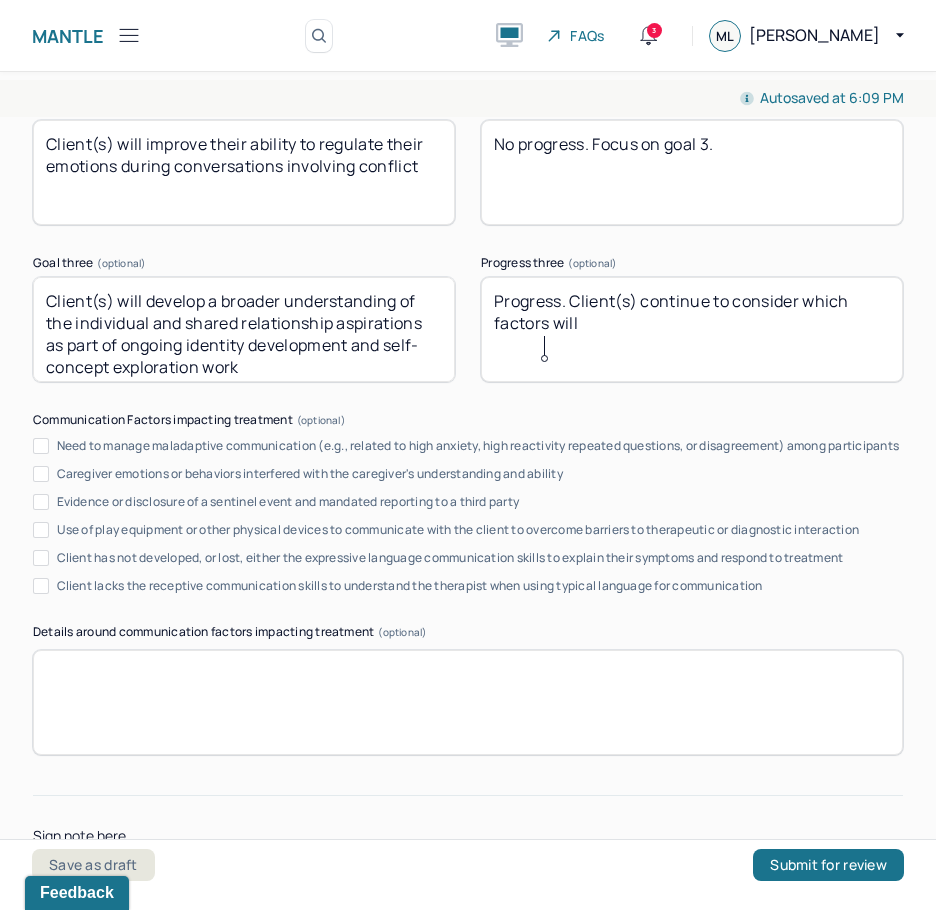 click on "Progress. Client(s) continue to consider the factors that will" at bounding box center (692, 329) 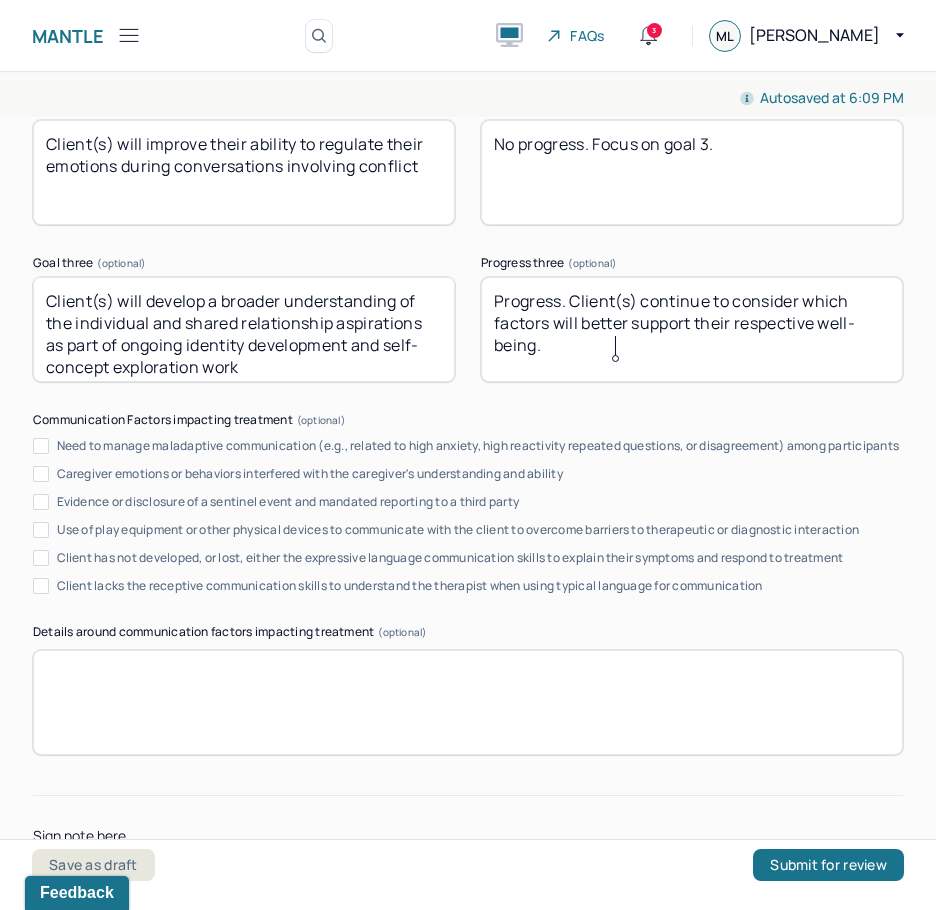 click on "Progress. Client(s) continue to consider the factors that will" at bounding box center [692, 329] 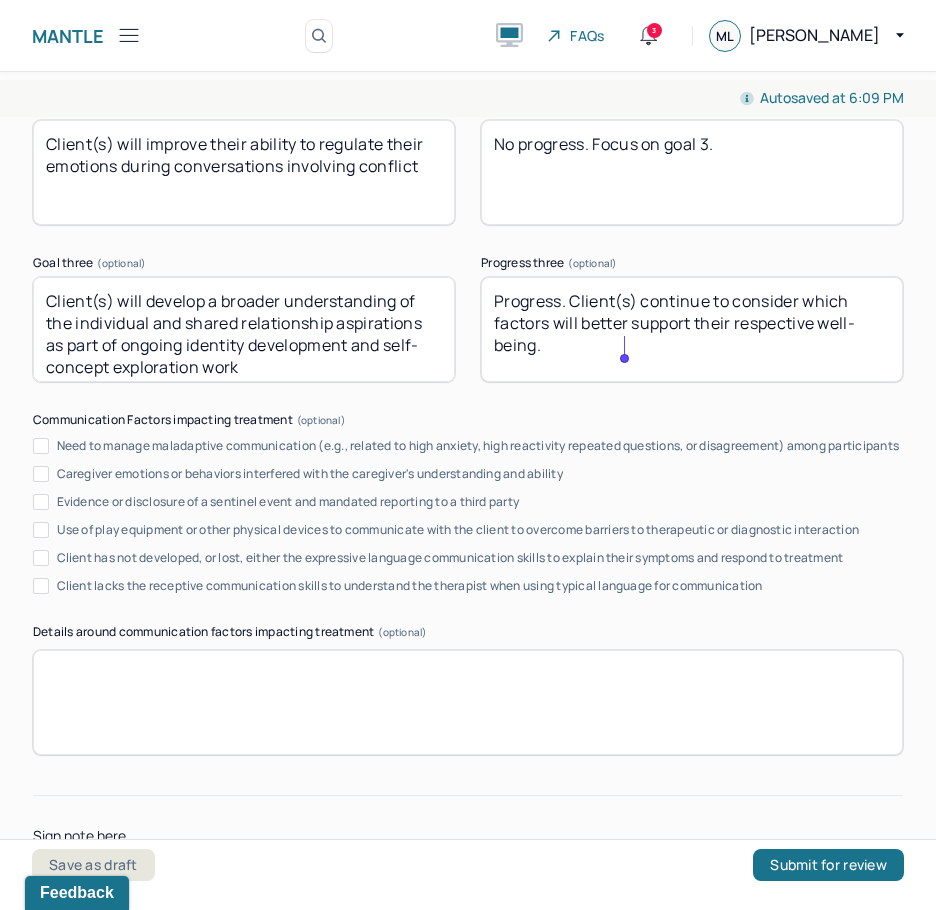 click on "Progress. Client(s) continue to consider the factors that will" at bounding box center [692, 329] 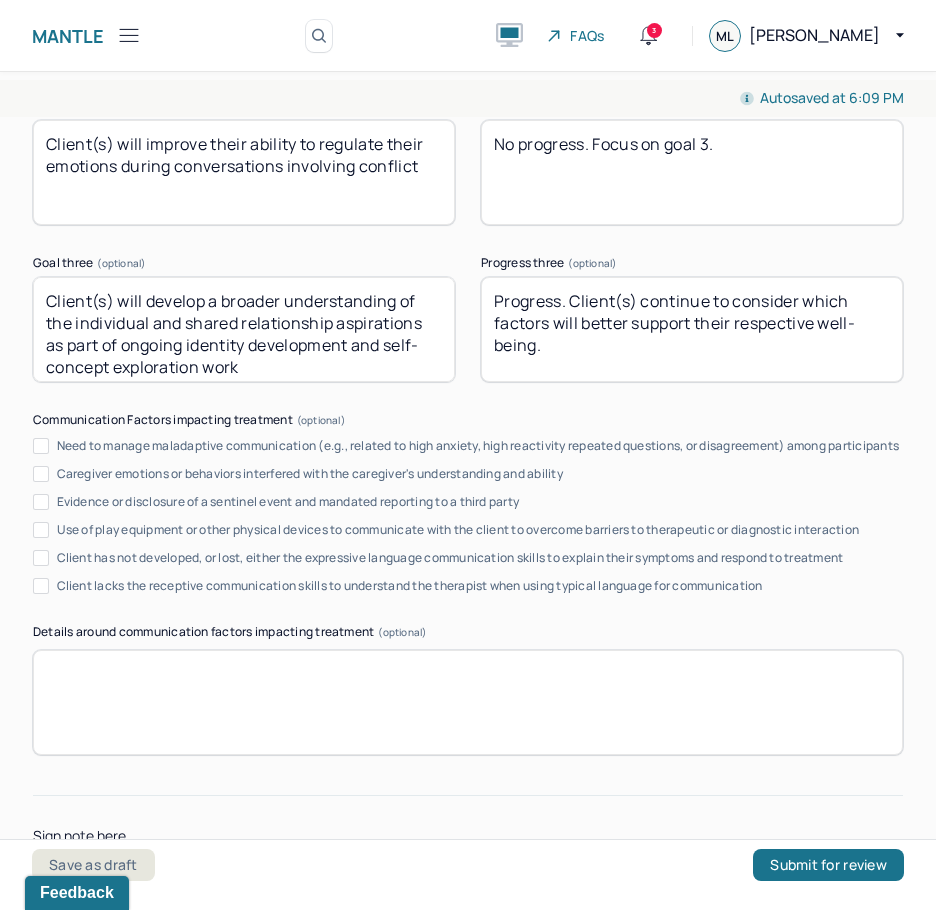 click on "Progress. Client(s) continue to consider which factors will better support their respective well-being." at bounding box center [692, 329] 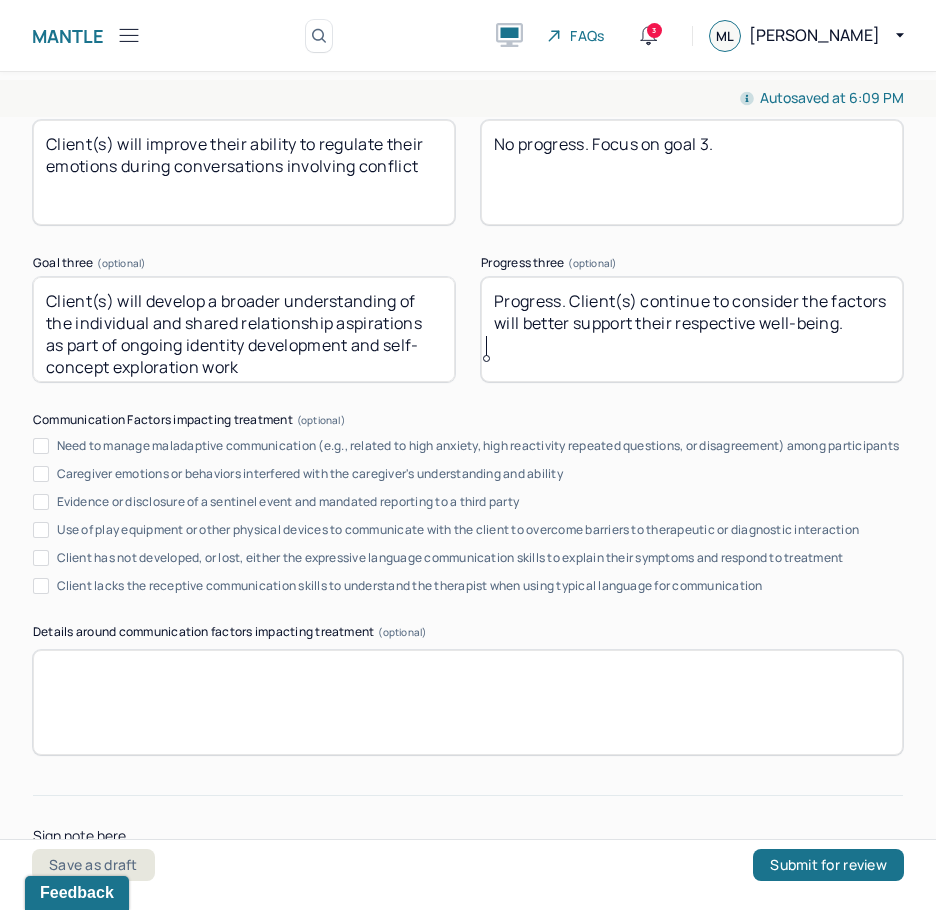 click on "Progress. Client(s) continue to consider which factors will better support their respective well-being." at bounding box center (692, 329) 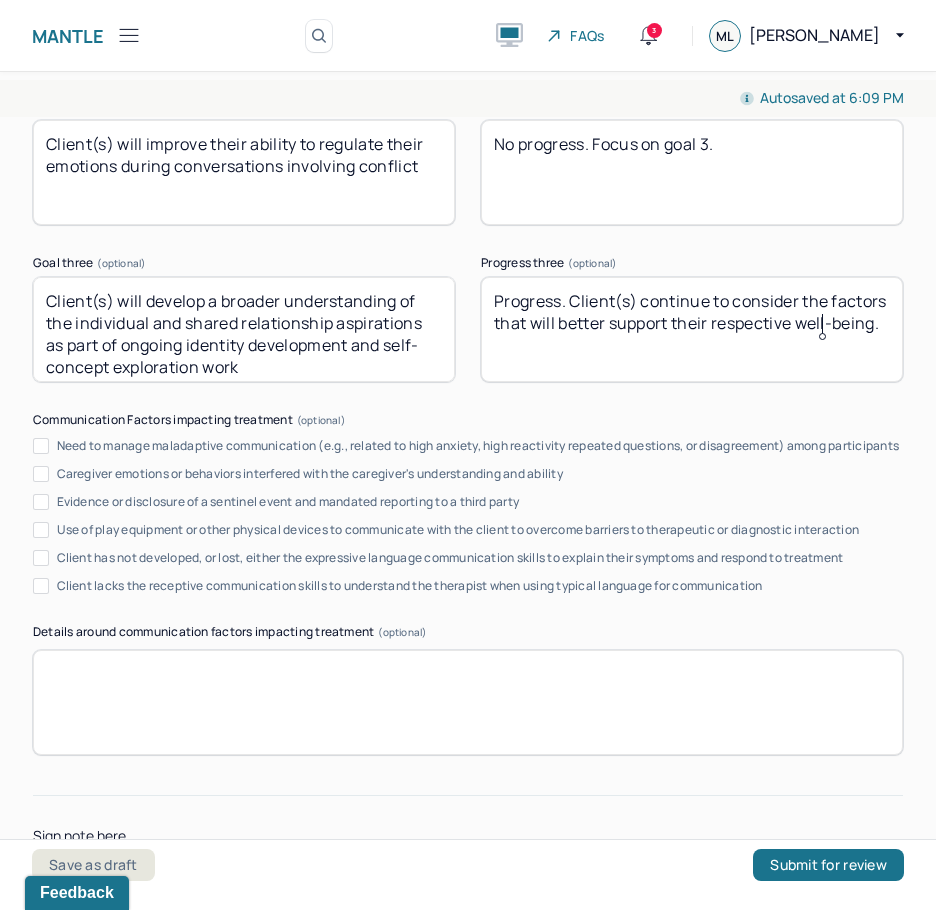 click on "Progress. Client(s) continue to consider the factors will better support their respective well-being." at bounding box center [692, 329] 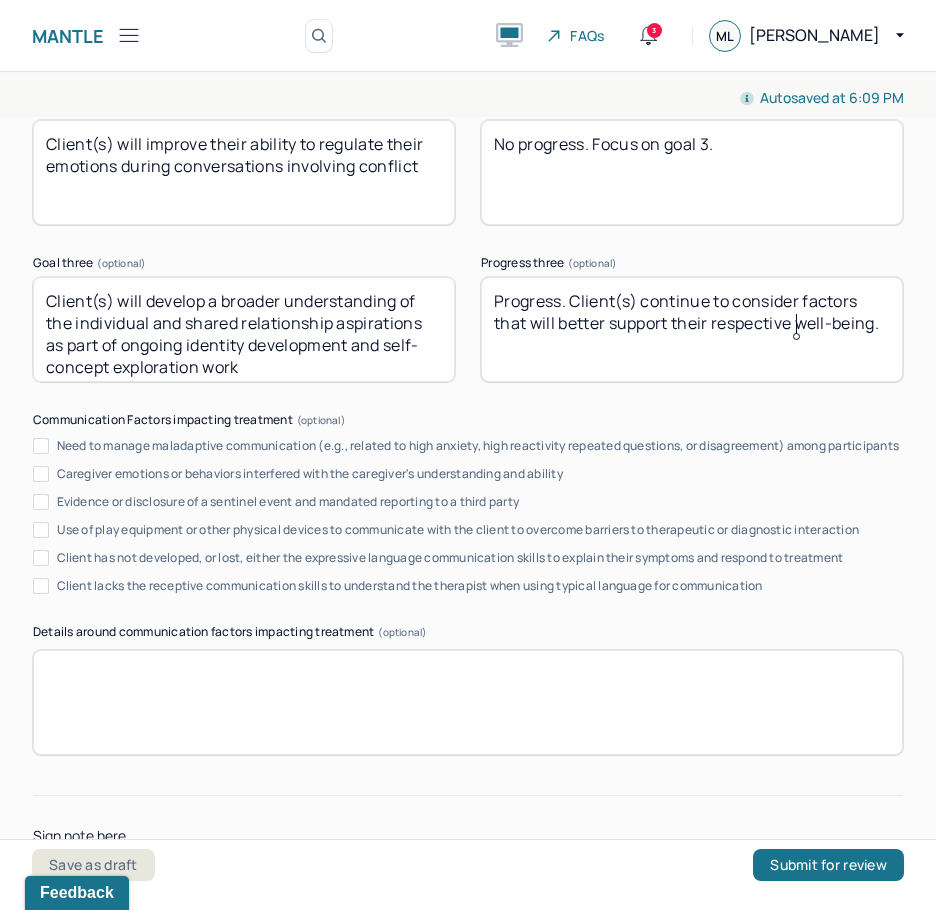 click on "Progress. Client(s) continue to consider the factors will better support their respective well-being." at bounding box center (692, 329) 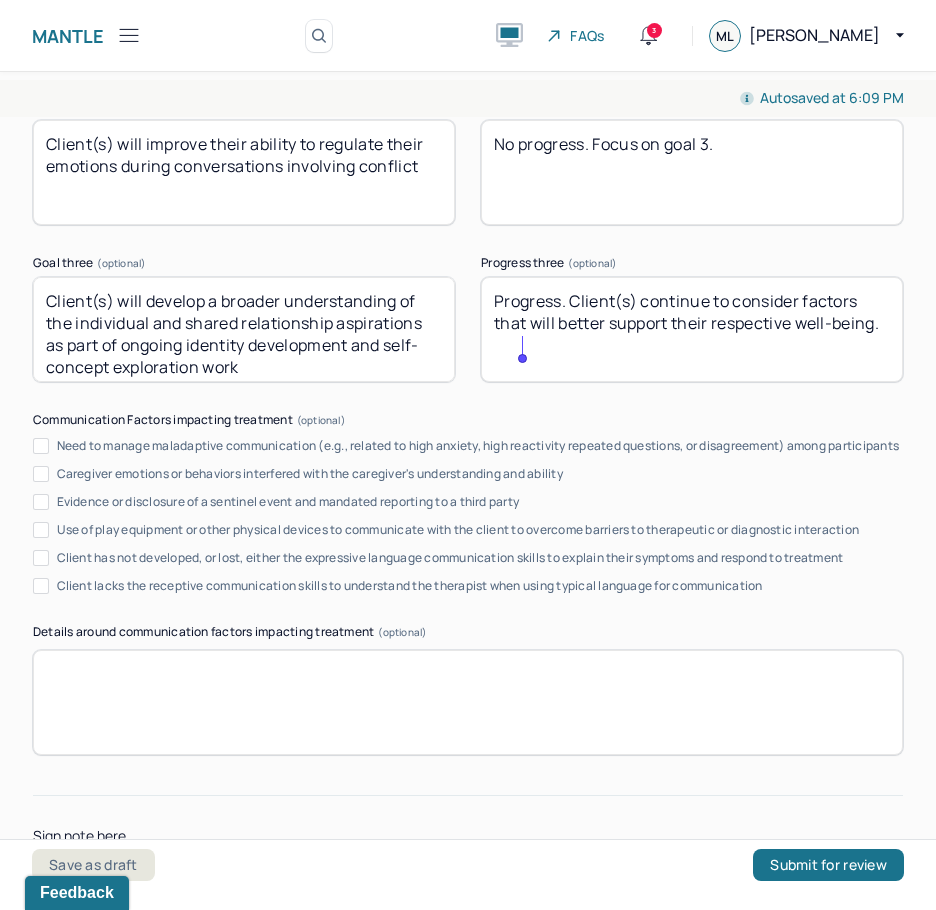 click on "Progress. Client(s) continue to consider the factors will better support their respective well-being." at bounding box center [692, 329] 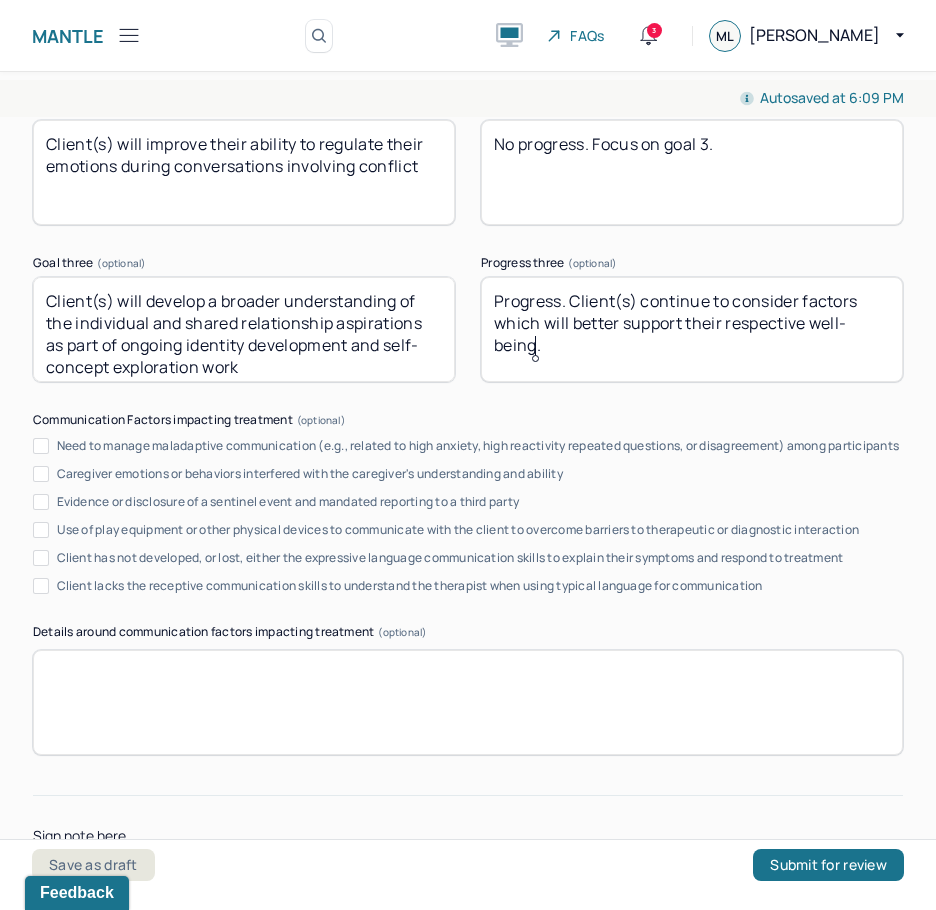 click on "Progress. Client(s) continue to consider the factors will better support their respective well-being." at bounding box center (692, 329) 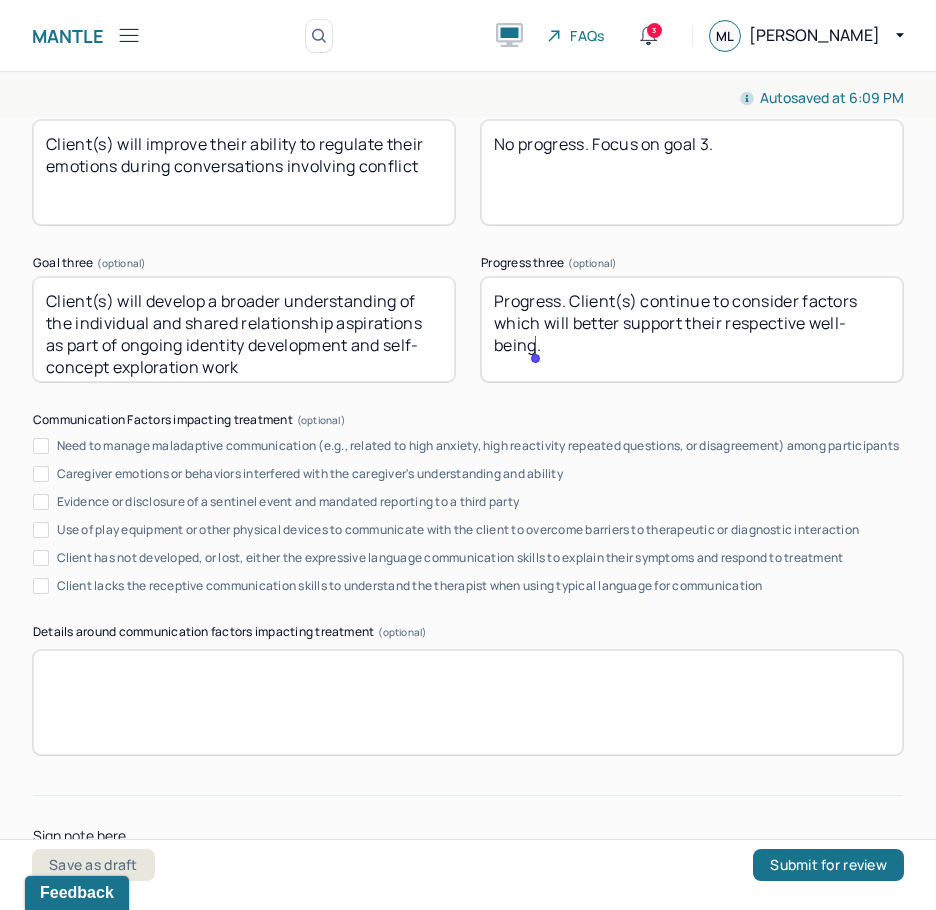 click on "Progress. Client(s) continue to consider the factors will better support their respective well-being." at bounding box center [692, 329] 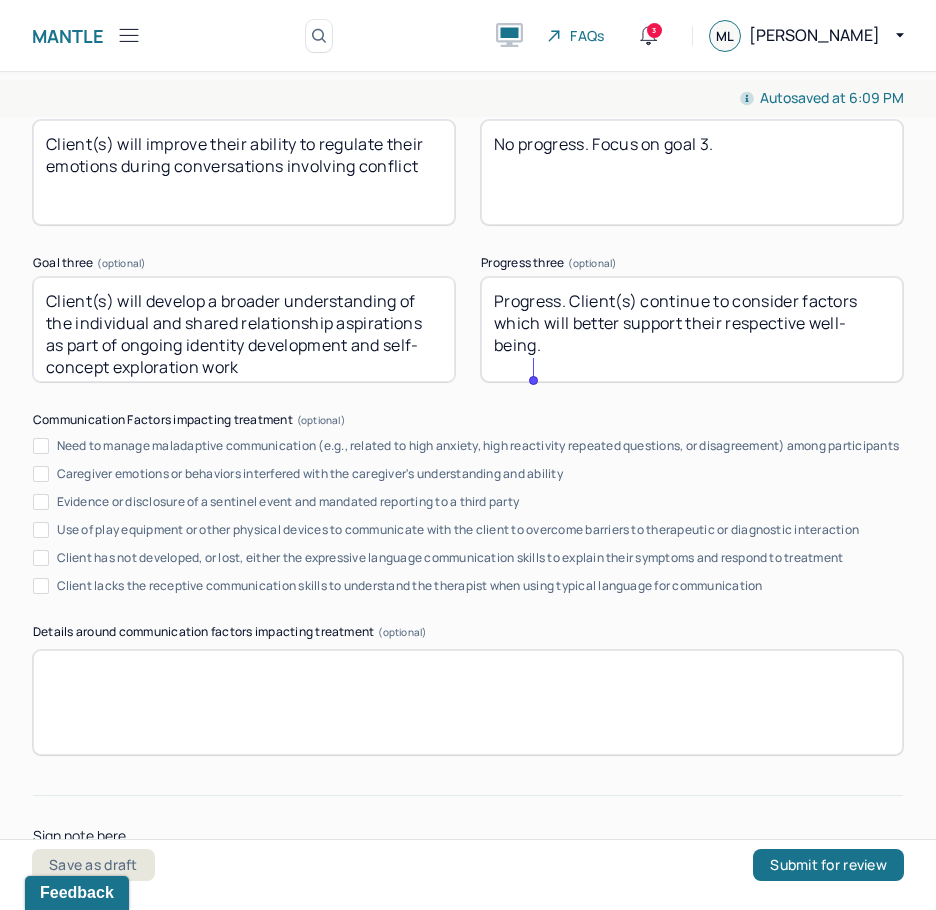 type on "Progress. Client(s) continue to consider factors which will better support their respective well-being." 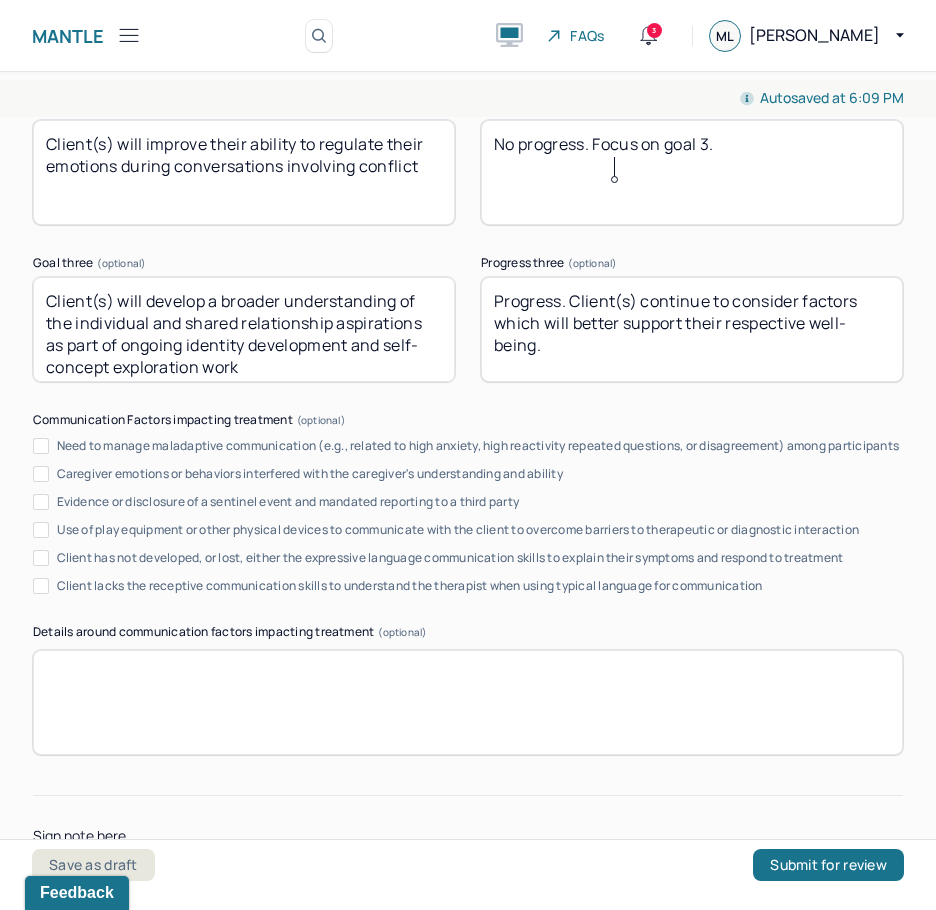 click on "No progress. Focus on goal 3." at bounding box center (692, 172) 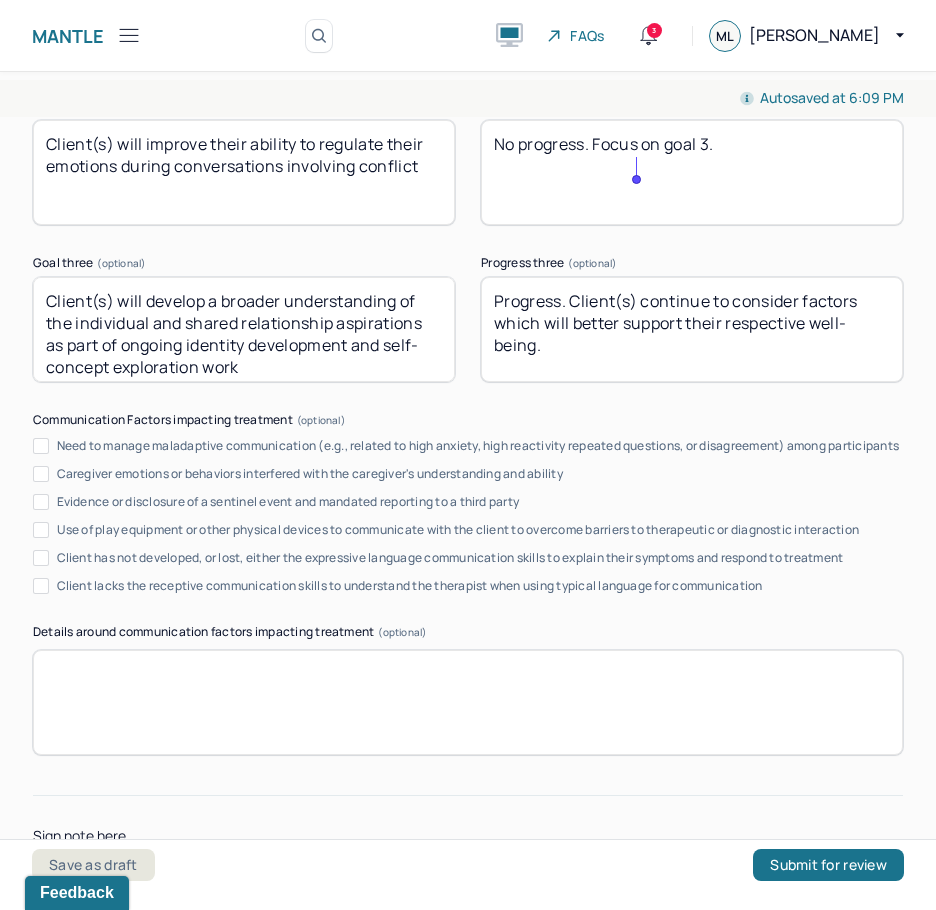 click on "No progress. Focus on goal 3." at bounding box center (692, 172) 